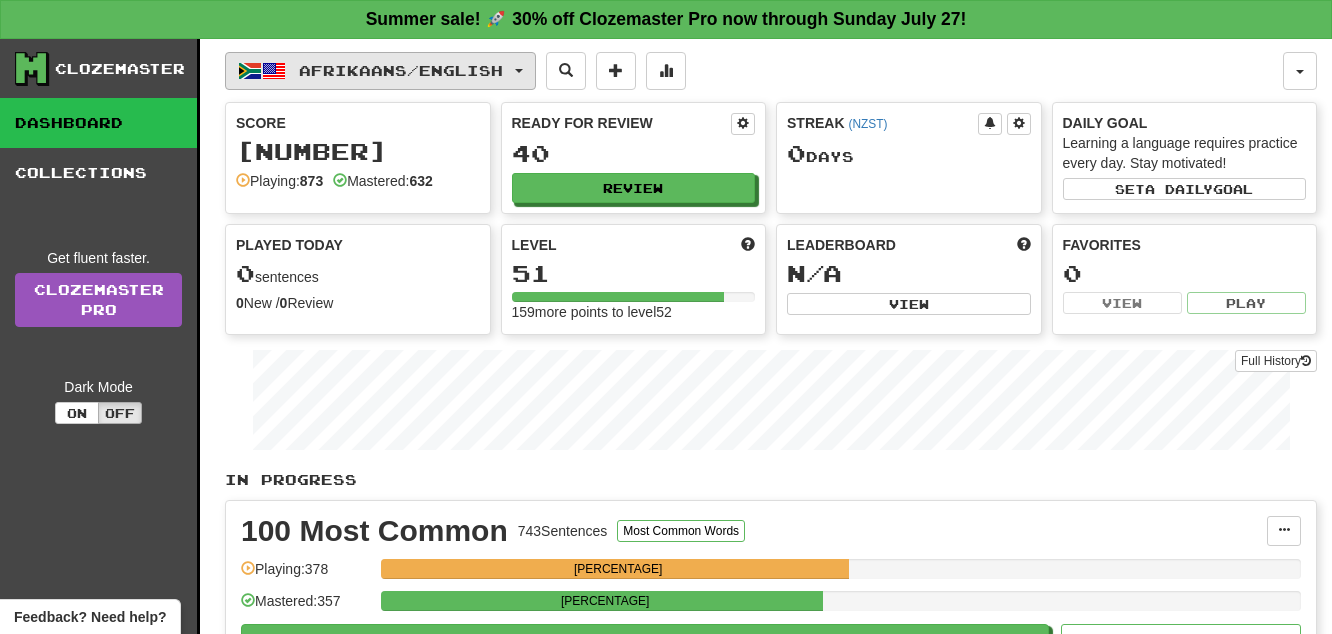 scroll, scrollTop: 0, scrollLeft: 0, axis: both 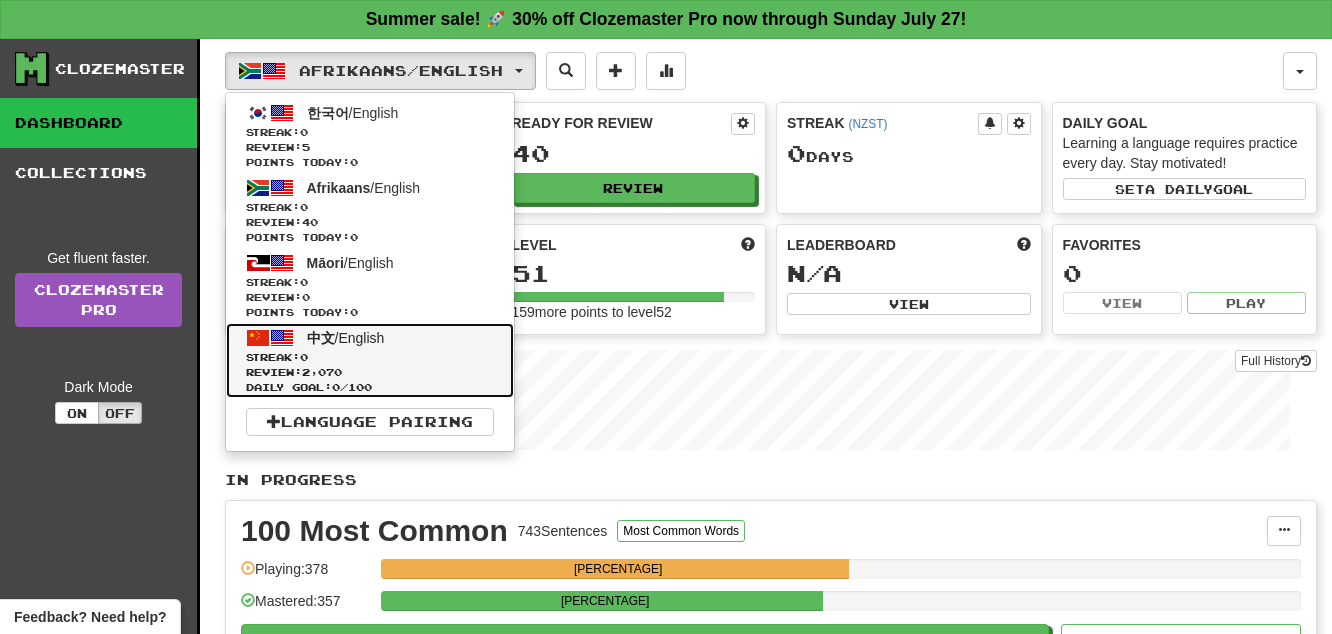 click on "Streak:  0" at bounding box center [370, 357] 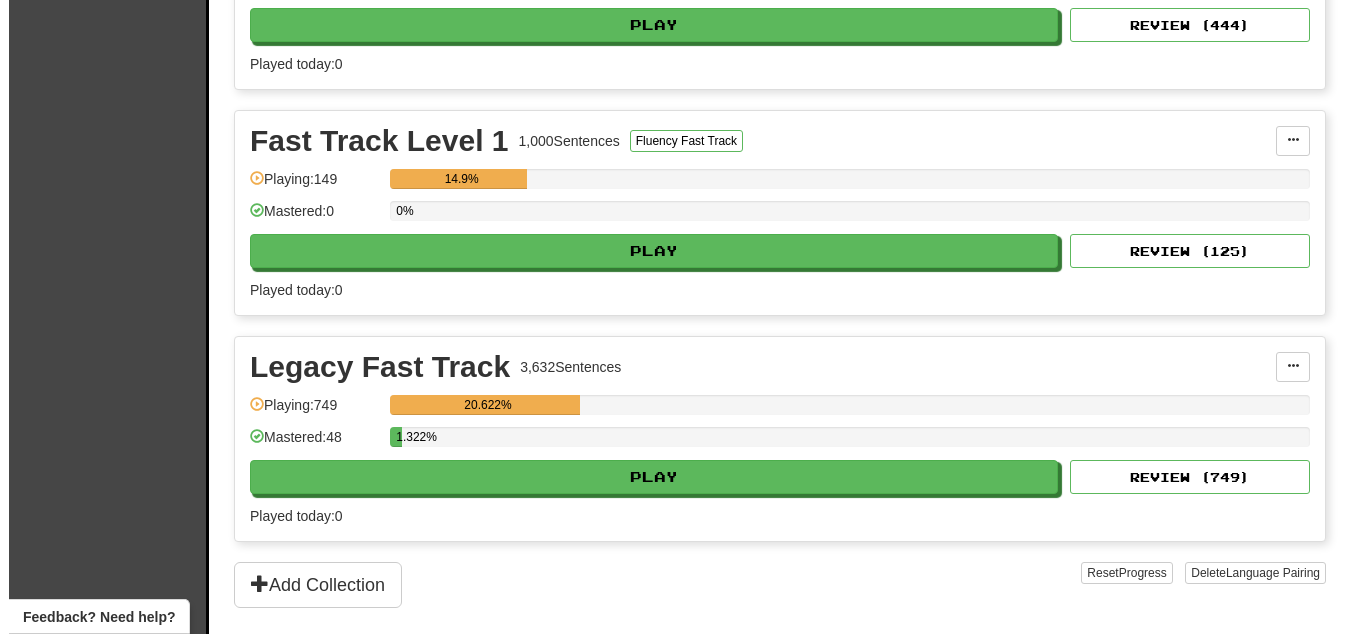 scroll, scrollTop: 816, scrollLeft: 0, axis: vertical 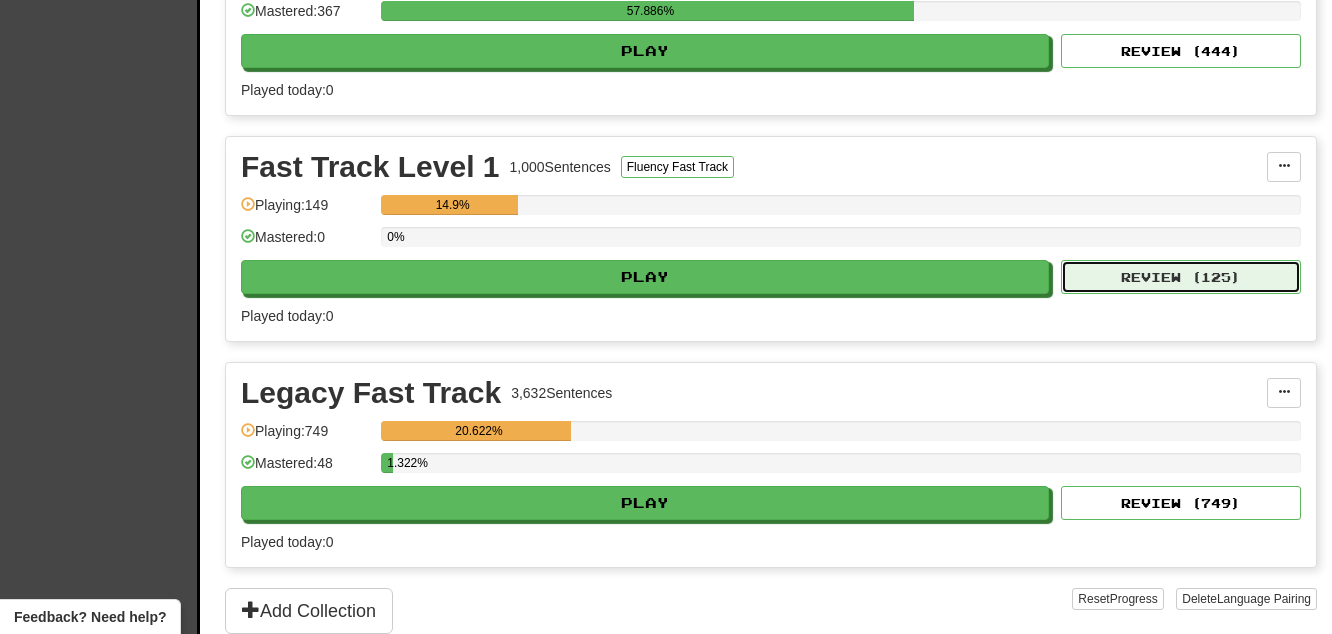 click on "Review ( 125 )" at bounding box center (1181, 277) 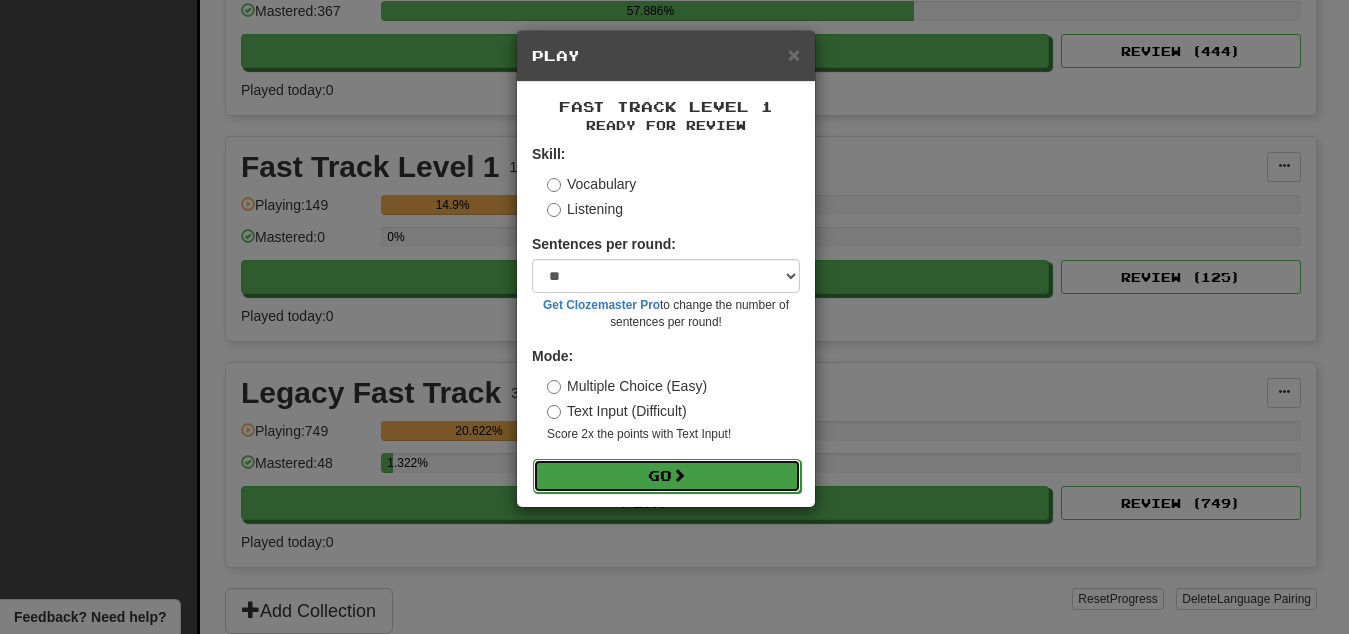 click on "Go" at bounding box center (667, 476) 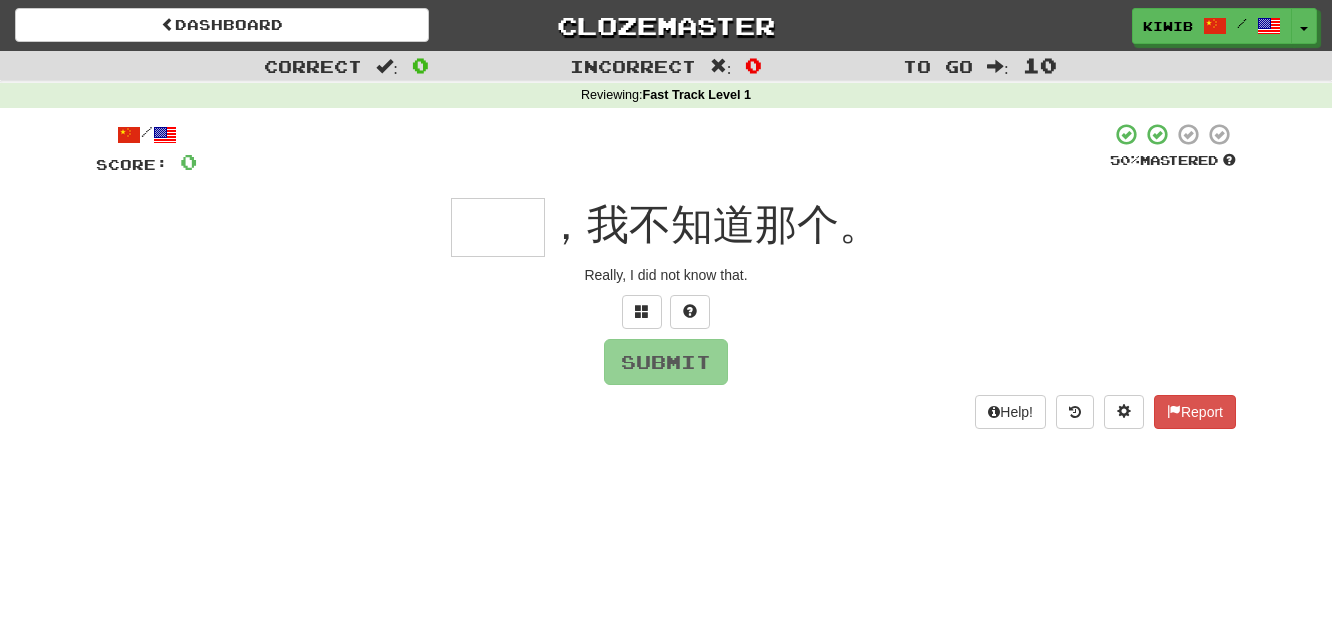 scroll, scrollTop: 0, scrollLeft: 0, axis: both 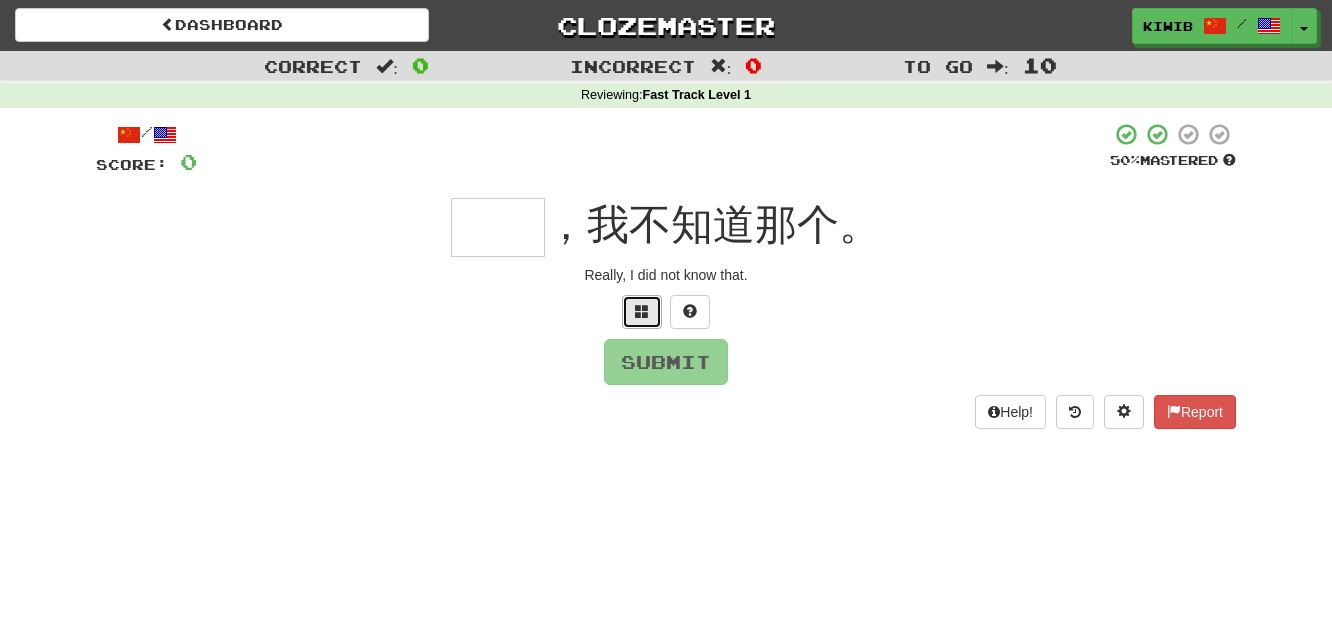 click at bounding box center [642, 311] 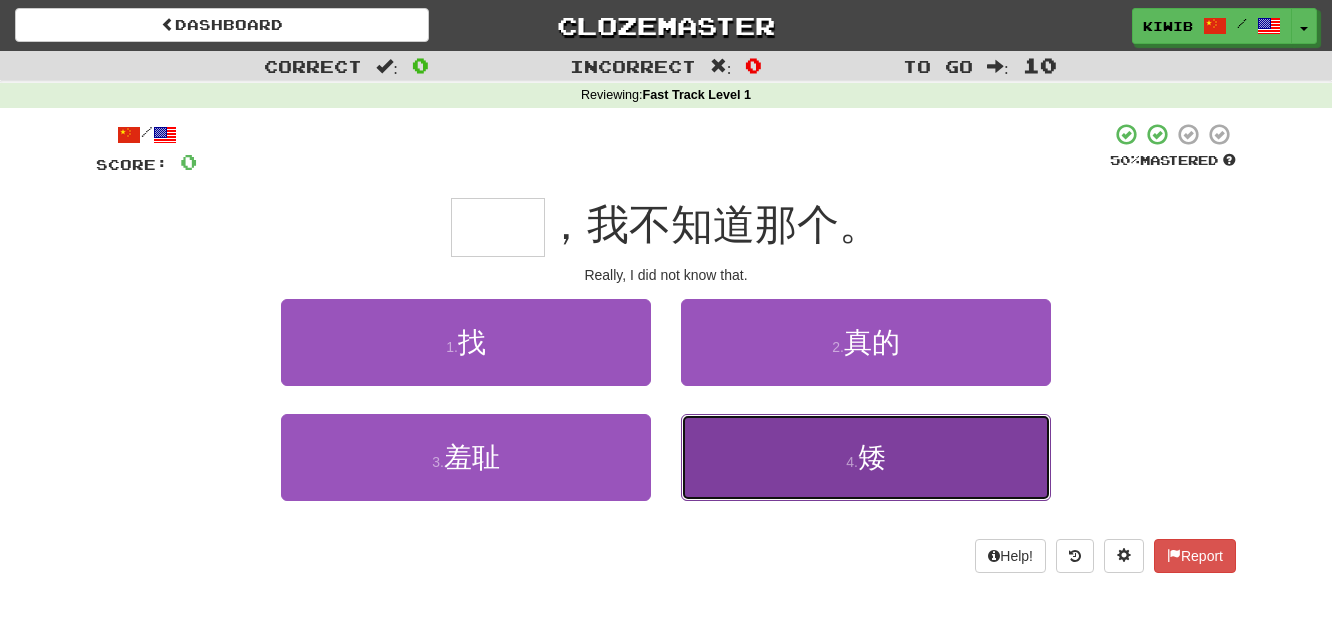 click on "矮" at bounding box center [872, 457] 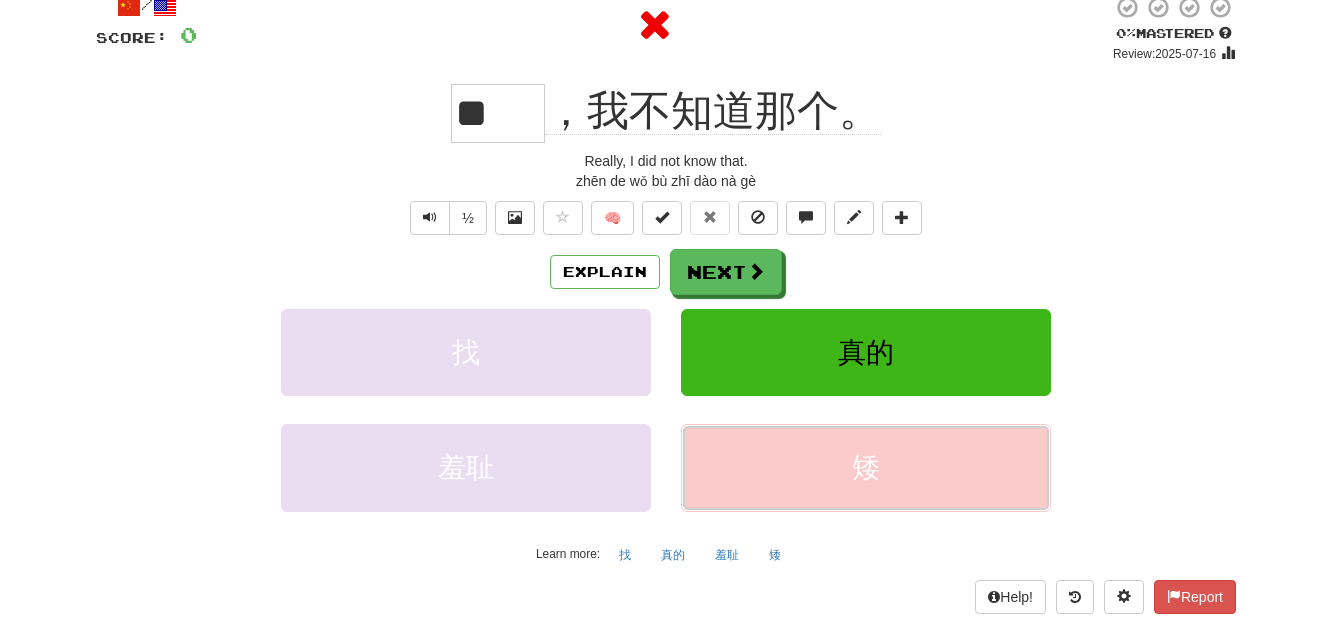 scroll, scrollTop: 136, scrollLeft: 0, axis: vertical 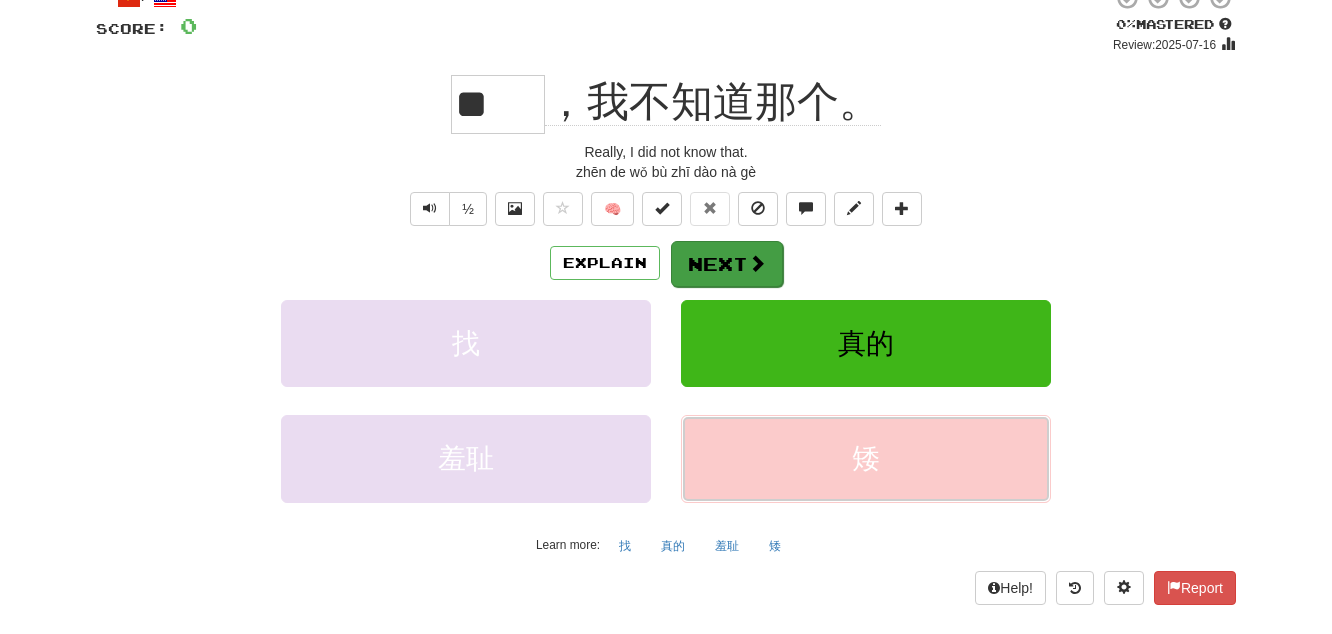 type 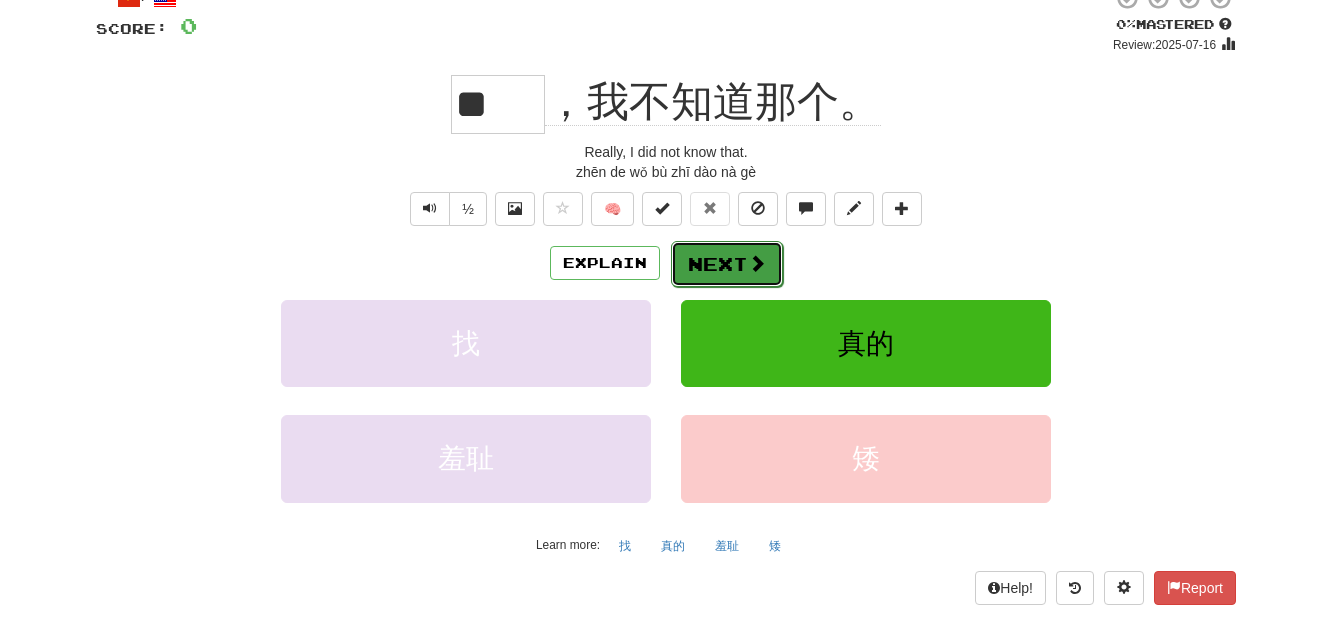 click on "Next" at bounding box center (727, 264) 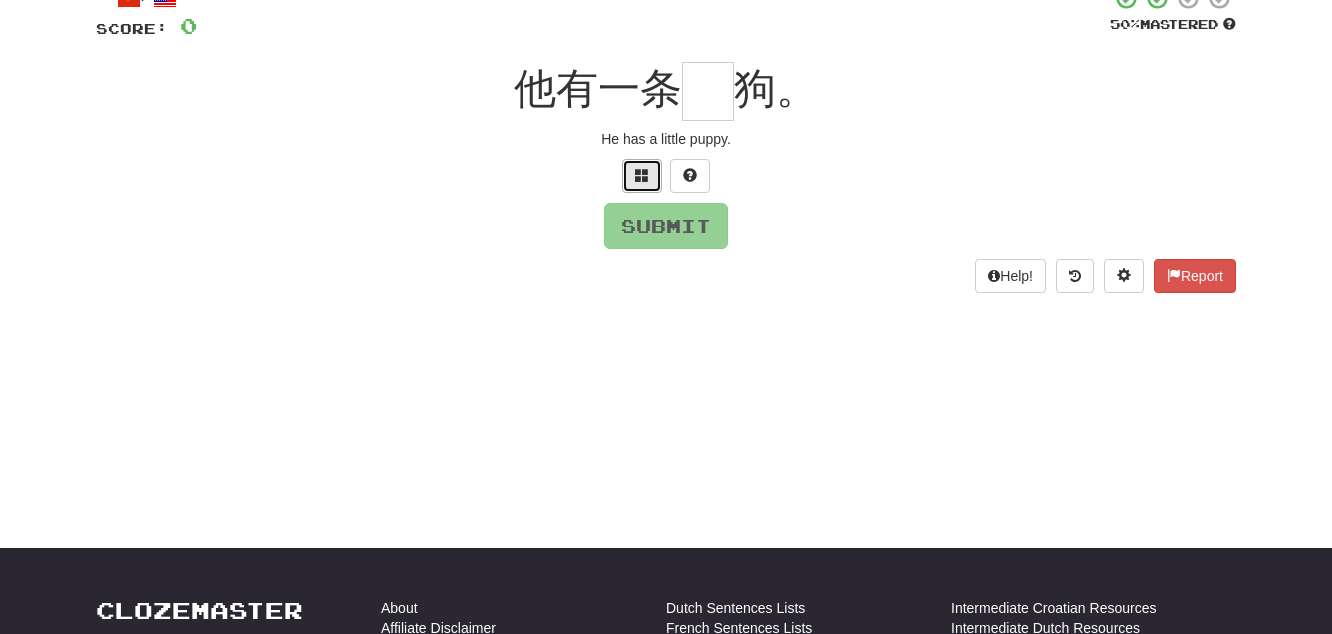 click at bounding box center [642, 175] 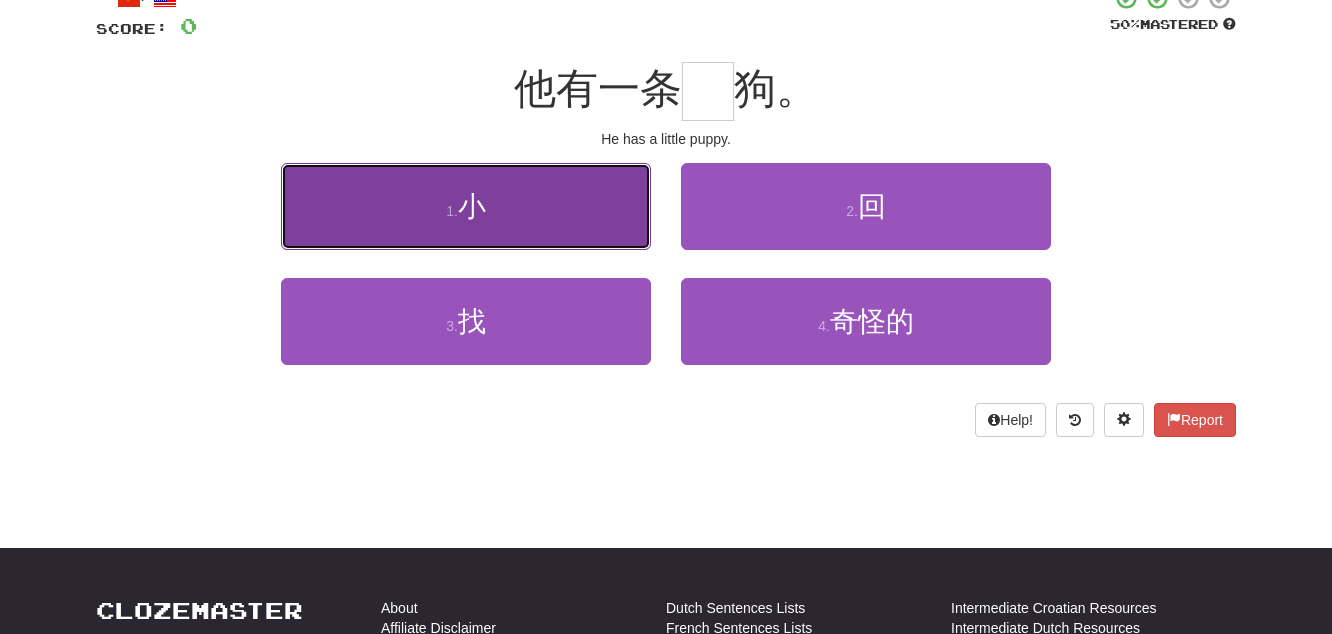 click on "小" at bounding box center (472, 206) 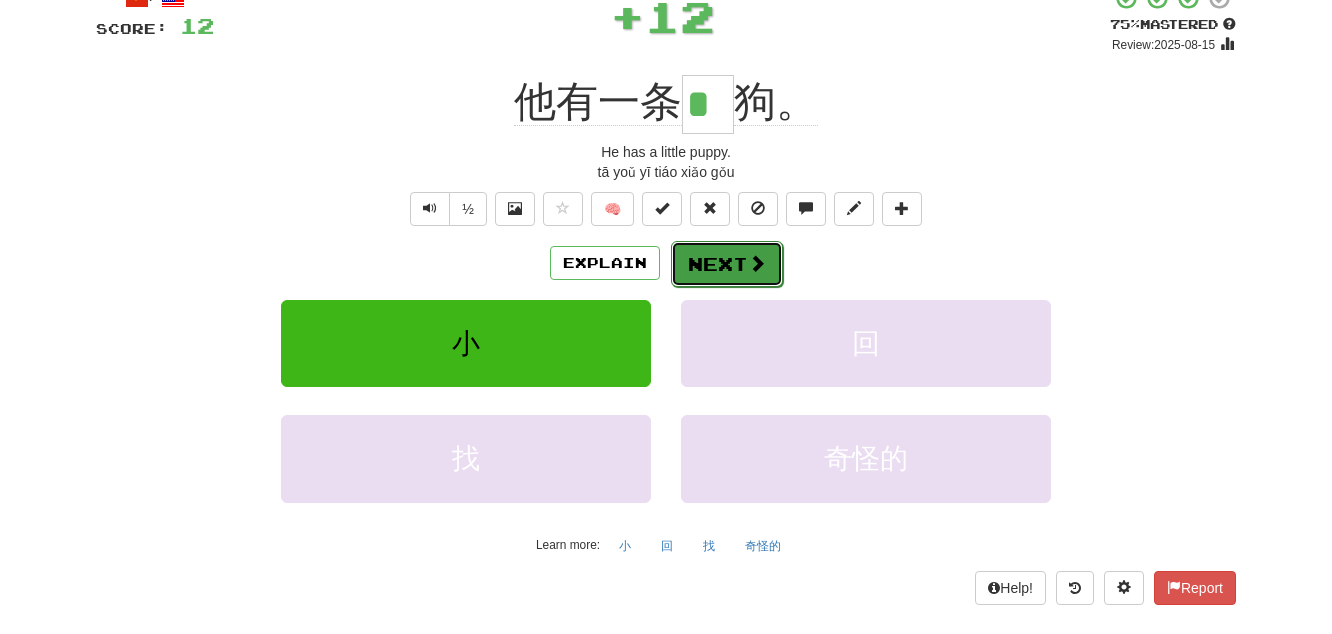 click on "Next" at bounding box center [727, 264] 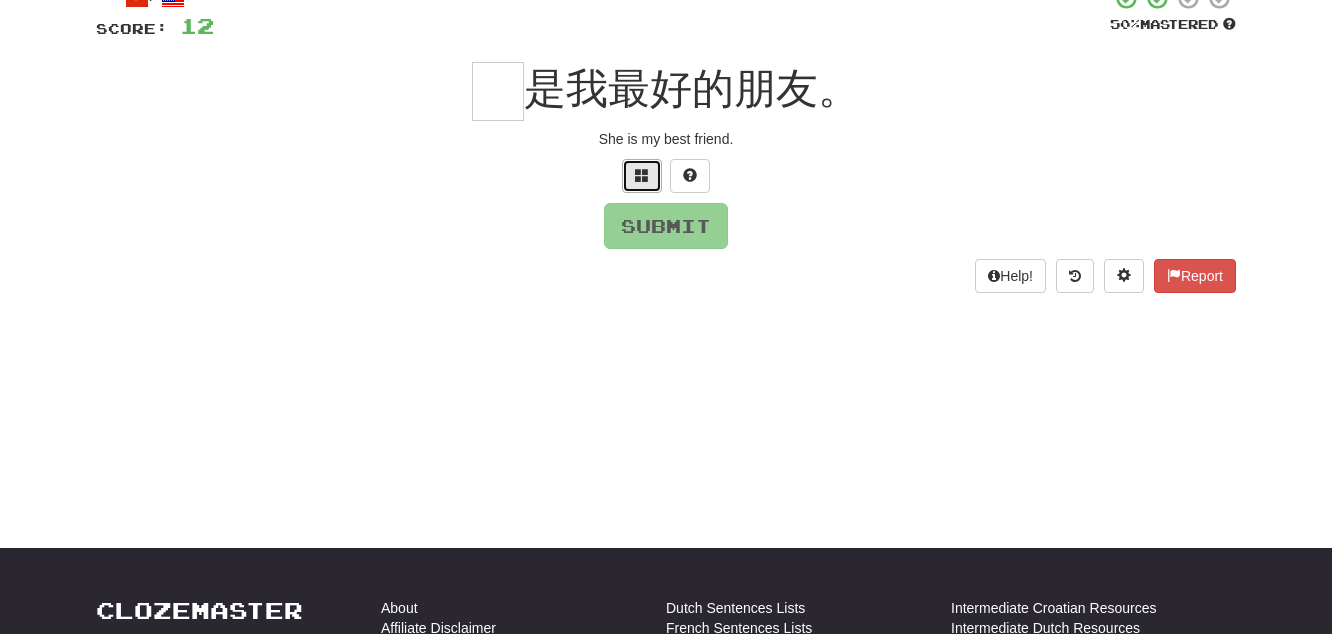 click at bounding box center (642, 176) 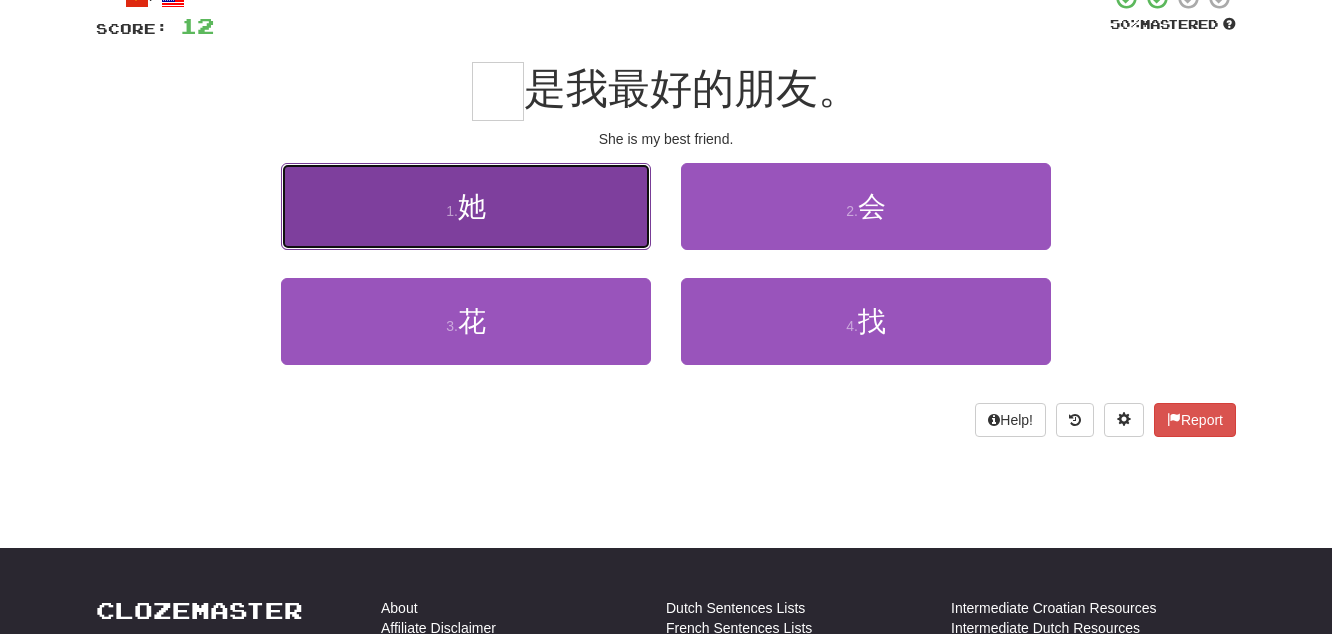 click on "她" at bounding box center (472, 206) 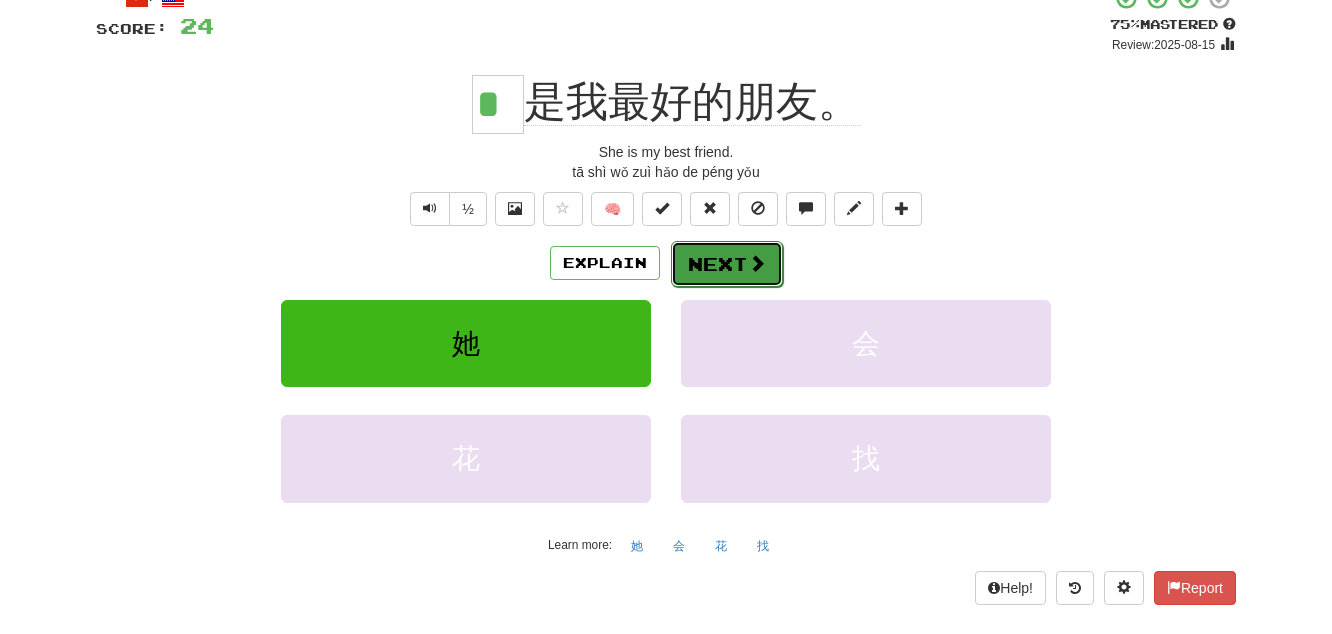 click on "Next" at bounding box center [727, 264] 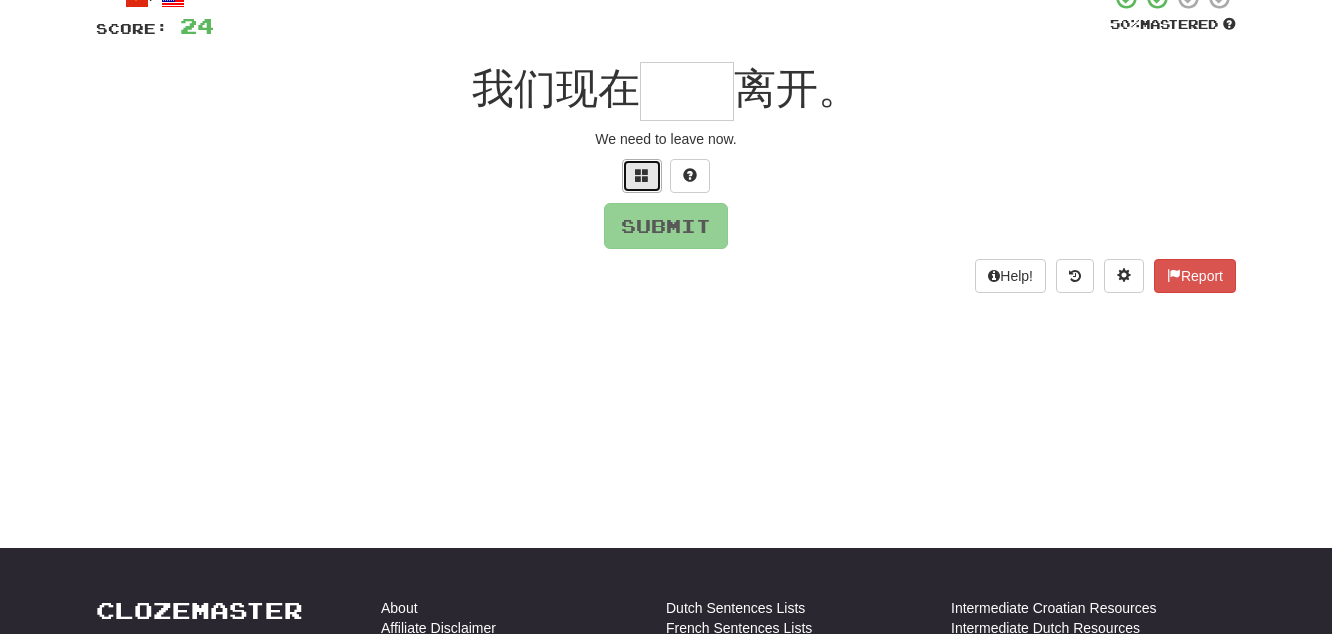 click at bounding box center (642, 175) 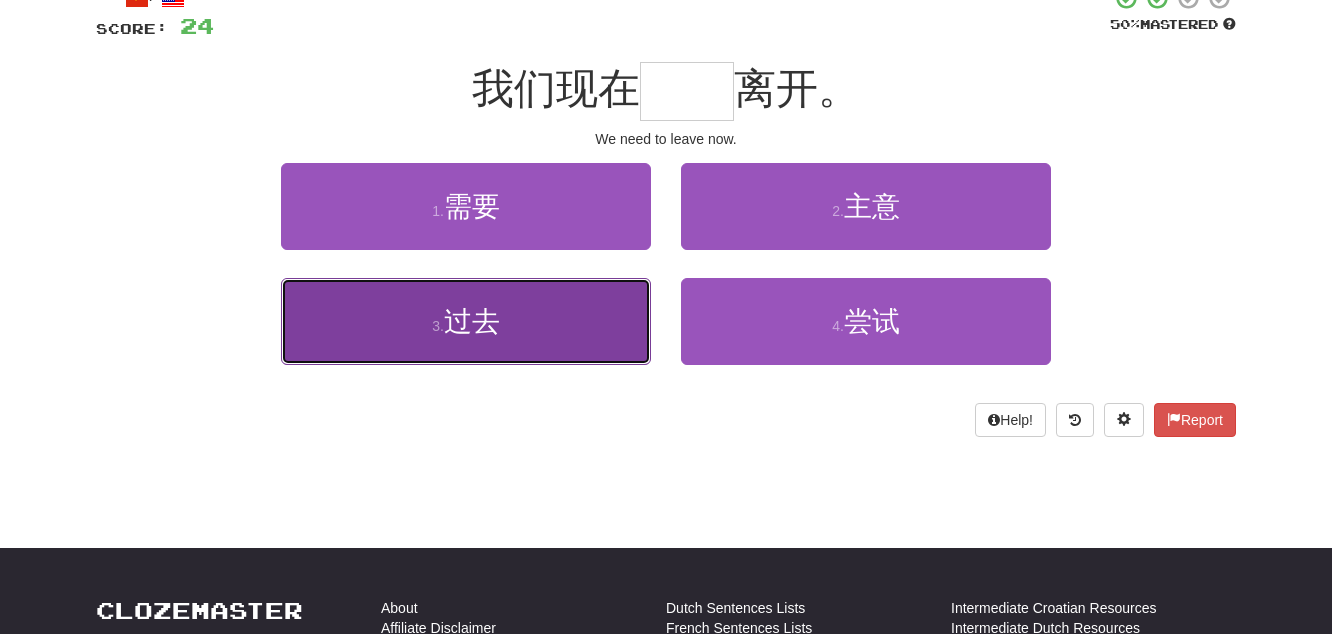 click on "过去" at bounding box center [472, 321] 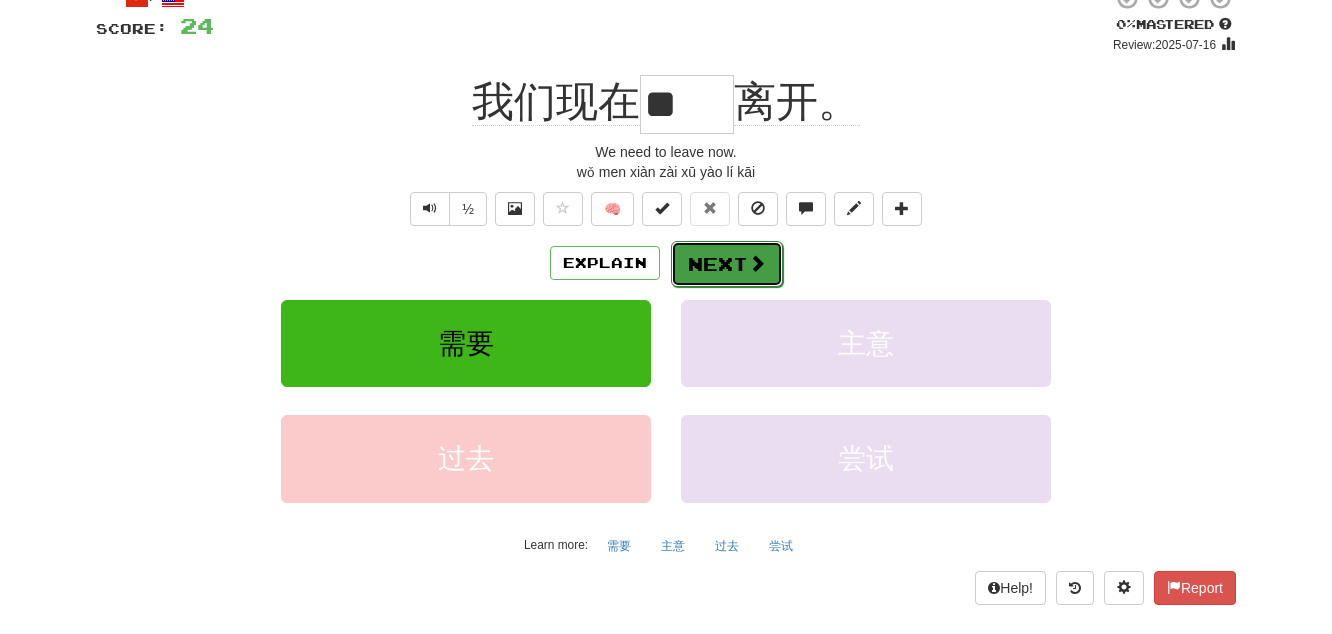 click on "Next" at bounding box center (727, 264) 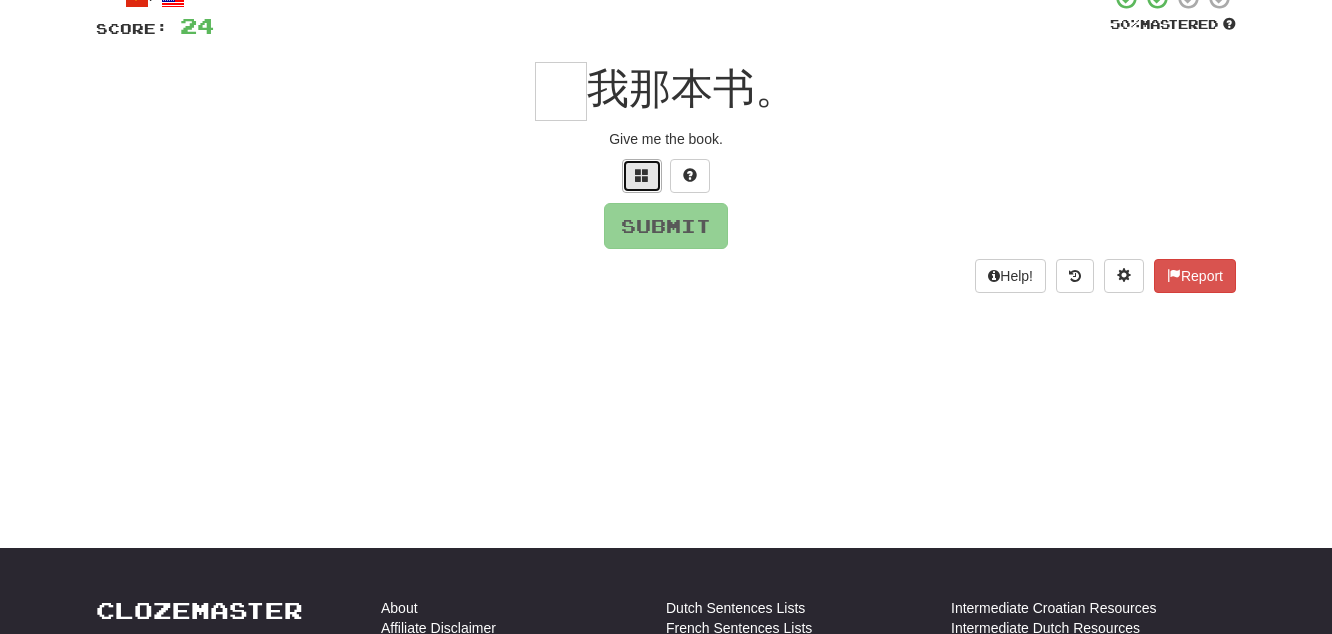click at bounding box center [642, 176] 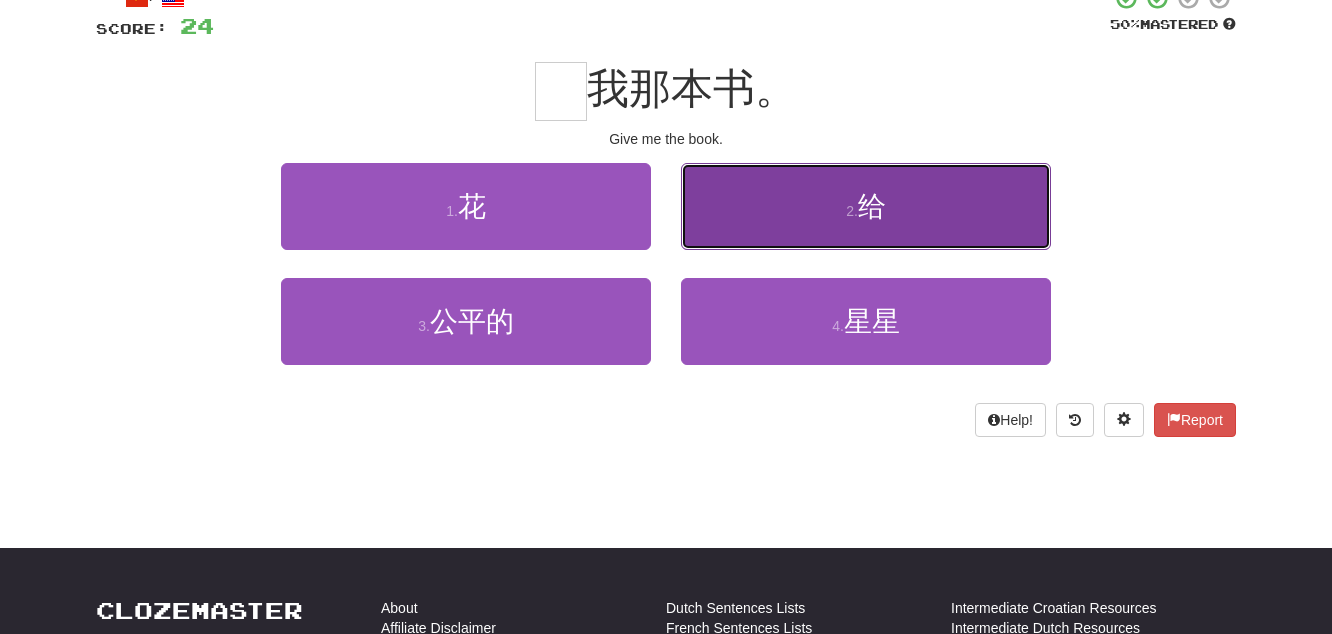 click on "给" at bounding box center [872, 206] 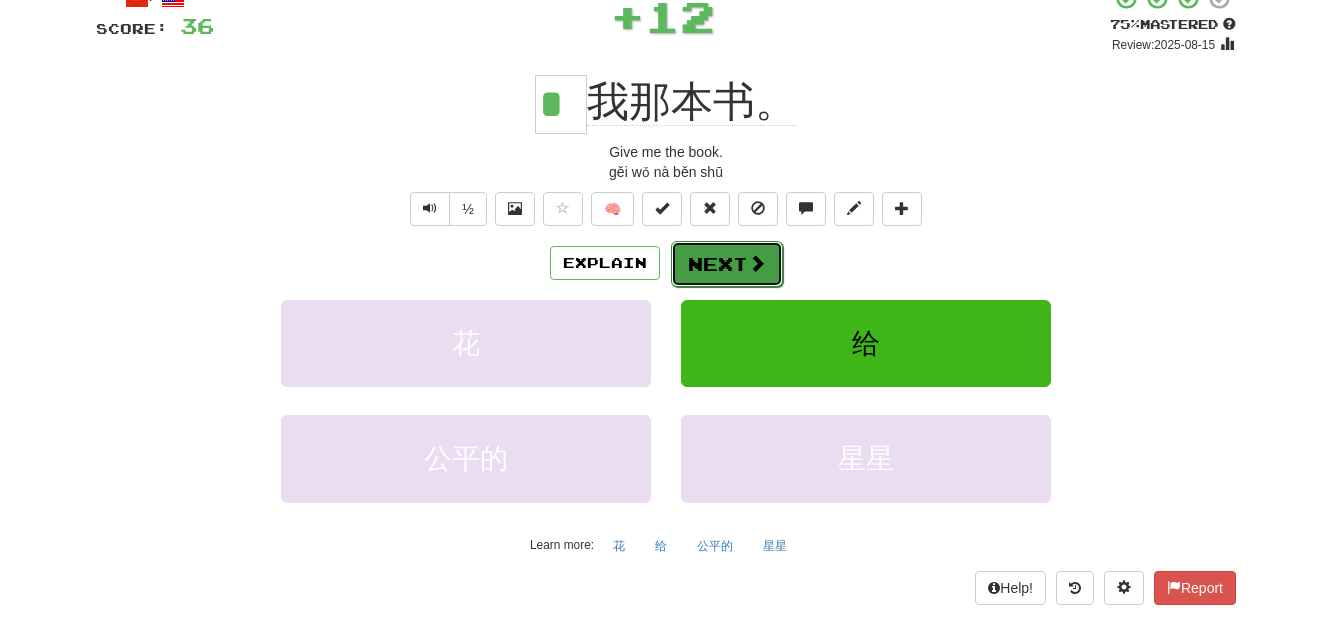 click on "Next" at bounding box center (727, 264) 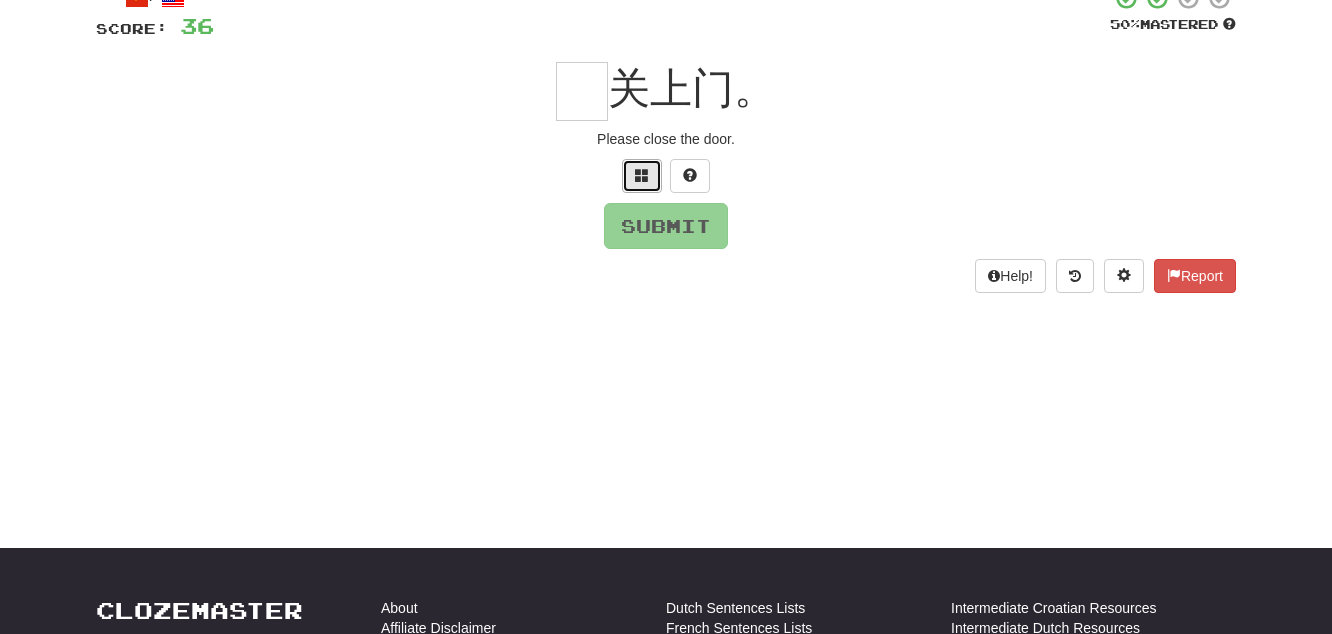 click at bounding box center (642, 176) 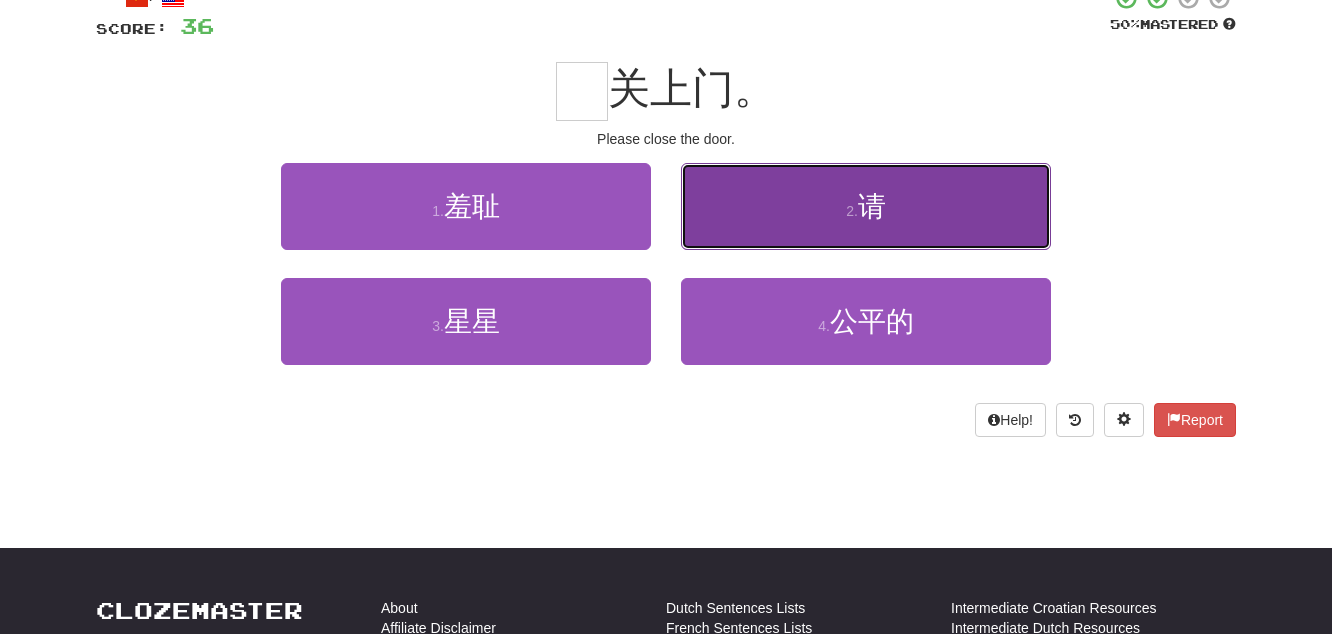 click on "2 .  请" at bounding box center (866, 206) 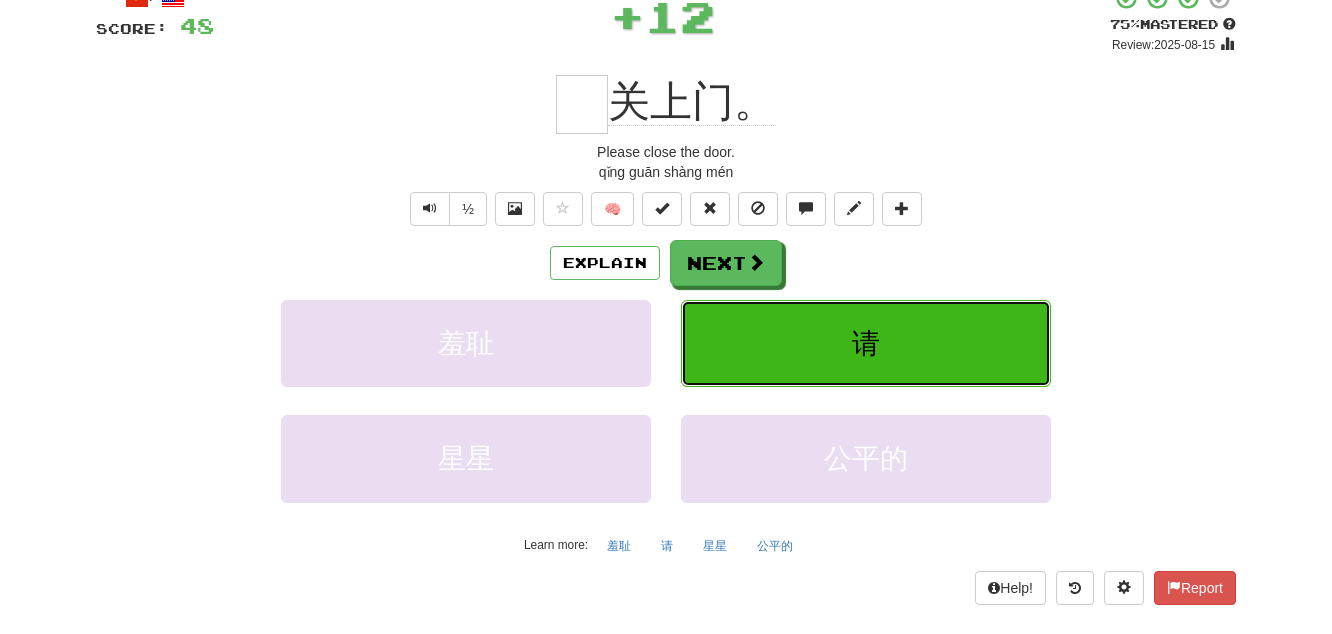 type on "*" 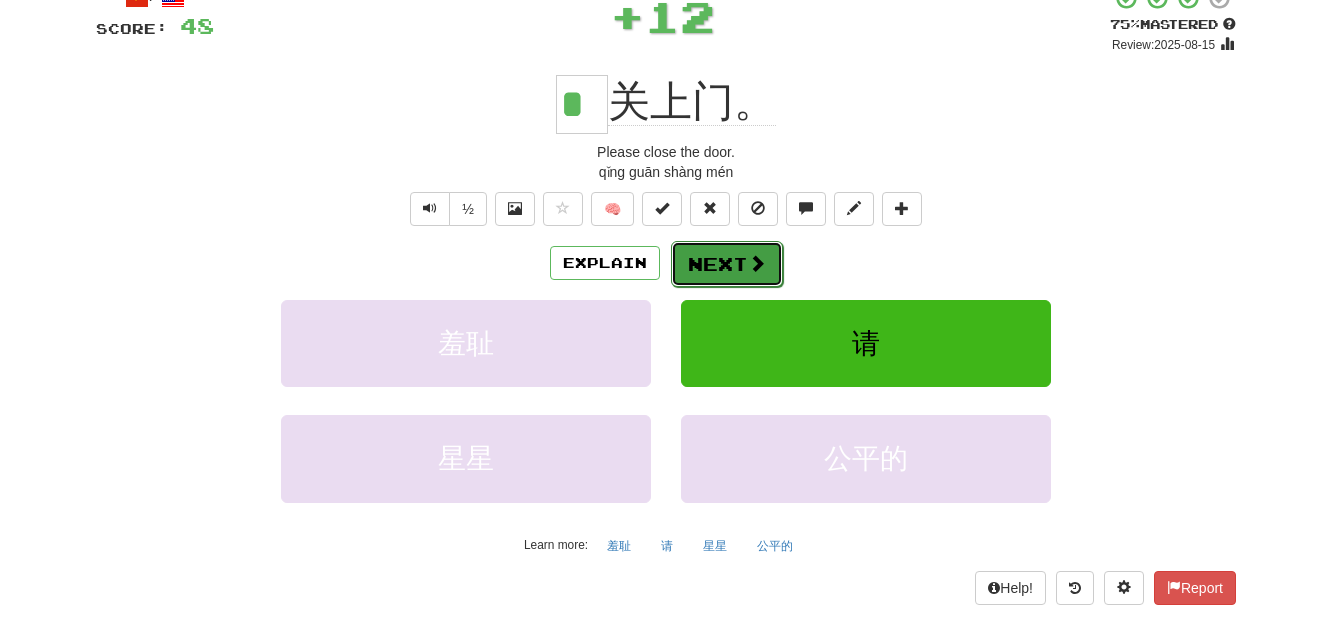 click on "Next" at bounding box center [727, 264] 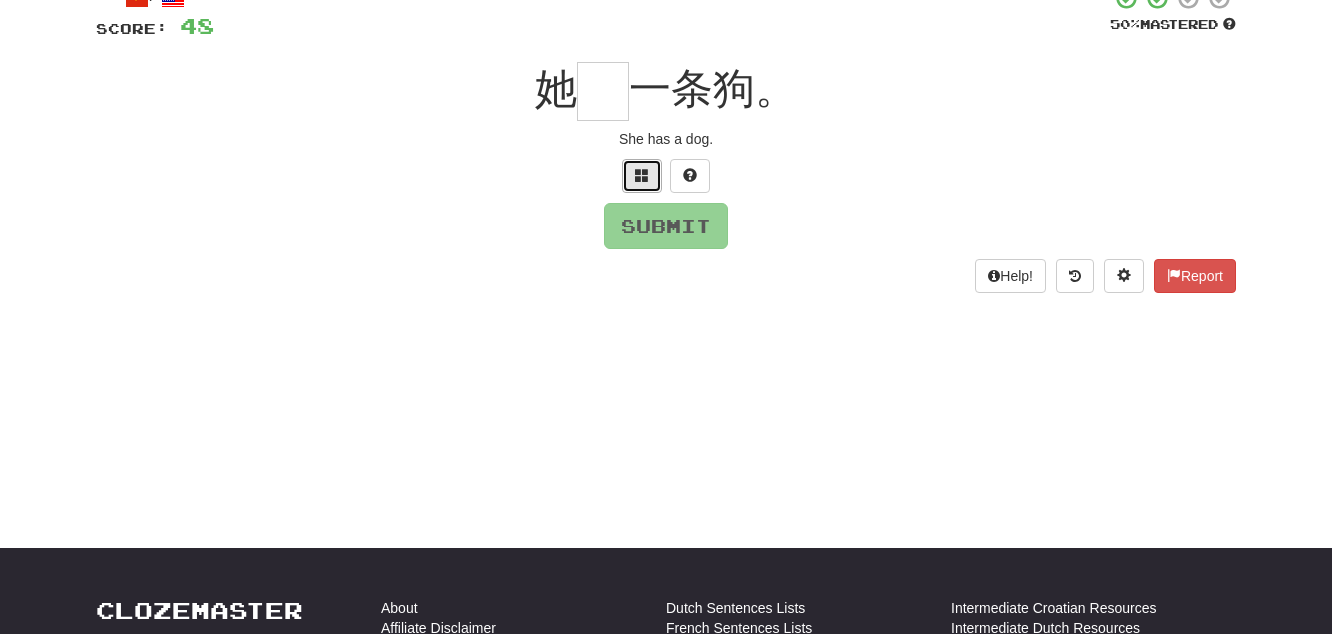 click at bounding box center [642, 176] 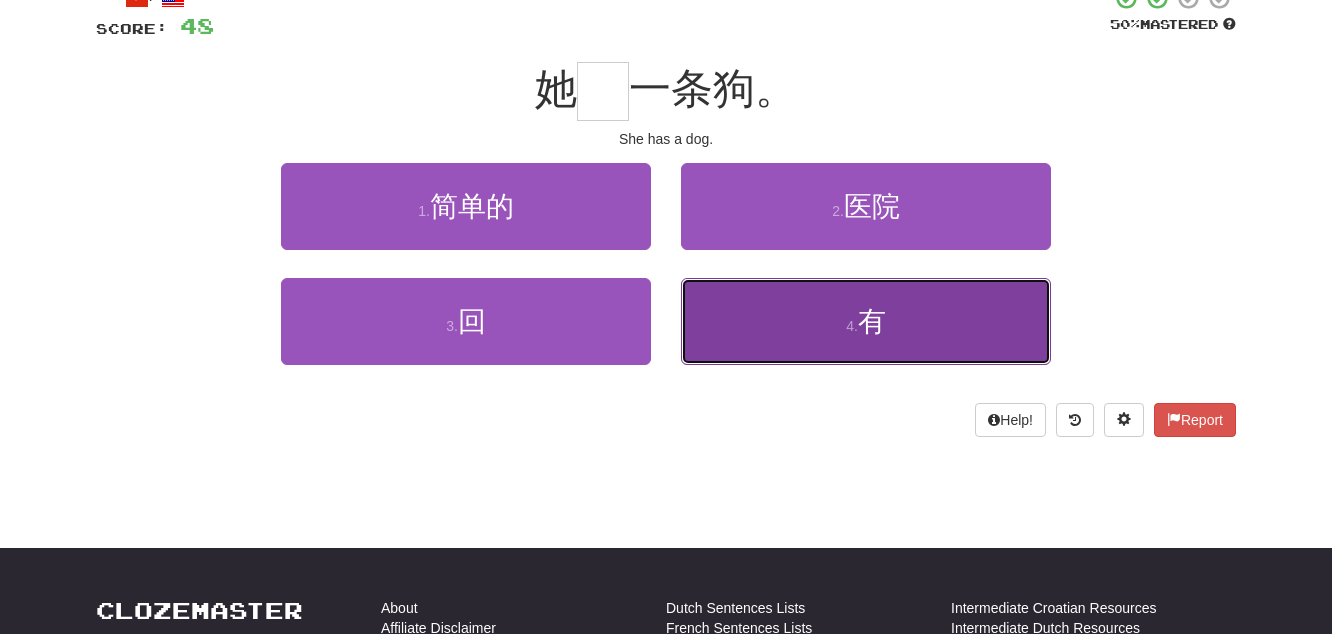 click on "有" at bounding box center [872, 321] 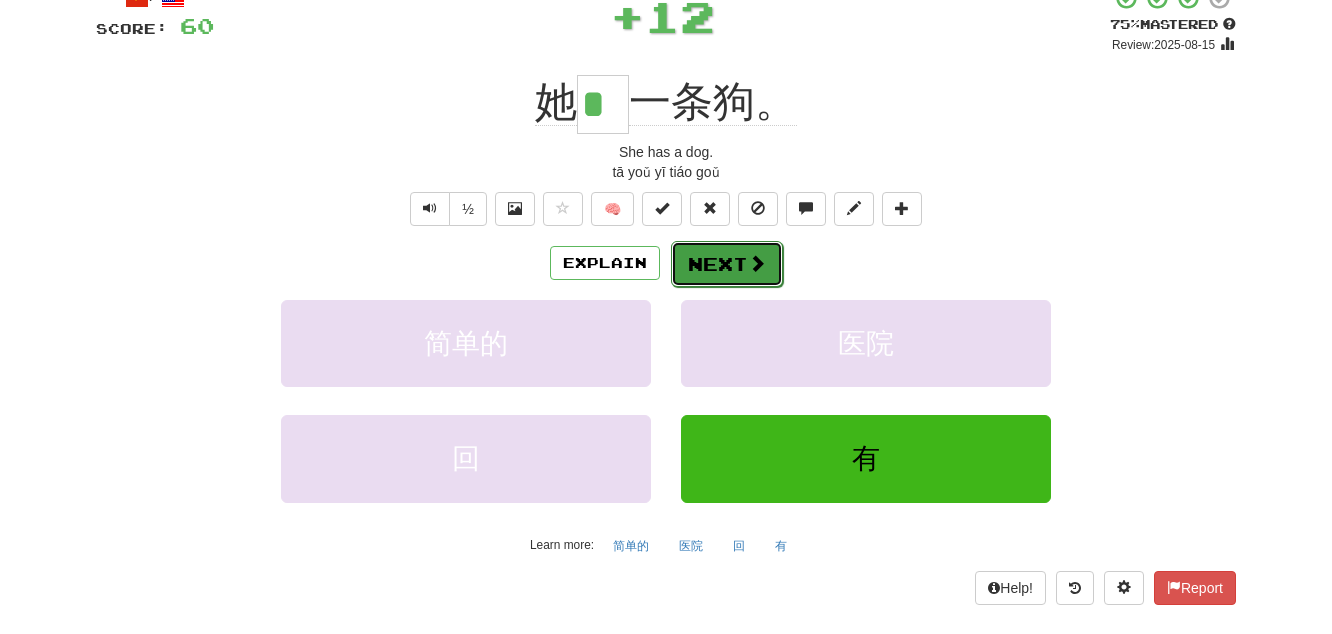 click on "Next" at bounding box center (727, 264) 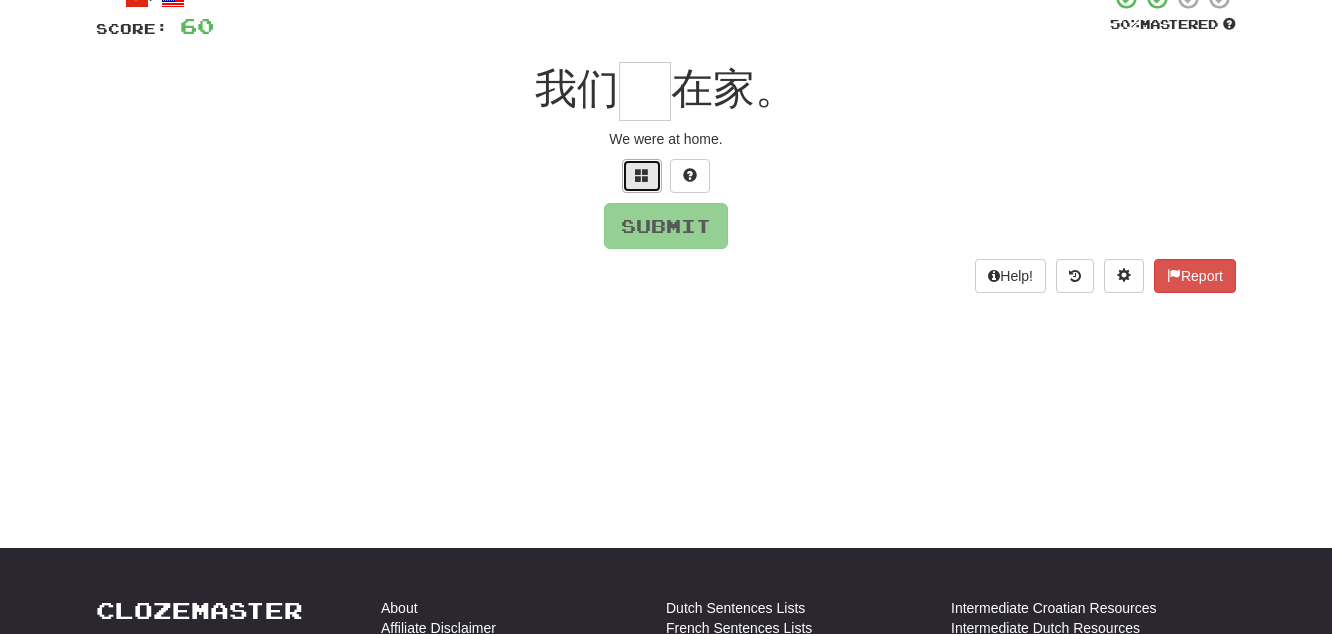 click at bounding box center (642, 175) 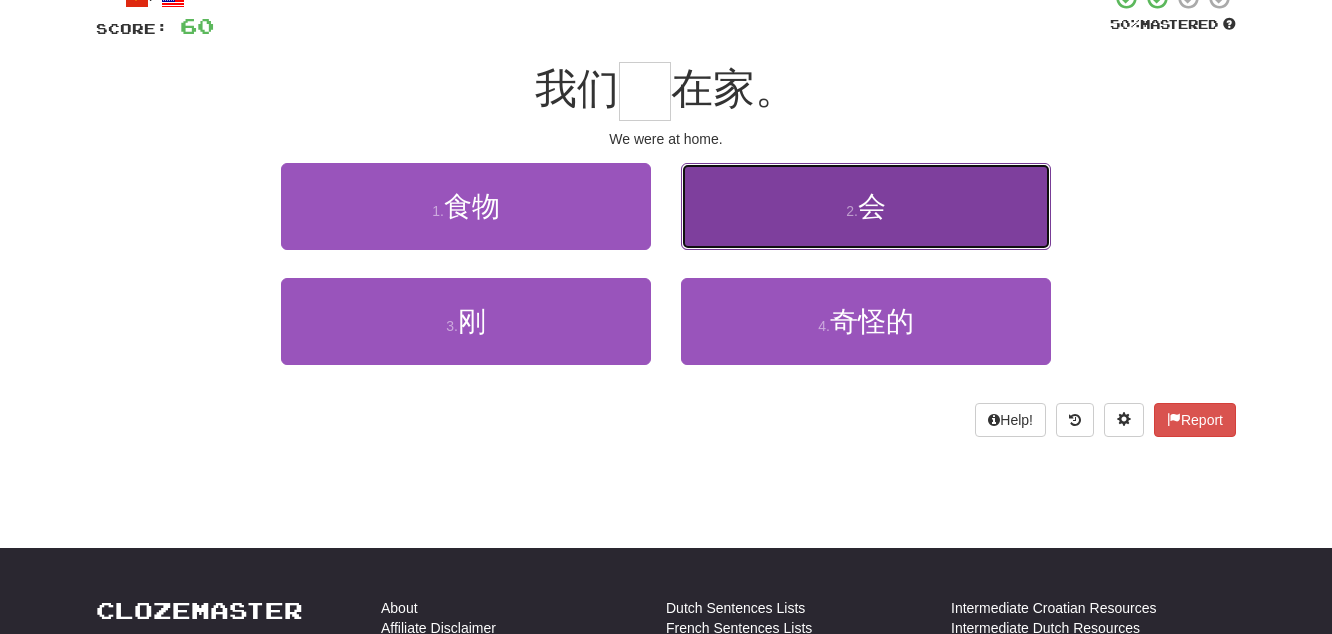 click on "会" at bounding box center (872, 206) 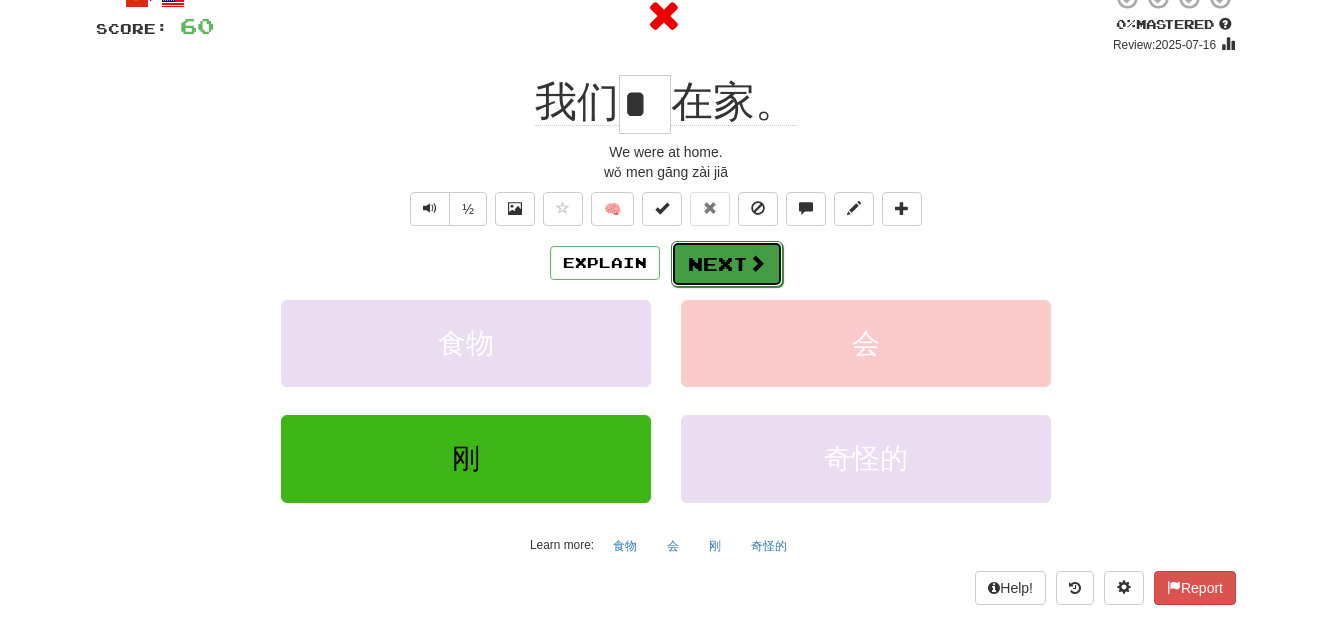 click on "Next" at bounding box center [727, 264] 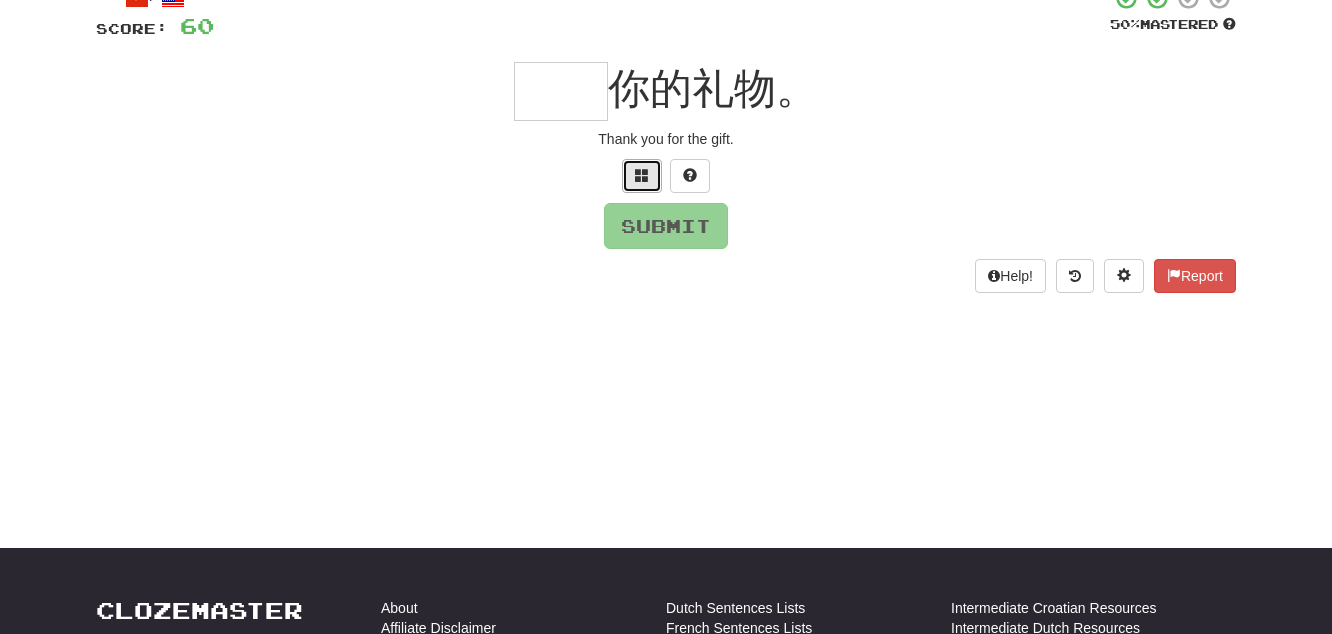 click at bounding box center [642, 176] 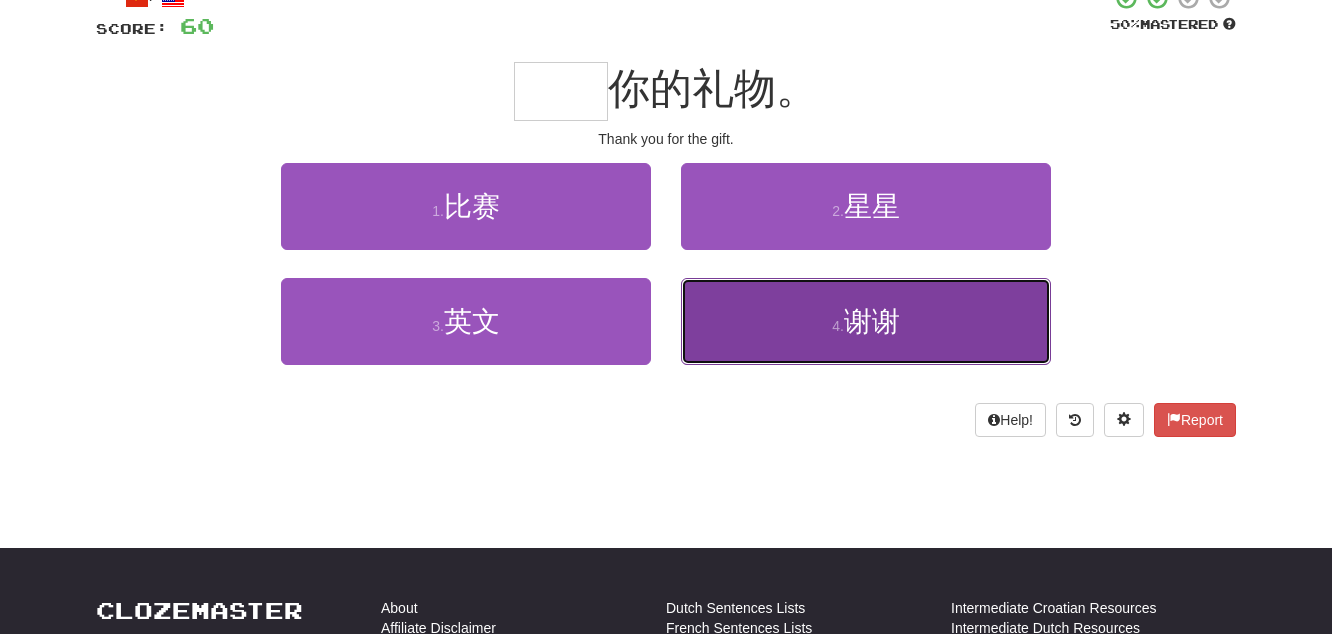 click on "谢谢" at bounding box center [872, 321] 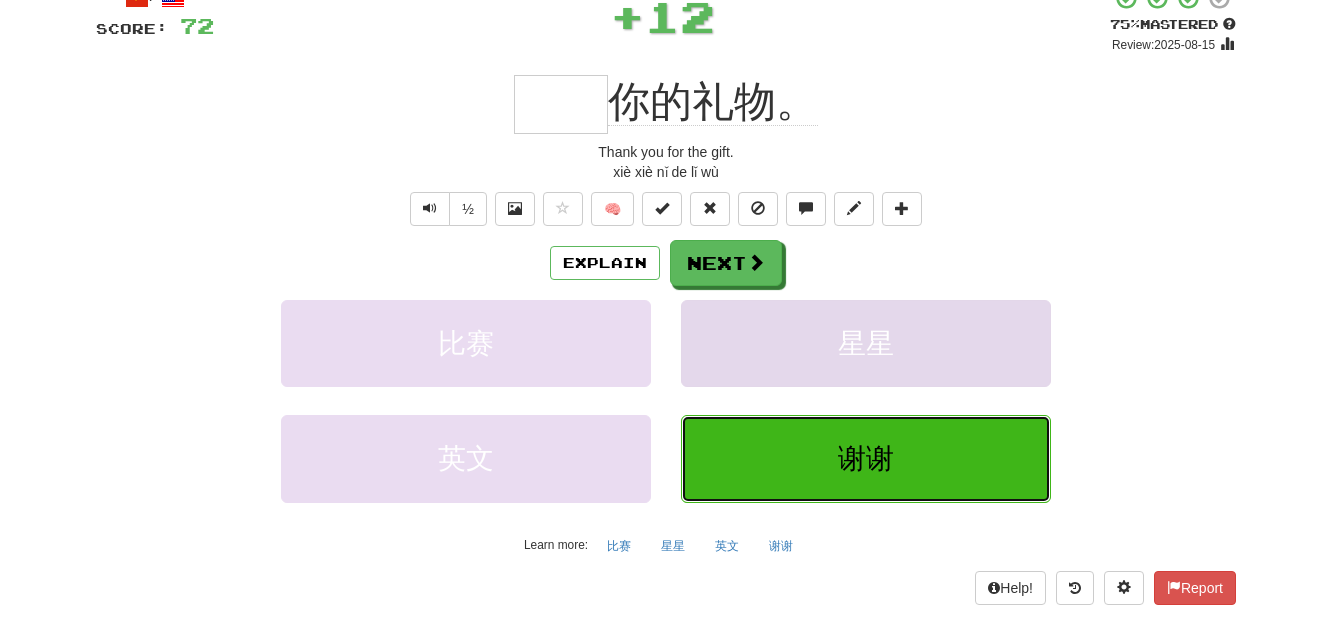 type on "**" 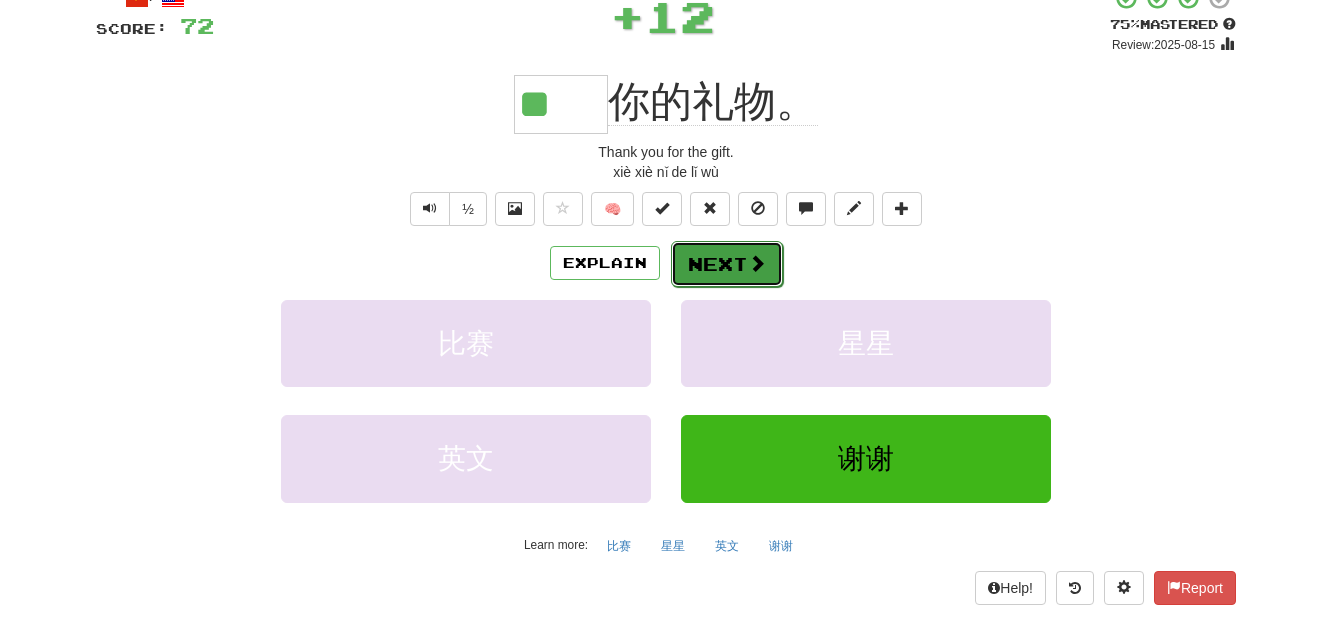 click on "Next" at bounding box center [727, 264] 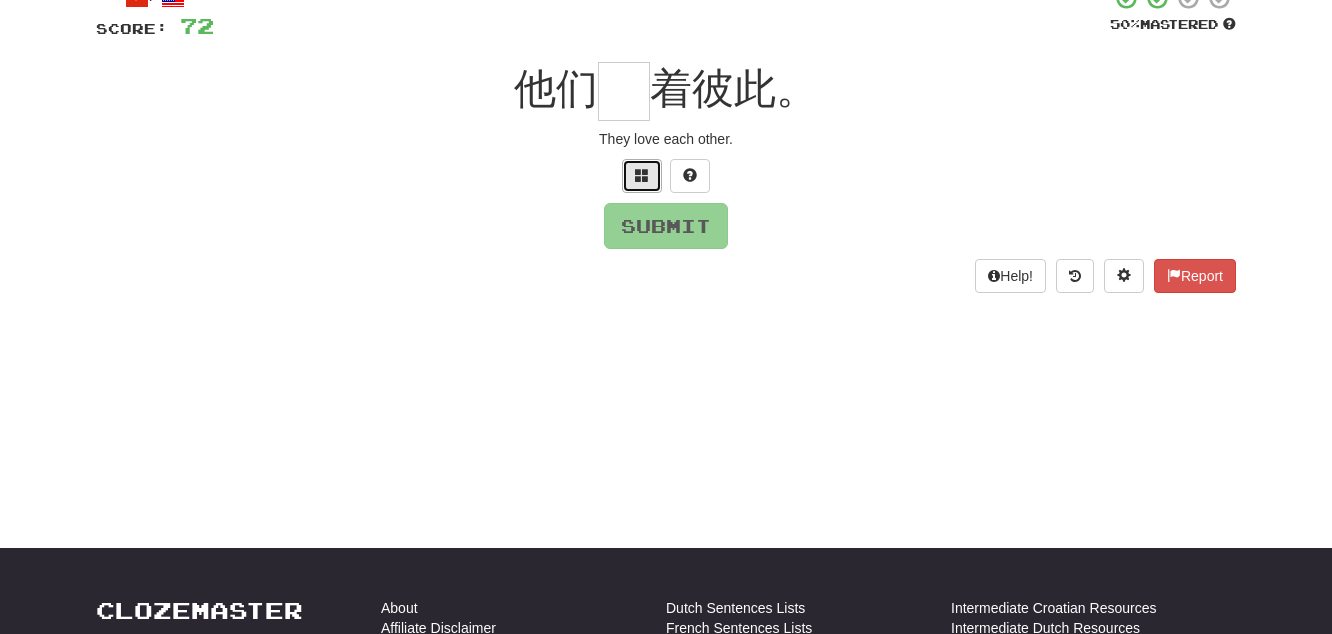 click at bounding box center (642, 176) 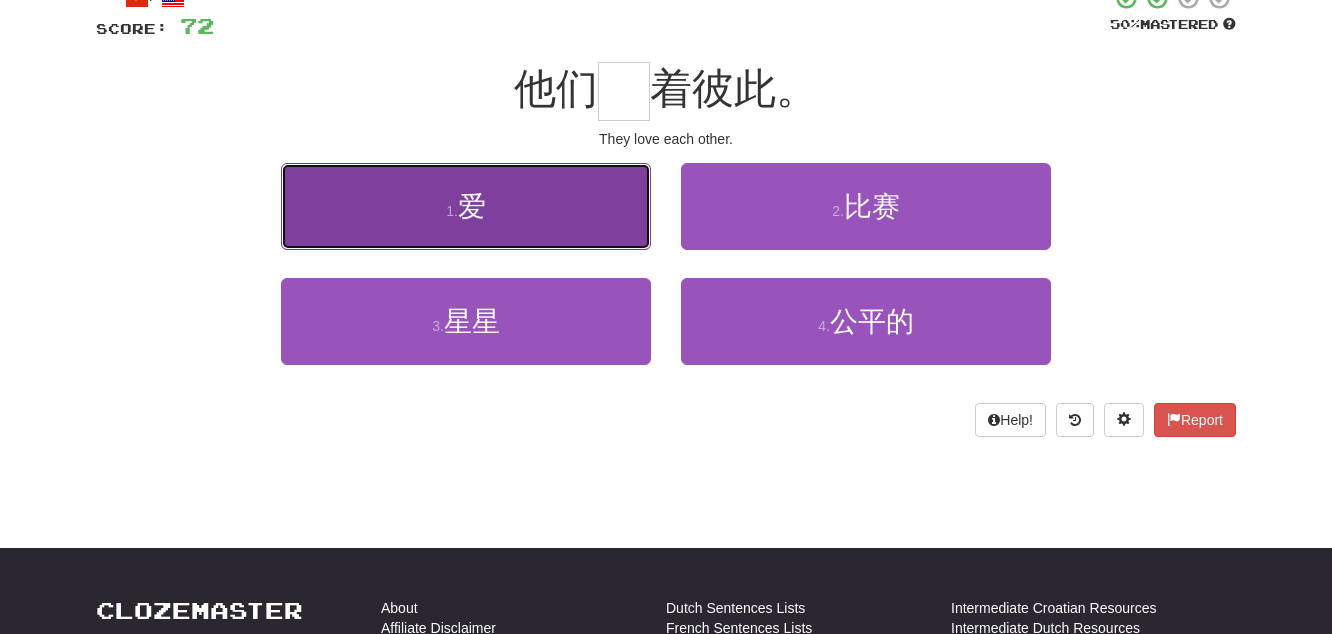 click on "1 .  爱" at bounding box center (466, 206) 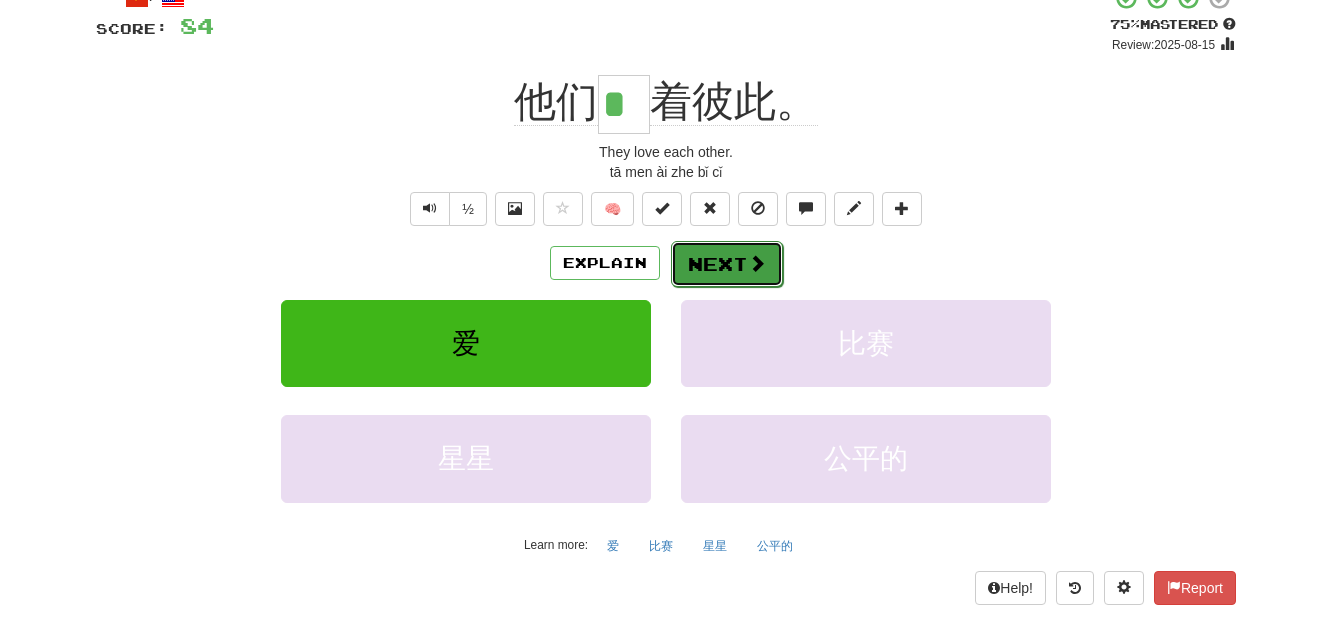 click on "Next" at bounding box center [727, 264] 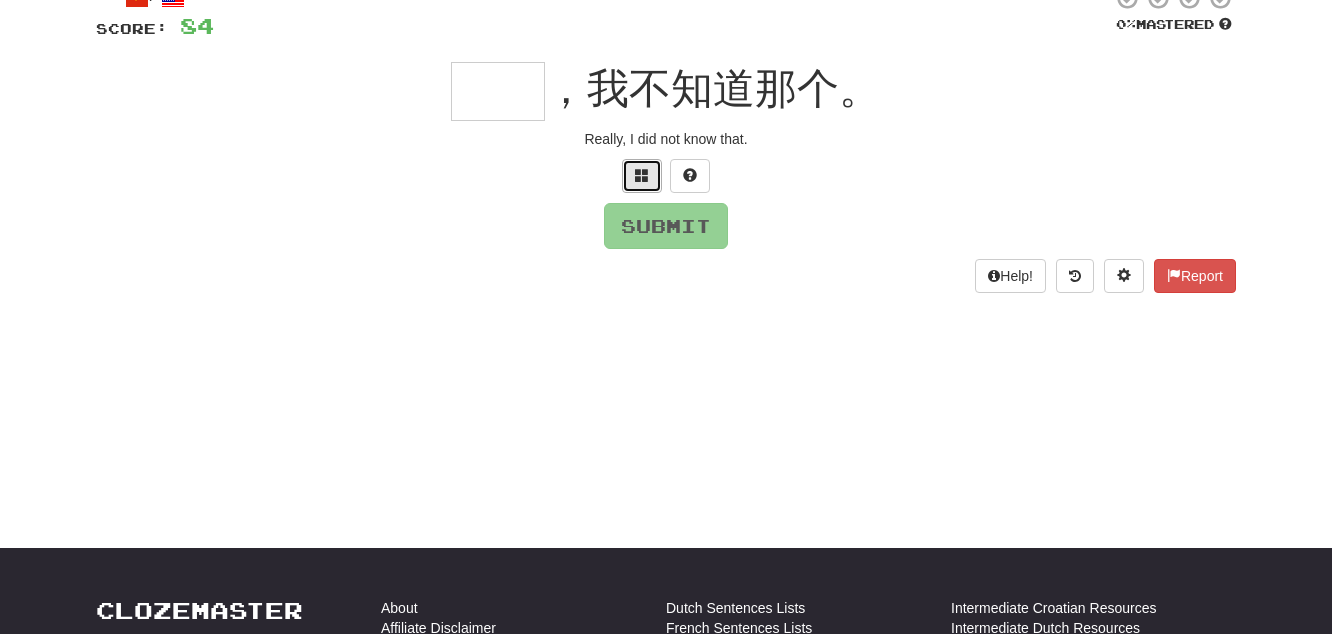 click at bounding box center (642, 176) 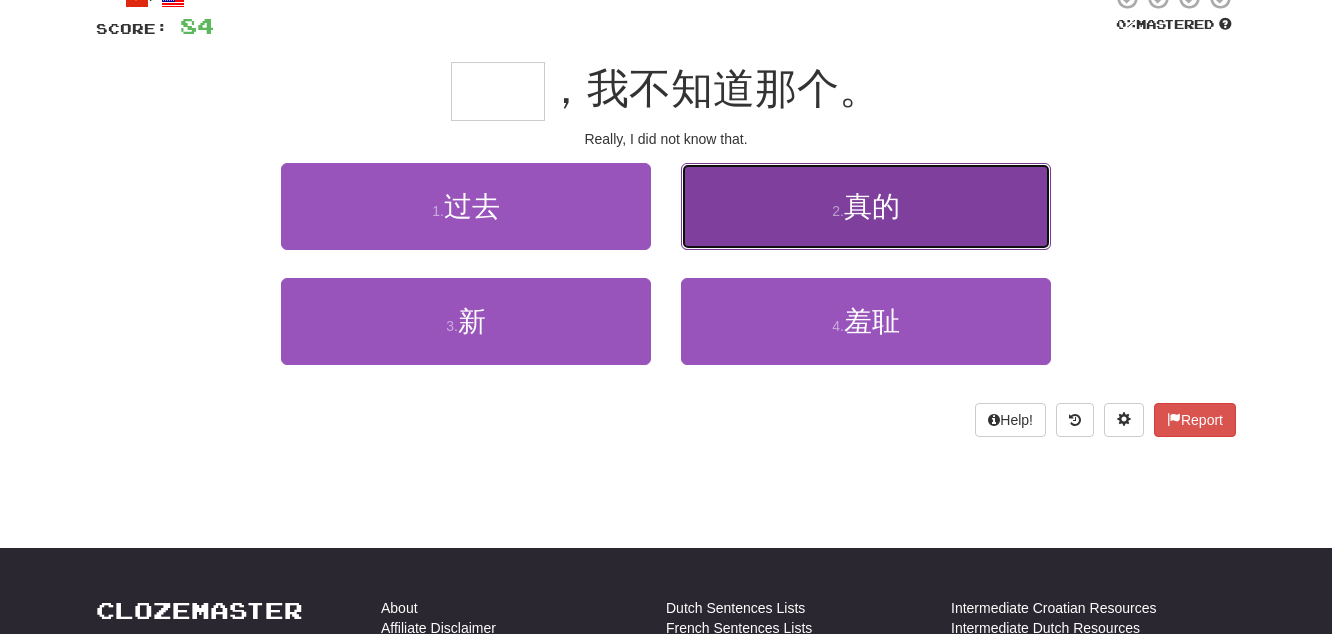 click on "真的" at bounding box center [872, 206] 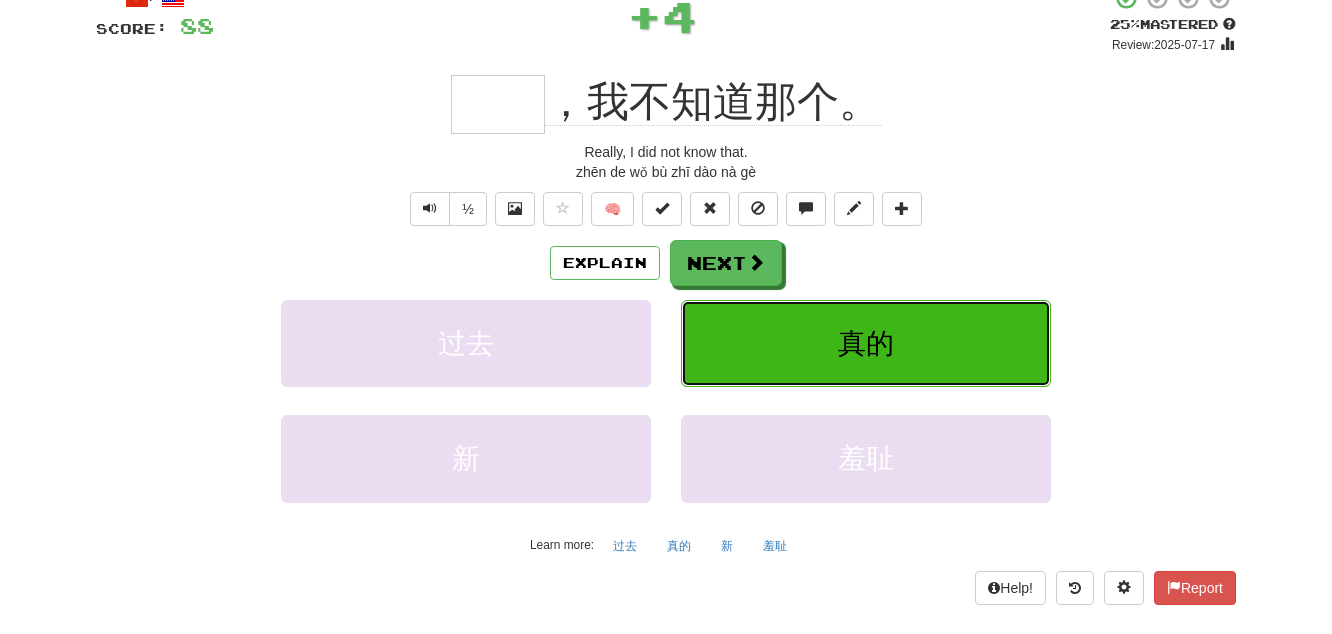type on "**" 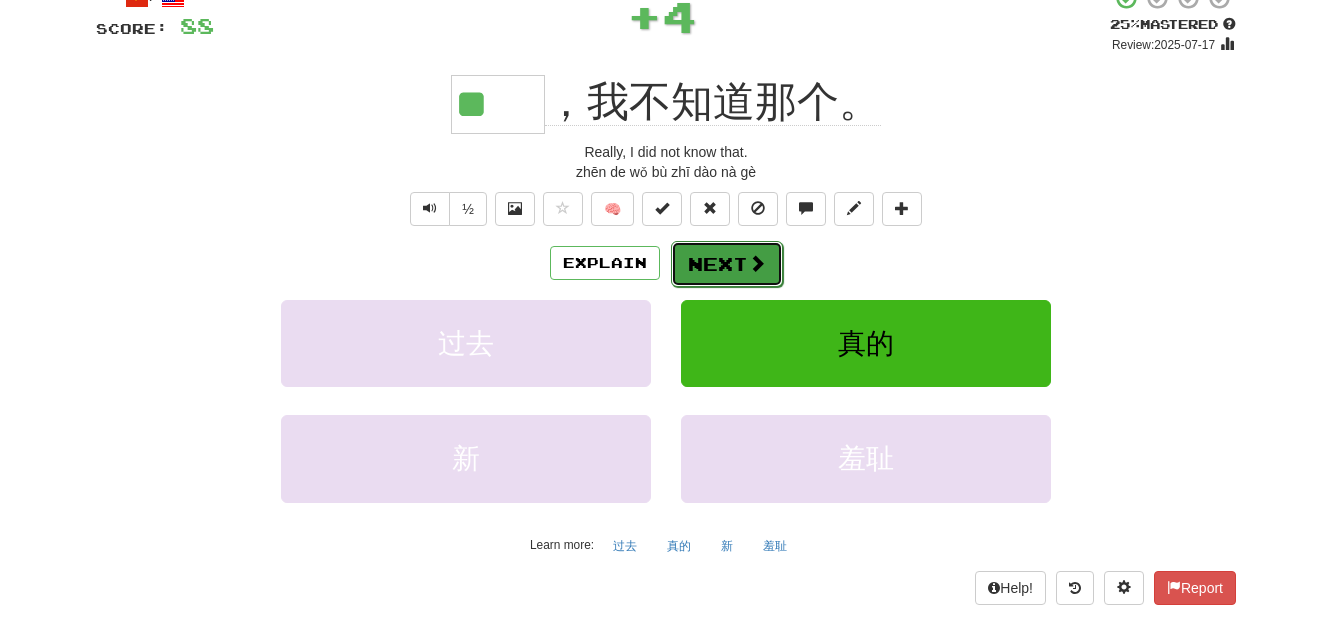 click on "Next" at bounding box center [727, 264] 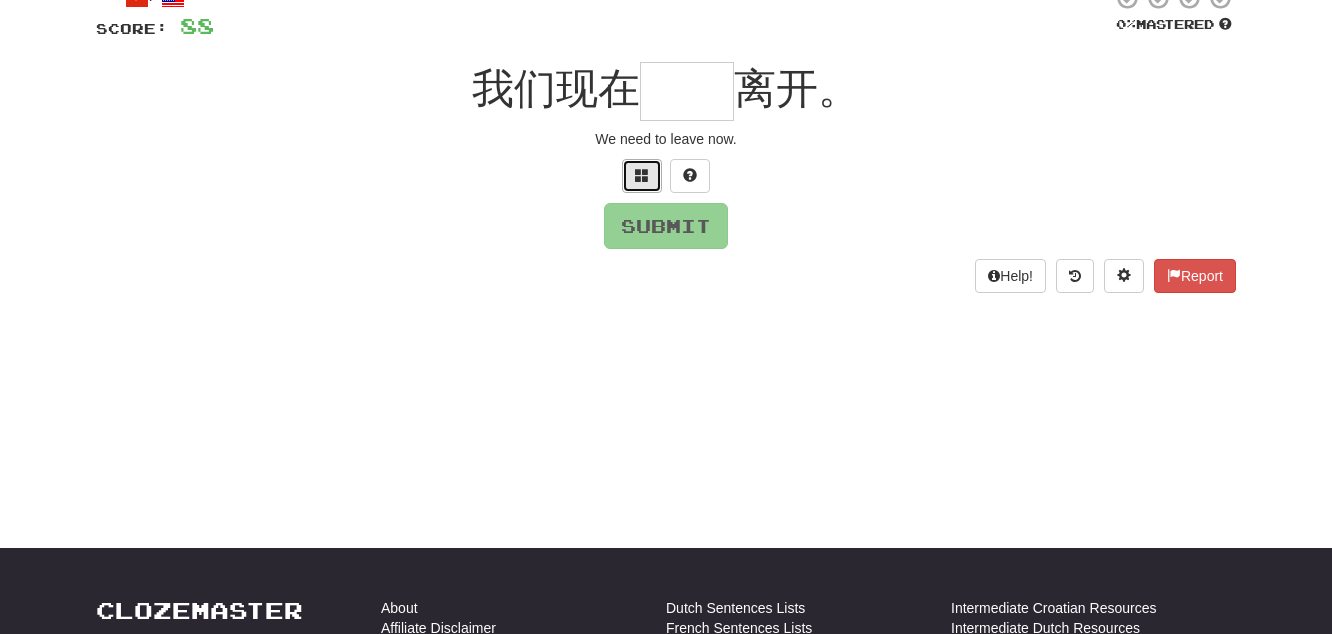 click at bounding box center (642, 175) 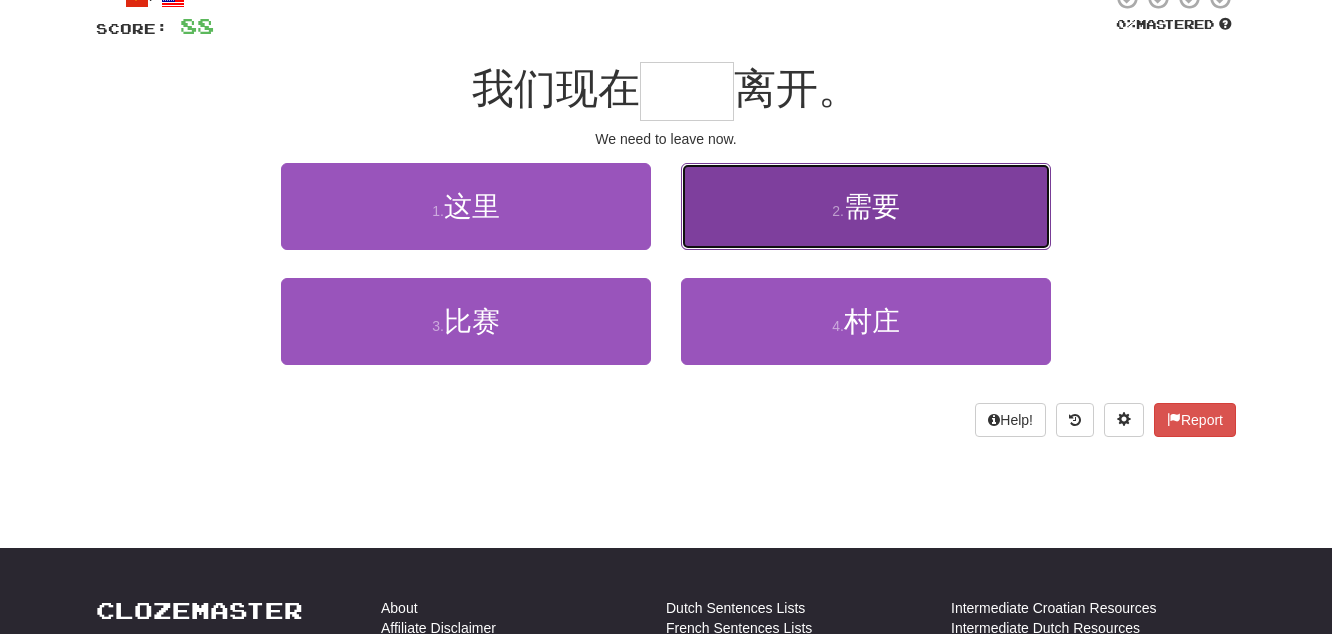 click on "需要" at bounding box center [872, 206] 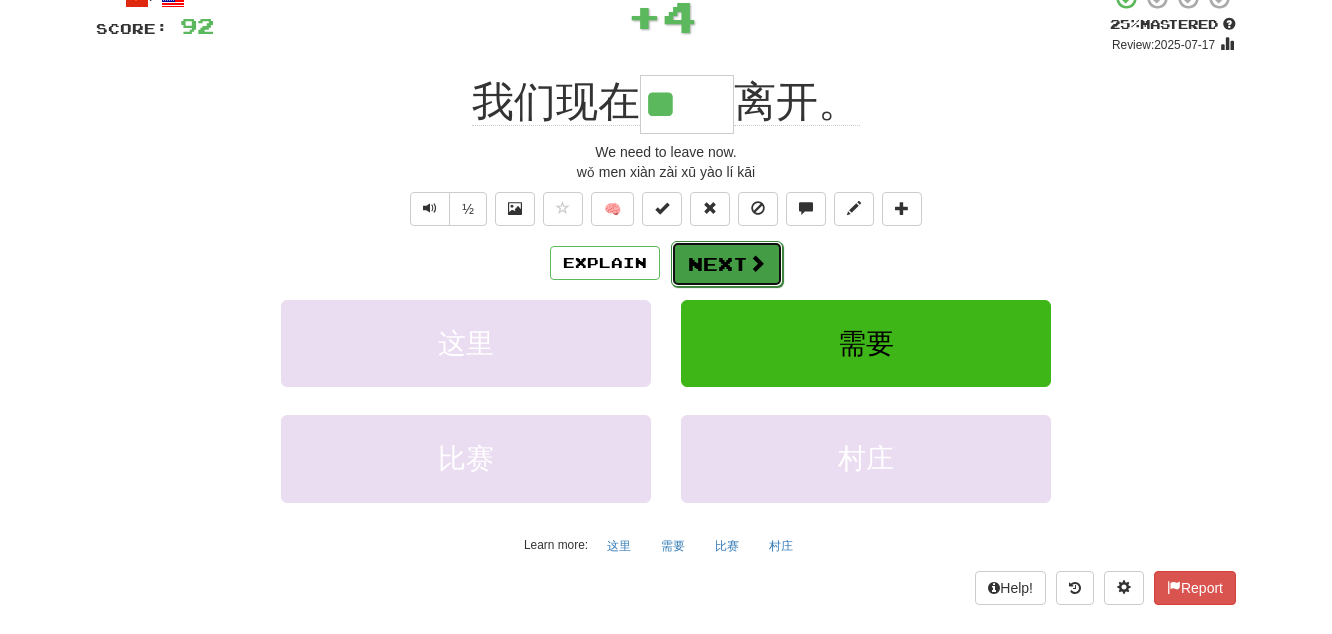 click on "Next" at bounding box center (727, 264) 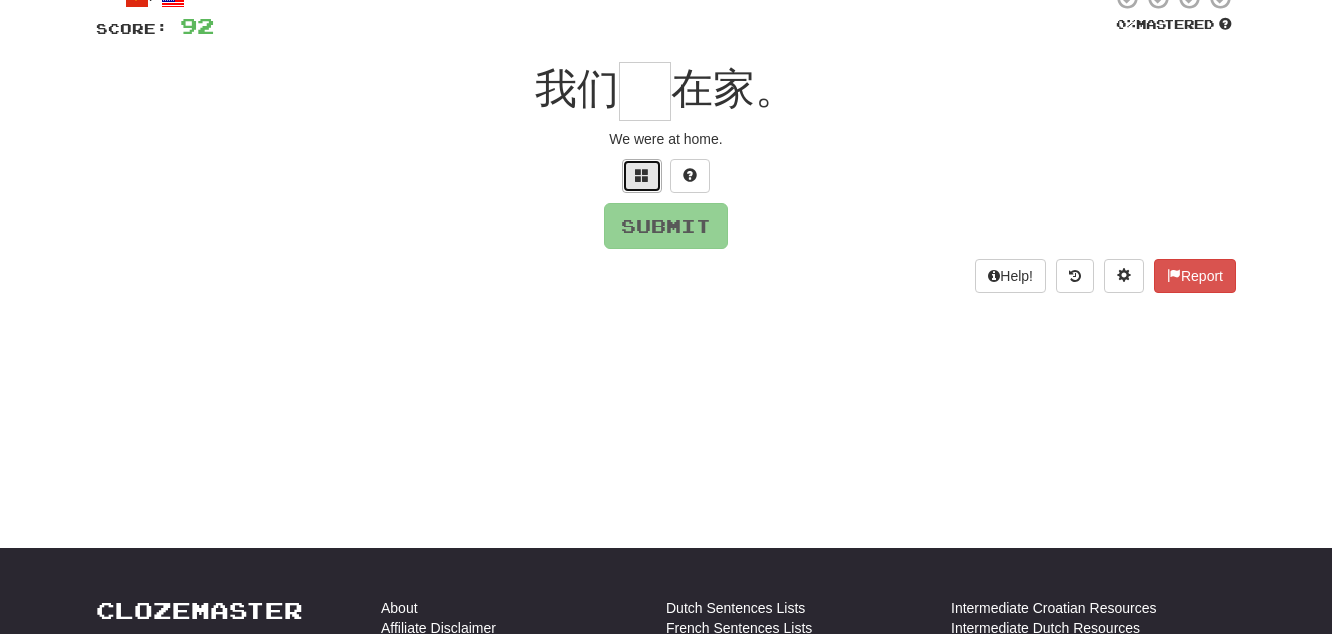 click at bounding box center (642, 176) 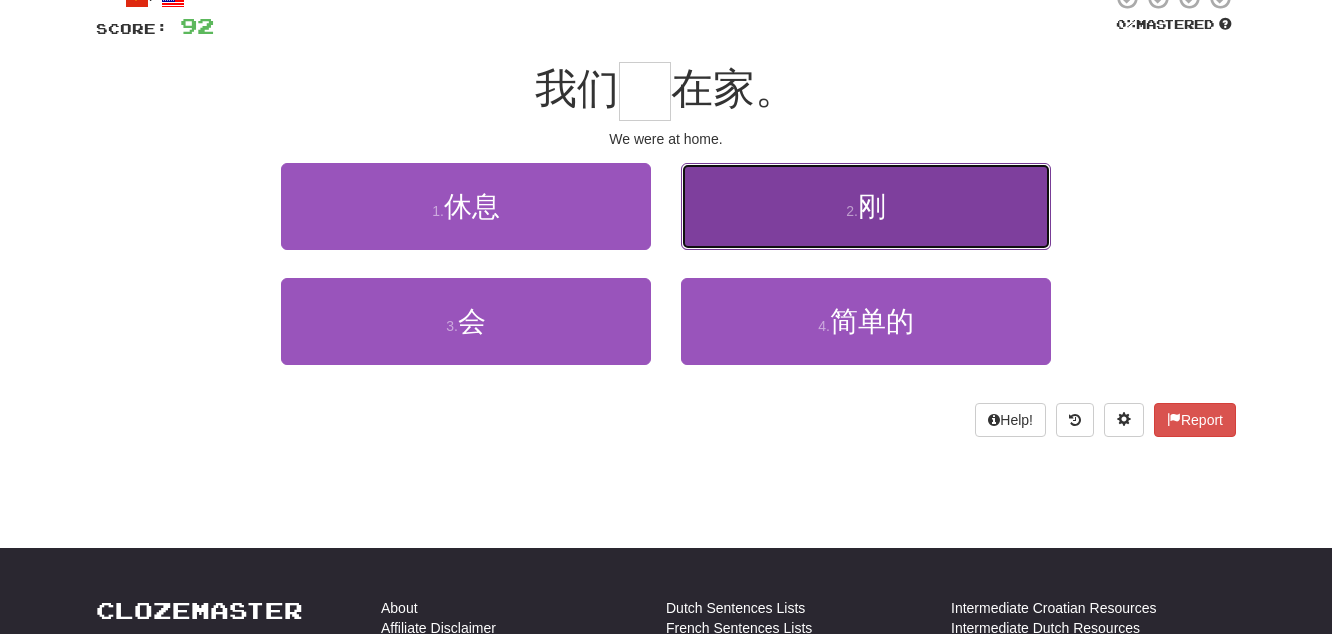 click on "刚" at bounding box center [872, 206] 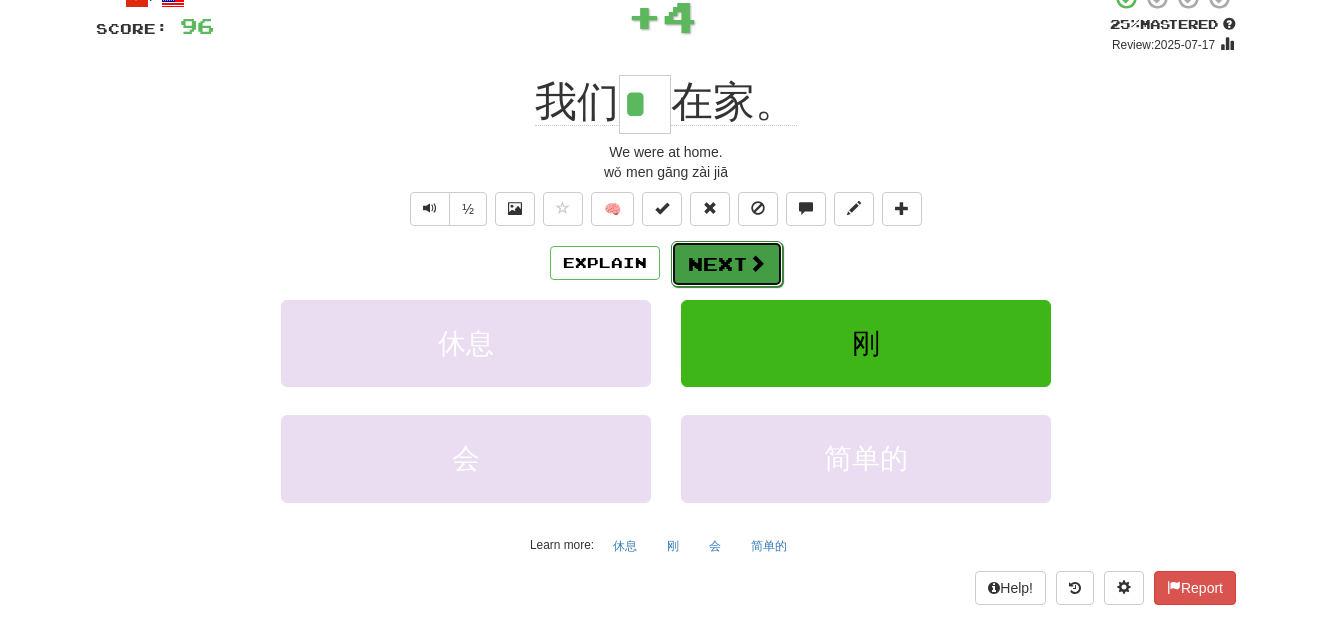 click on "Next" at bounding box center (727, 264) 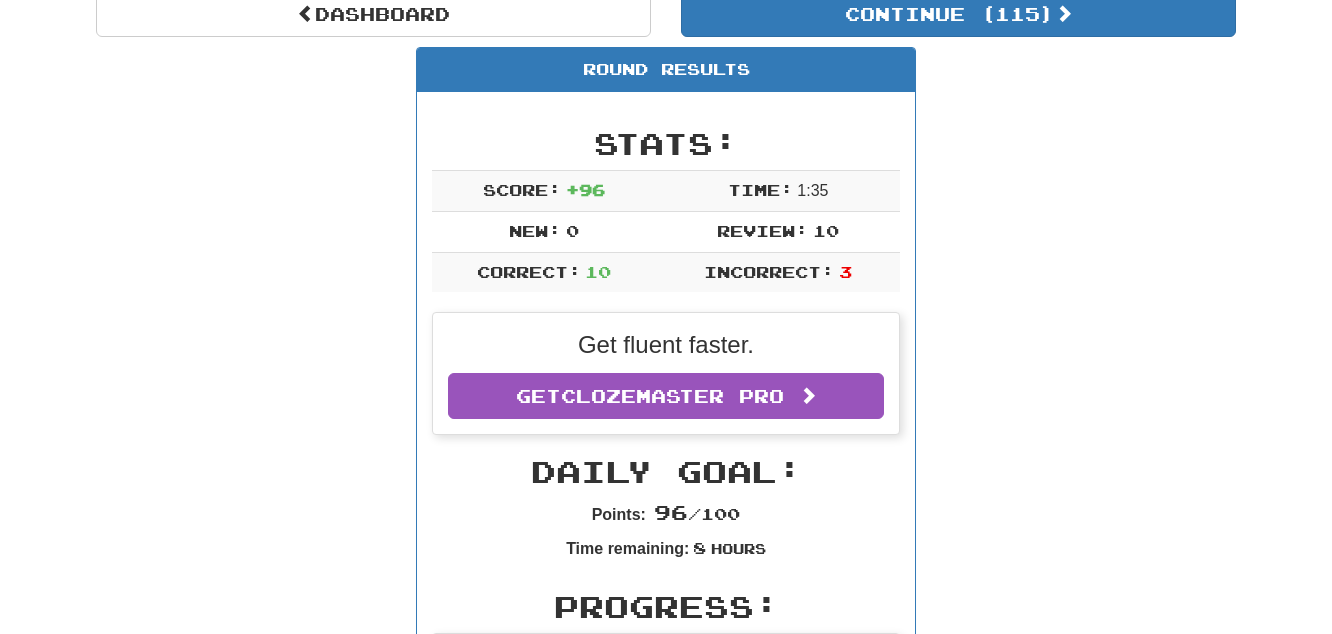 scroll, scrollTop: 155, scrollLeft: 0, axis: vertical 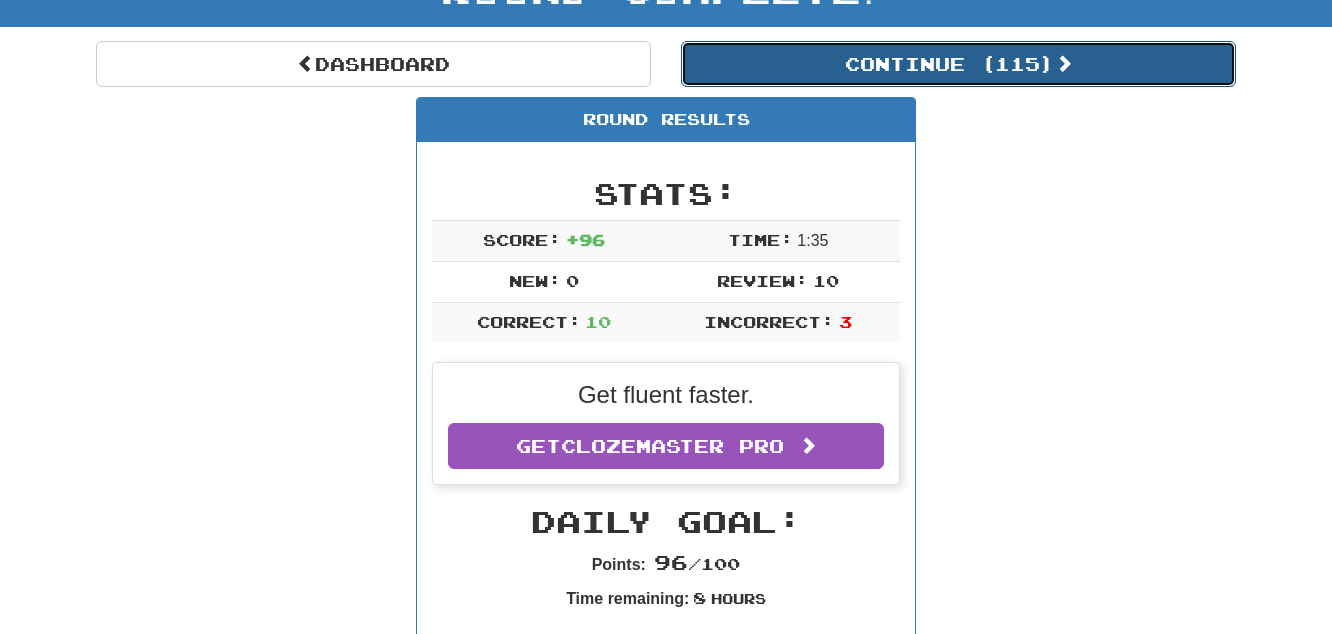 click on "Continue ( 115 )" at bounding box center (958, 64) 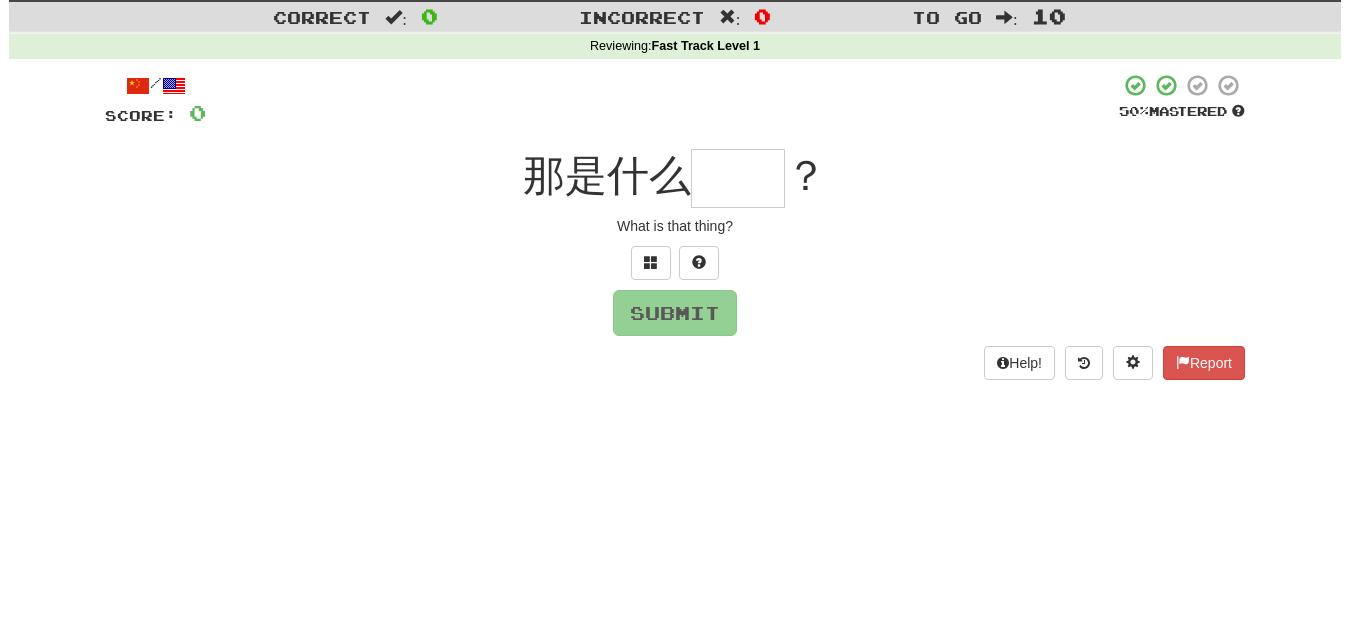 scroll, scrollTop: 0, scrollLeft: 0, axis: both 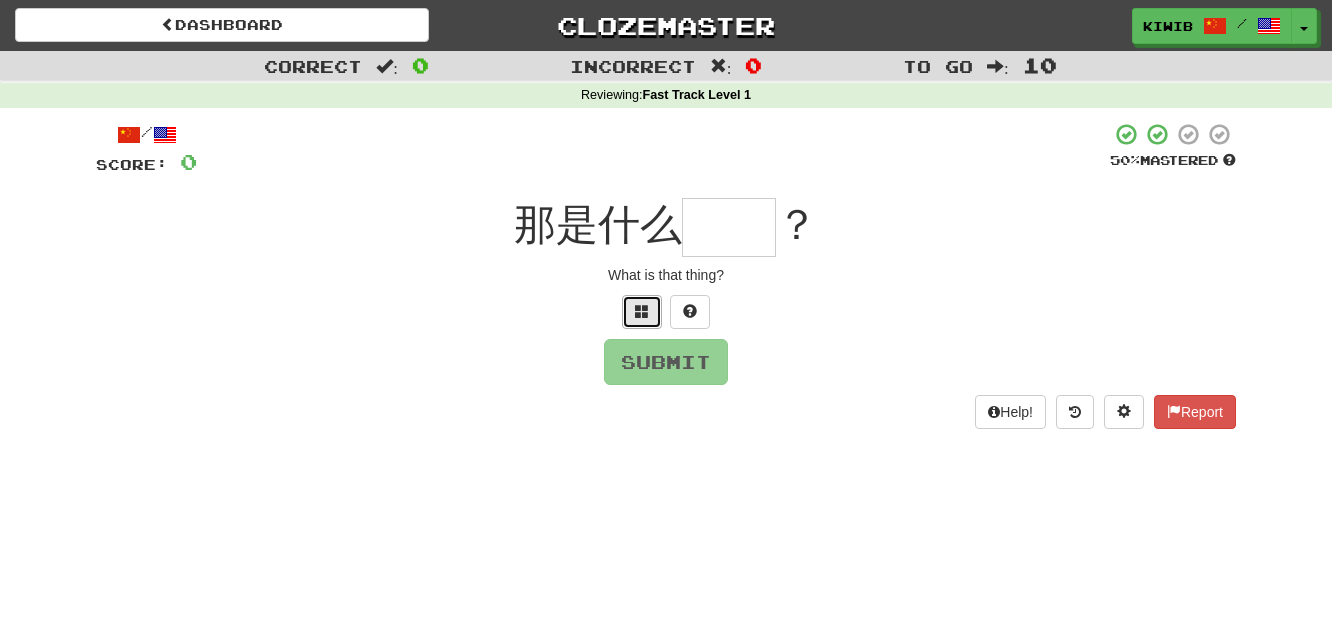 click at bounding box center [642, 312] 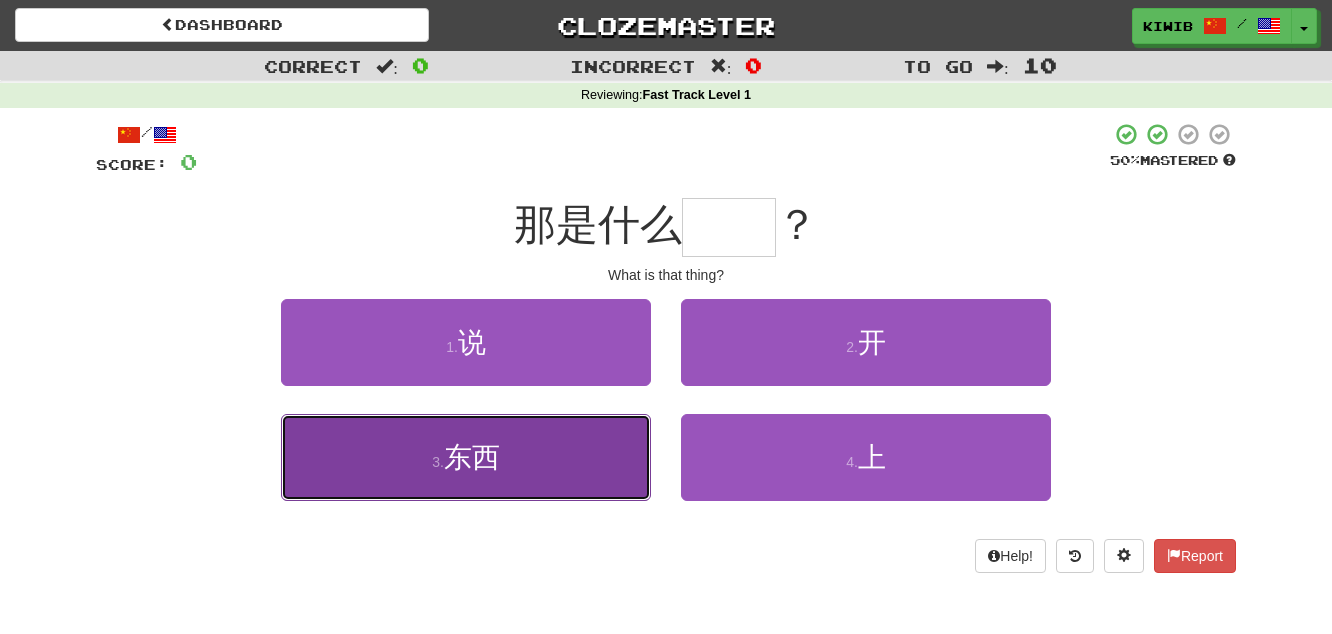 click on "3 .  东西" at bounding box center [466, 457] 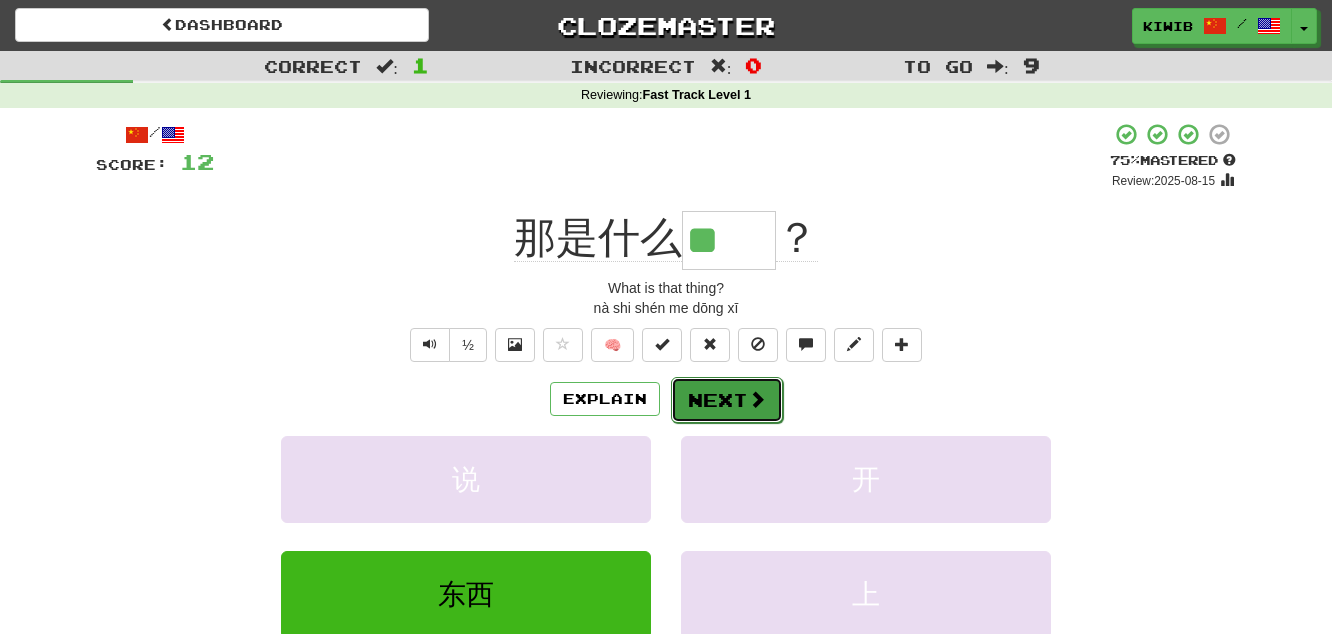 click on "Next" at bounding box center [727, 400] 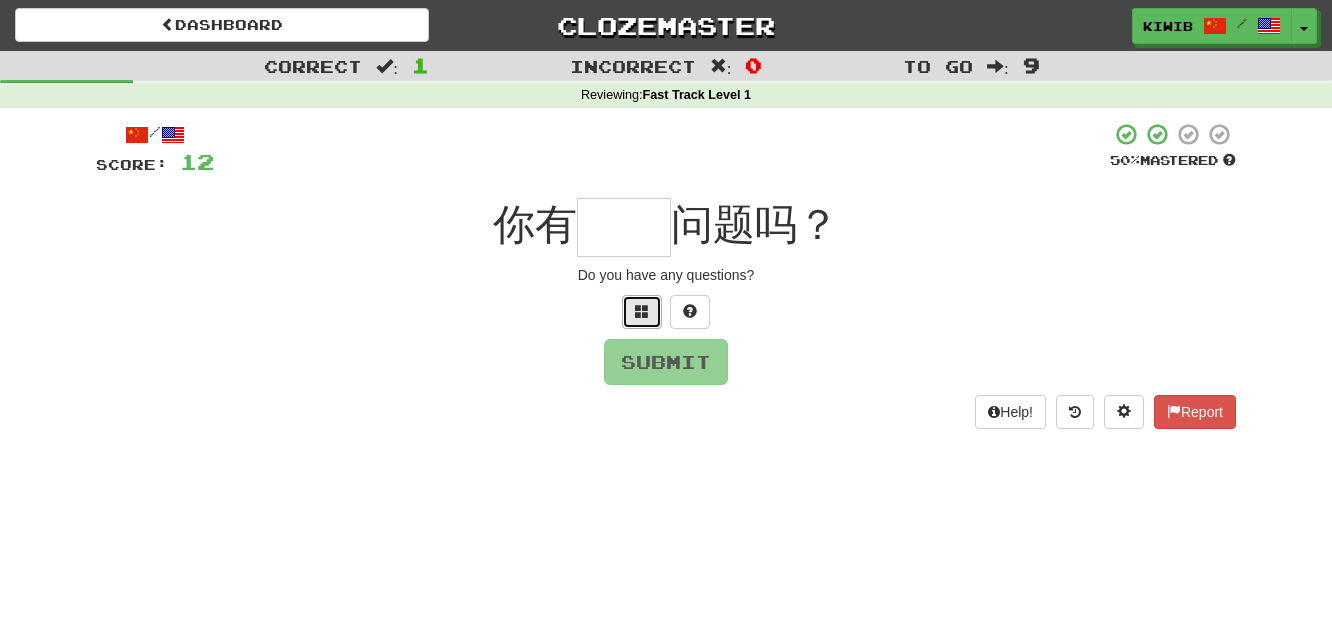 click at bounding box center (642, 312) 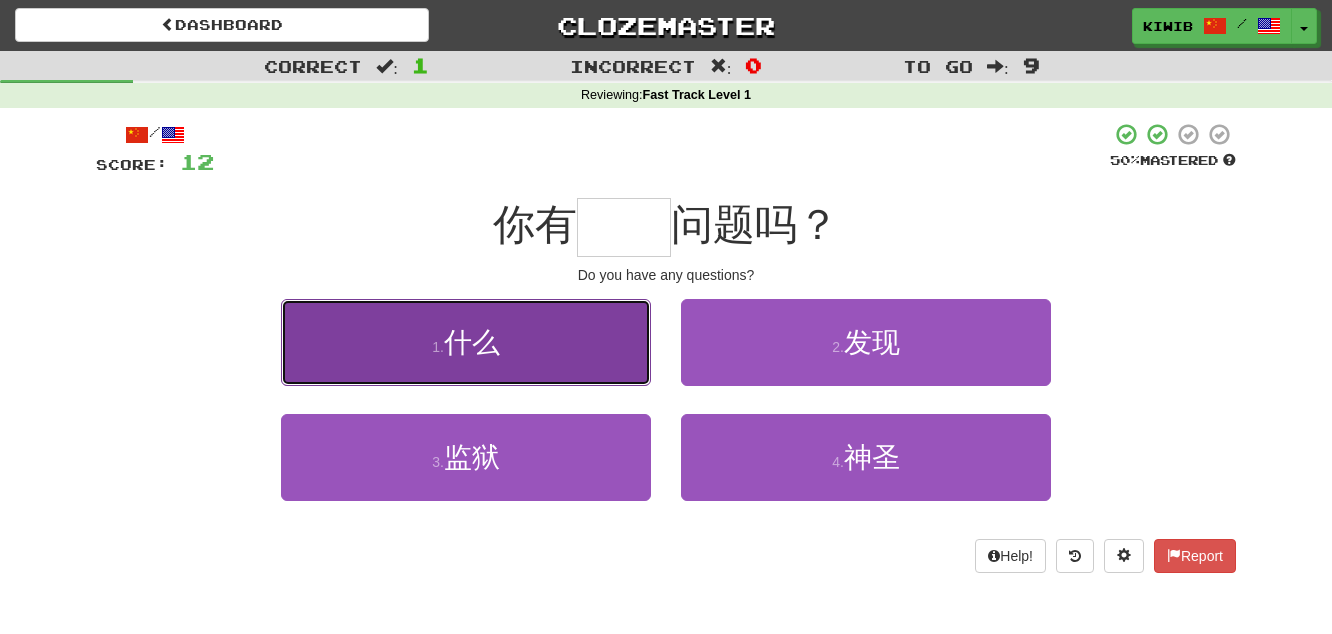 click on "什么" at bounding box center (472, 342) 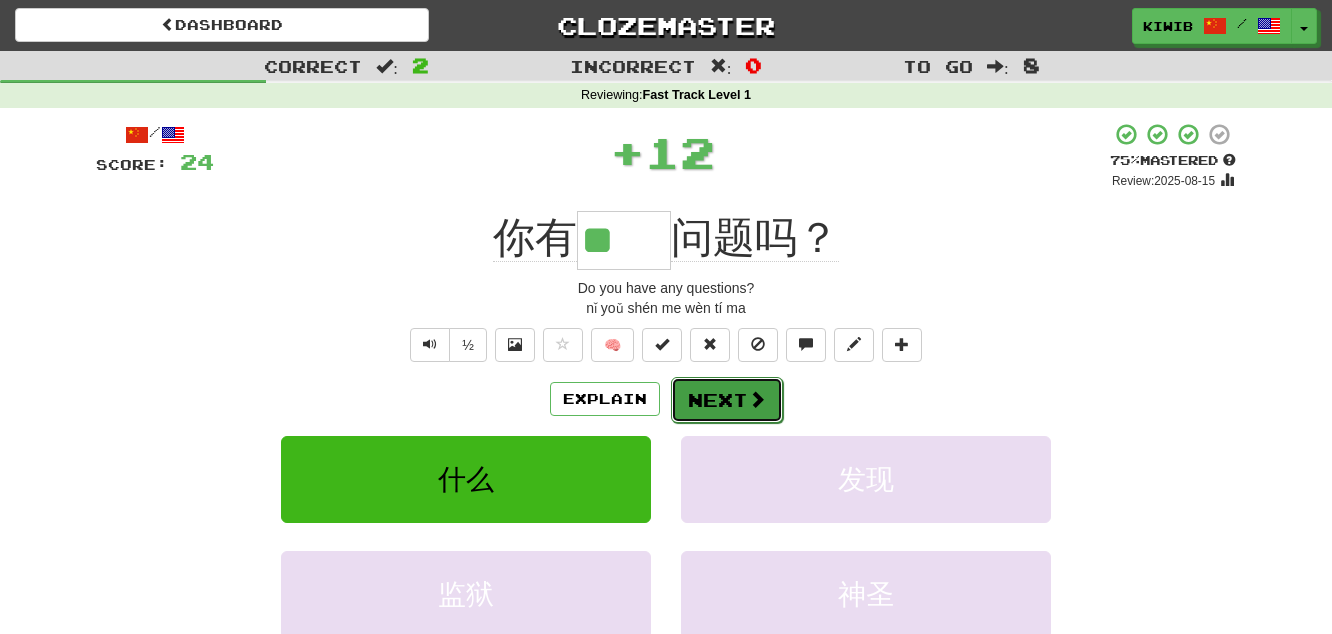 click on "Next" at bounding box center (727, 400) 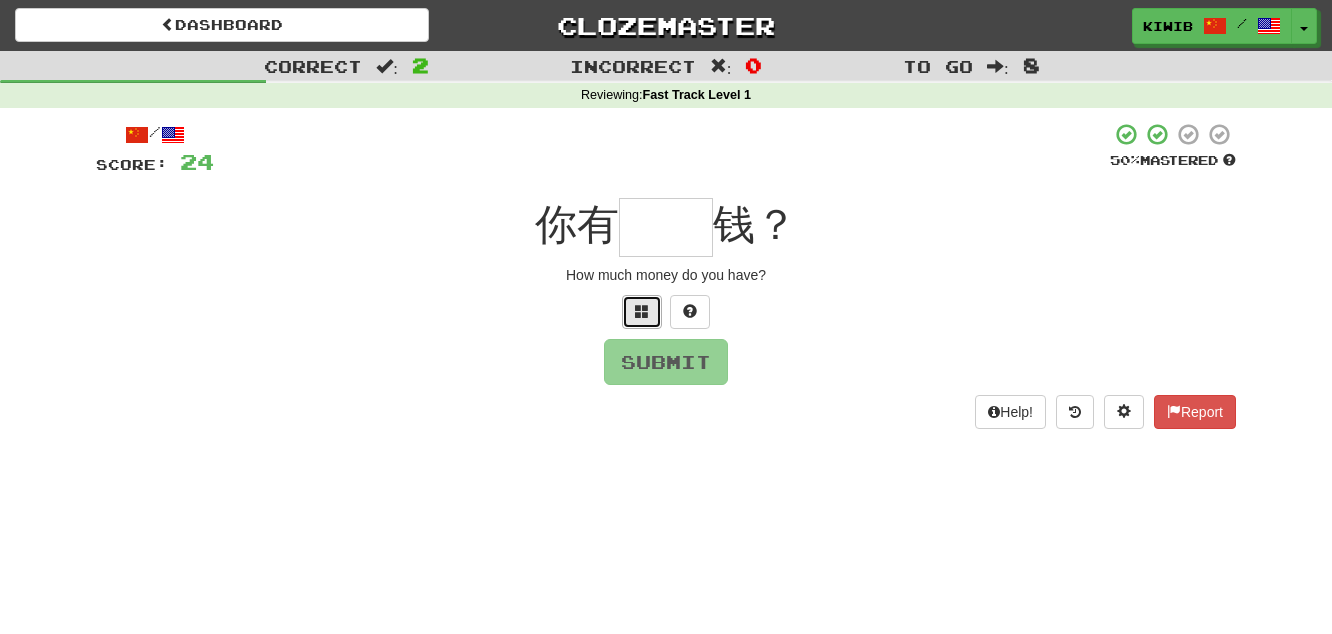click at bounding box center [642, 311] 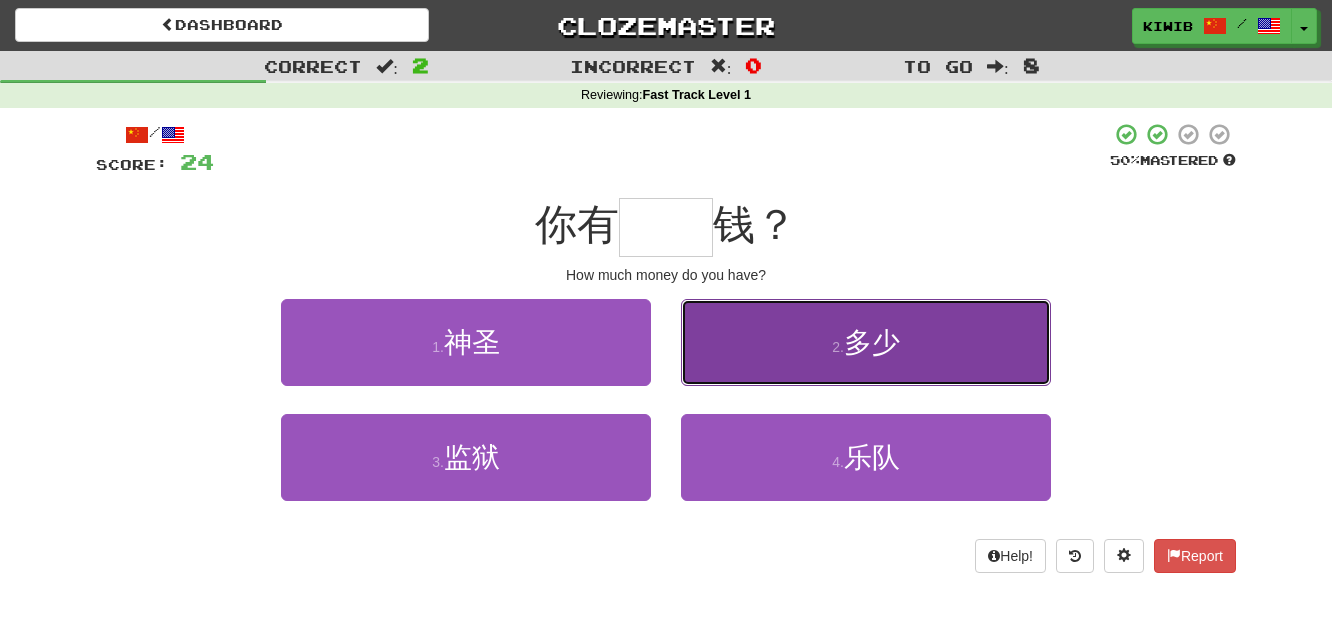 click on "多少" at bounding box center (872, 342) 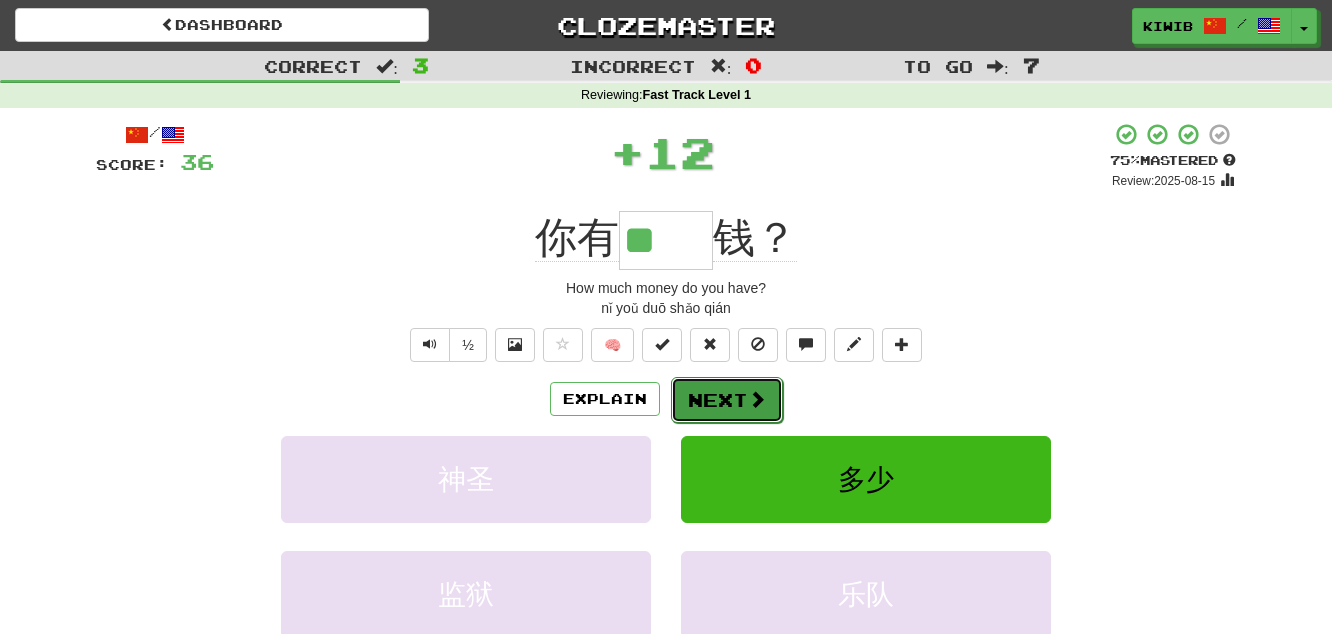 click on "Next" at bounding box center [727, 400] 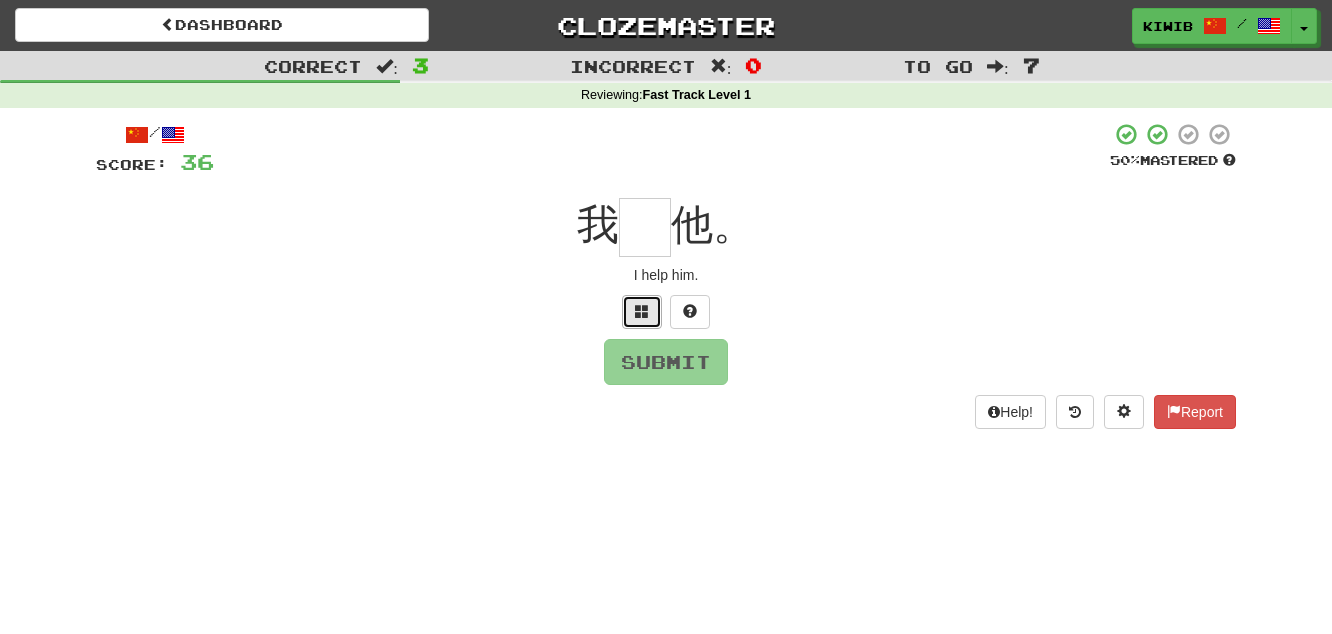 click at bounding box center [642, 312] 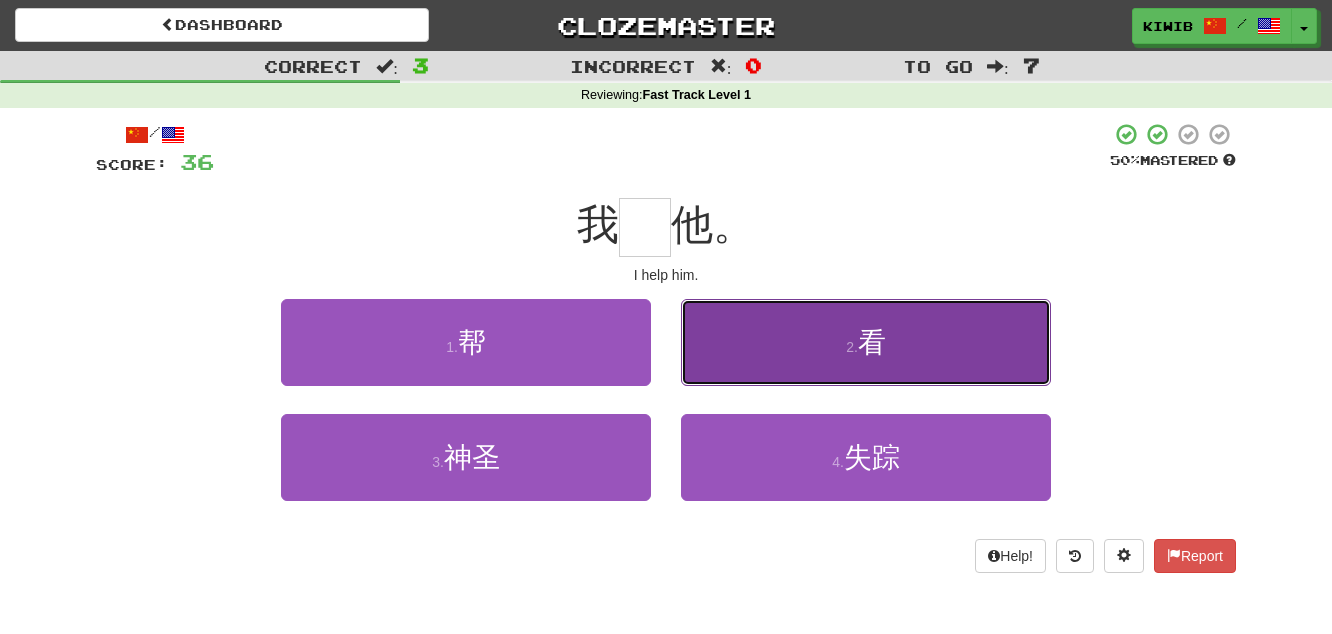 click on "看" at bounding box center [872, 342] 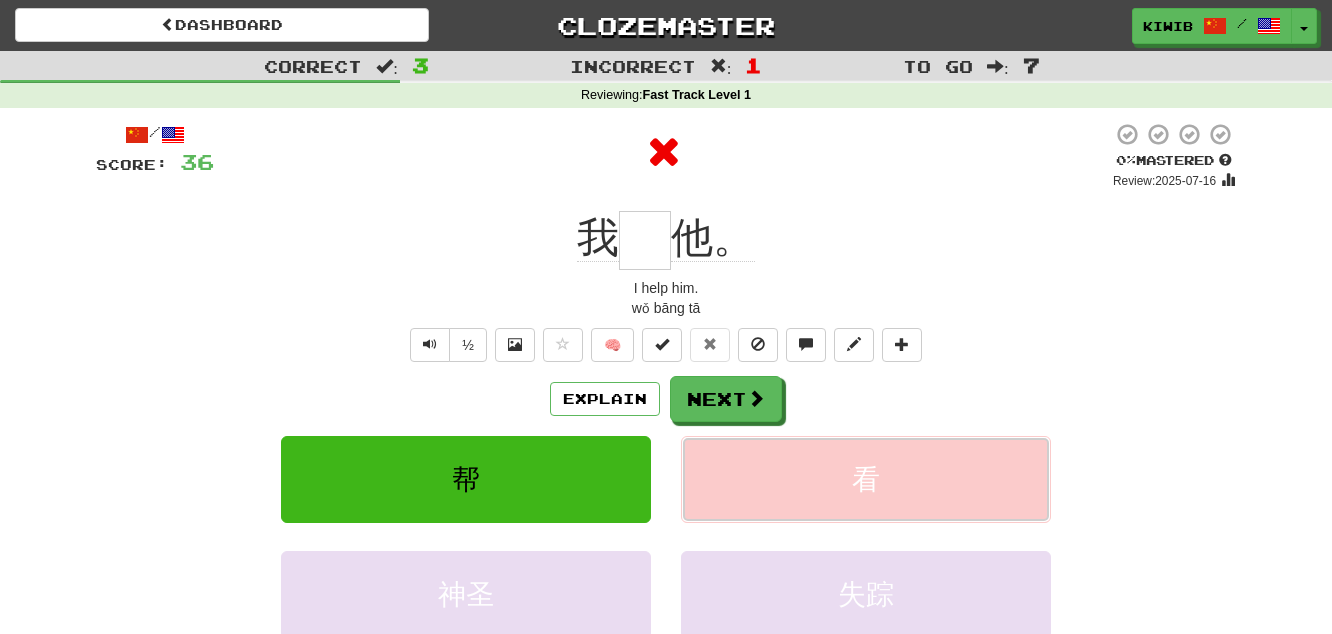 type on "*" 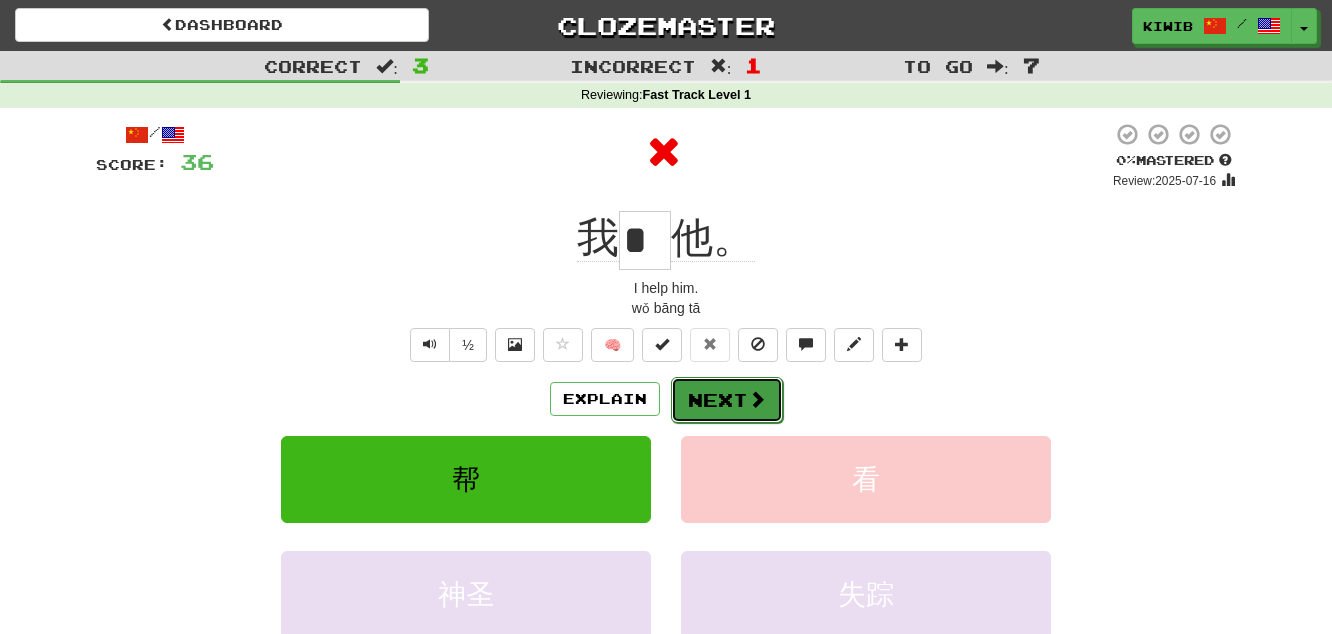 click on "Next" at bounding box center [727, 400] 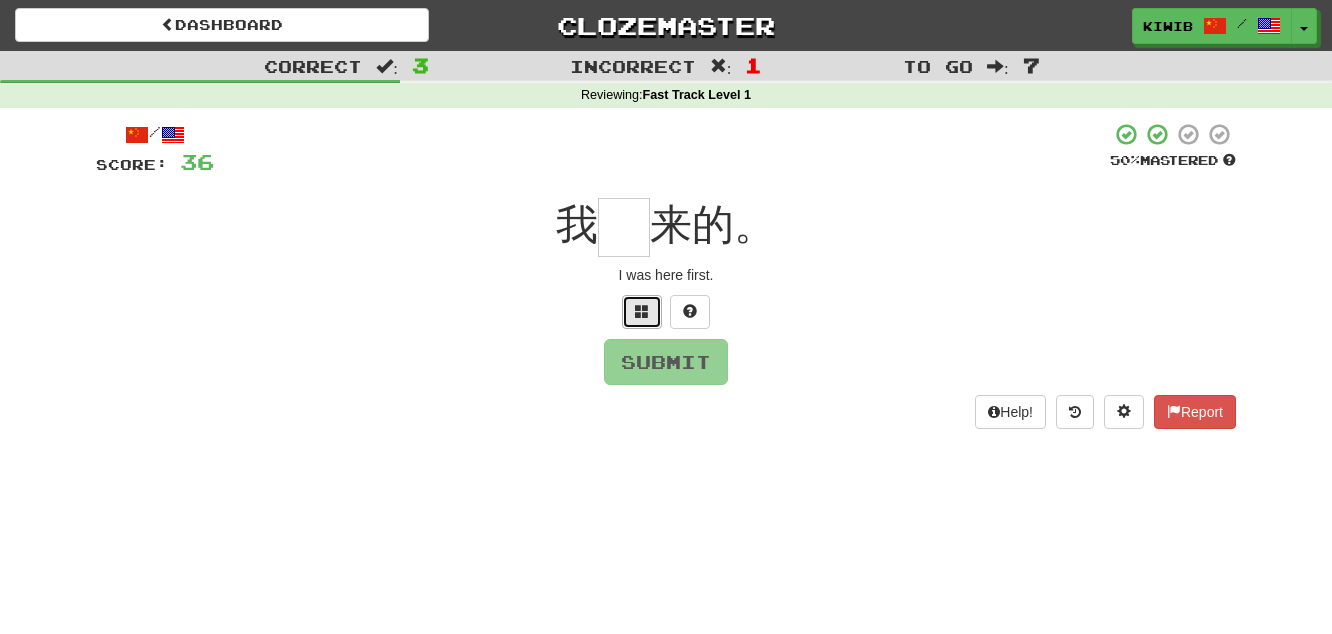 click at bounding box center (642, 311) 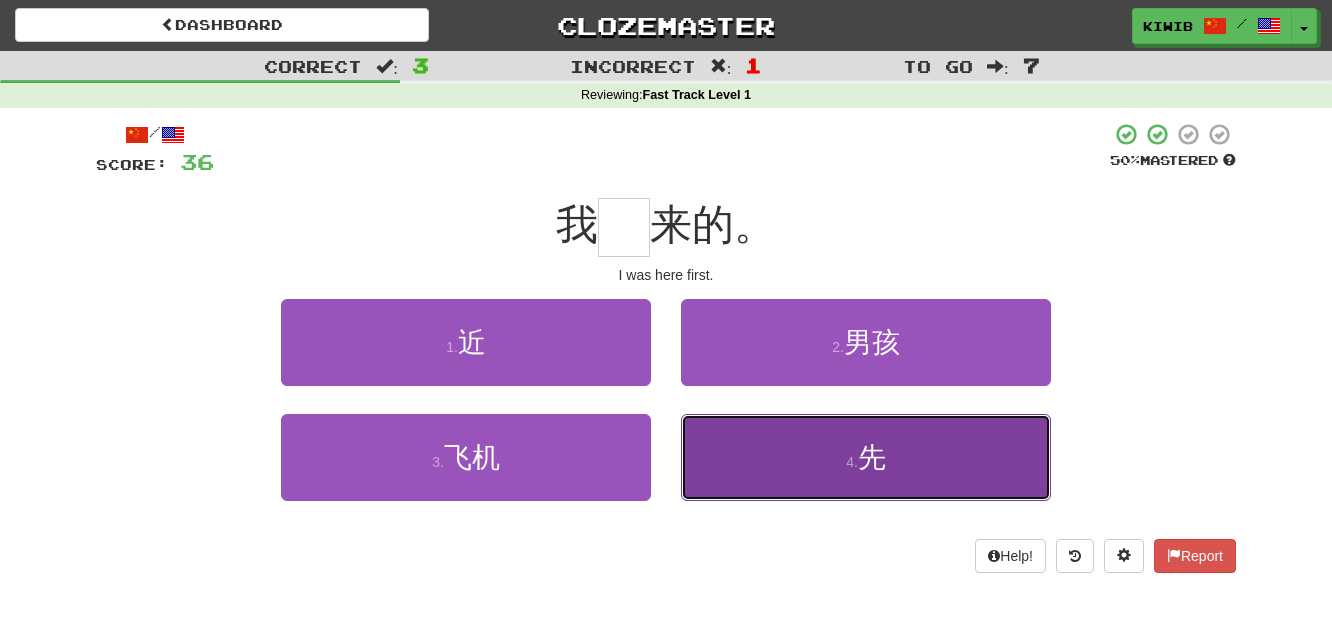 click on "先" at bounding box center (872, 457) 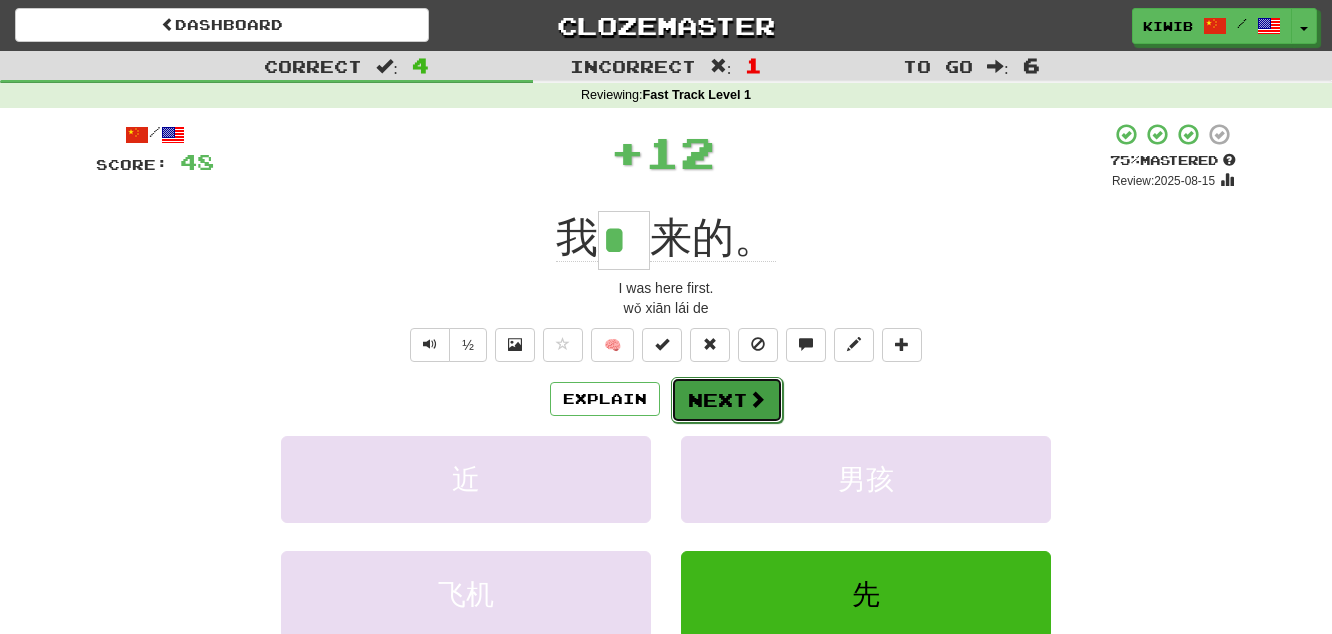click on "Next" at bounding box center (727, 400) 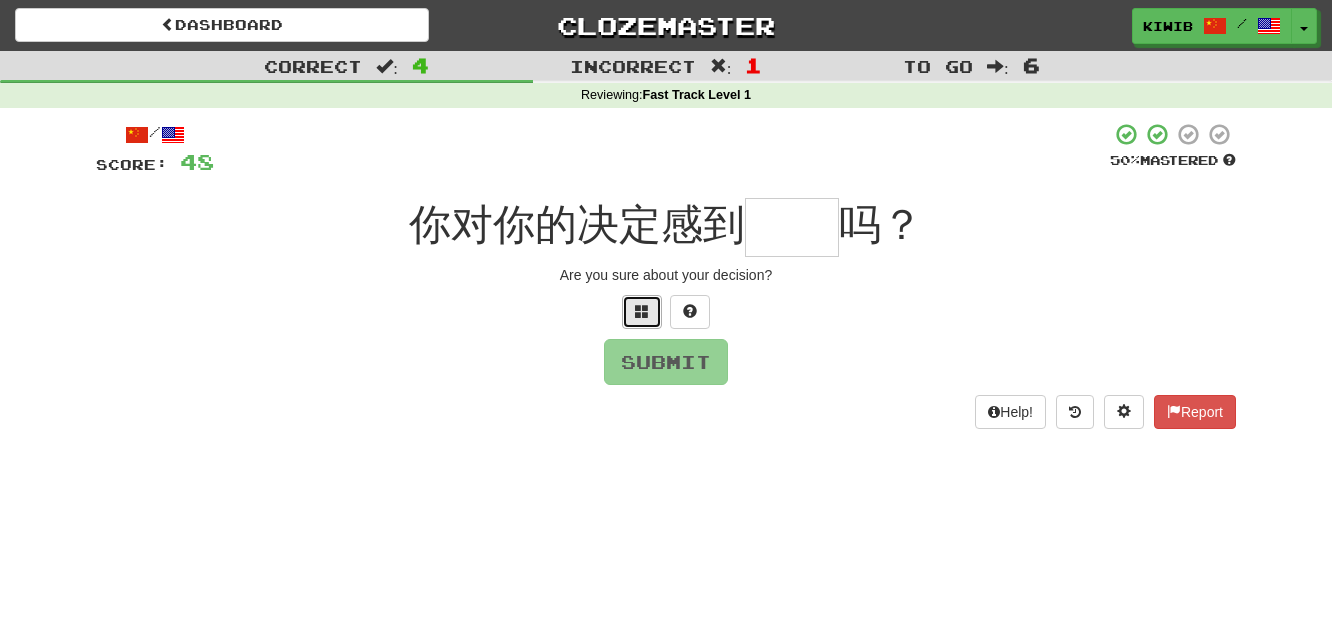 click at bounding box center (642, 311) 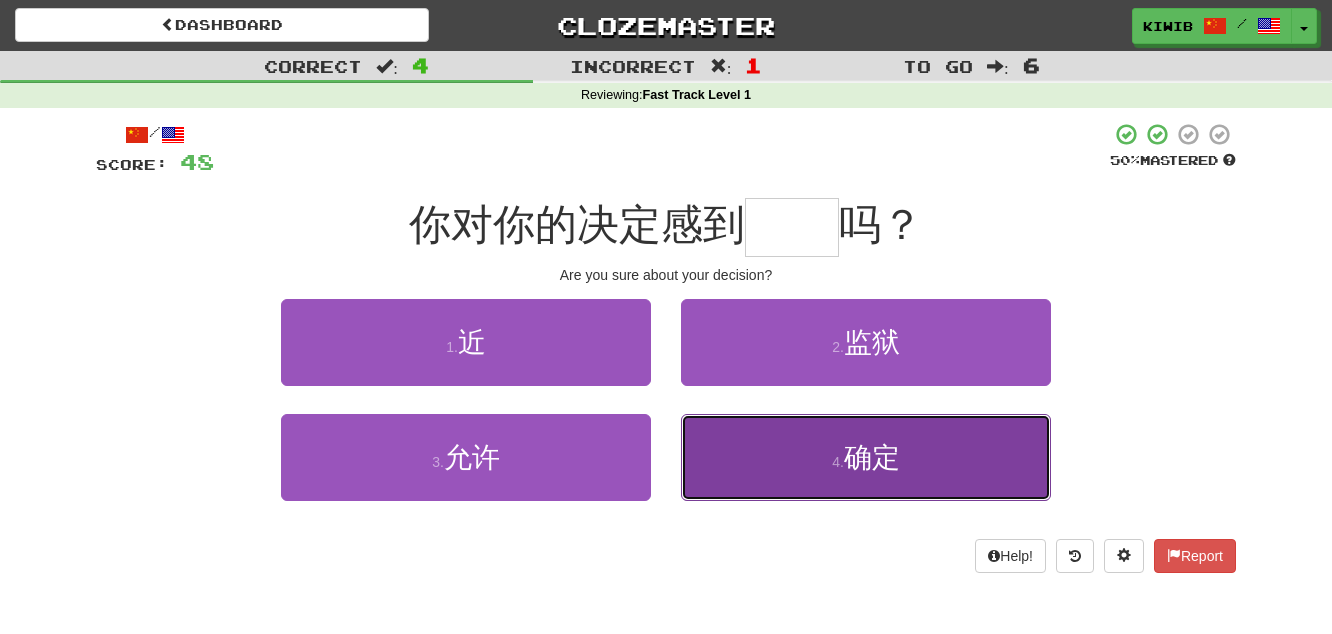 click on "确定" at bounding box center (872, 457) 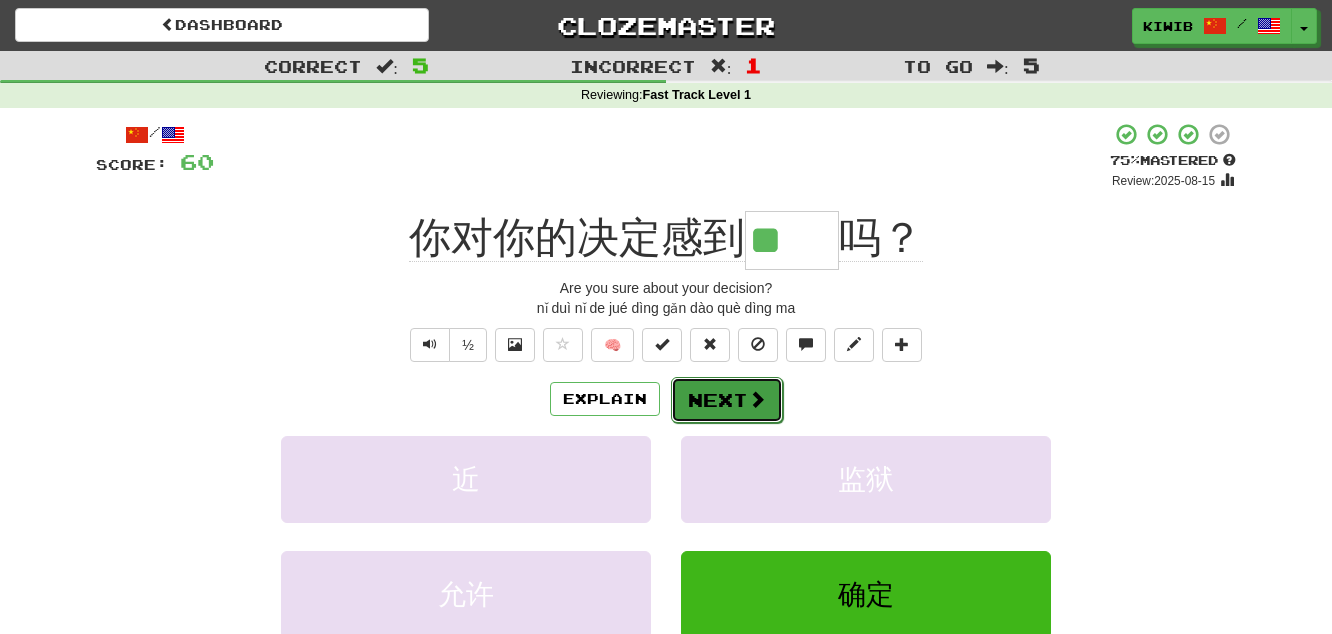 click on "Next" at bounding box center [727, 400] 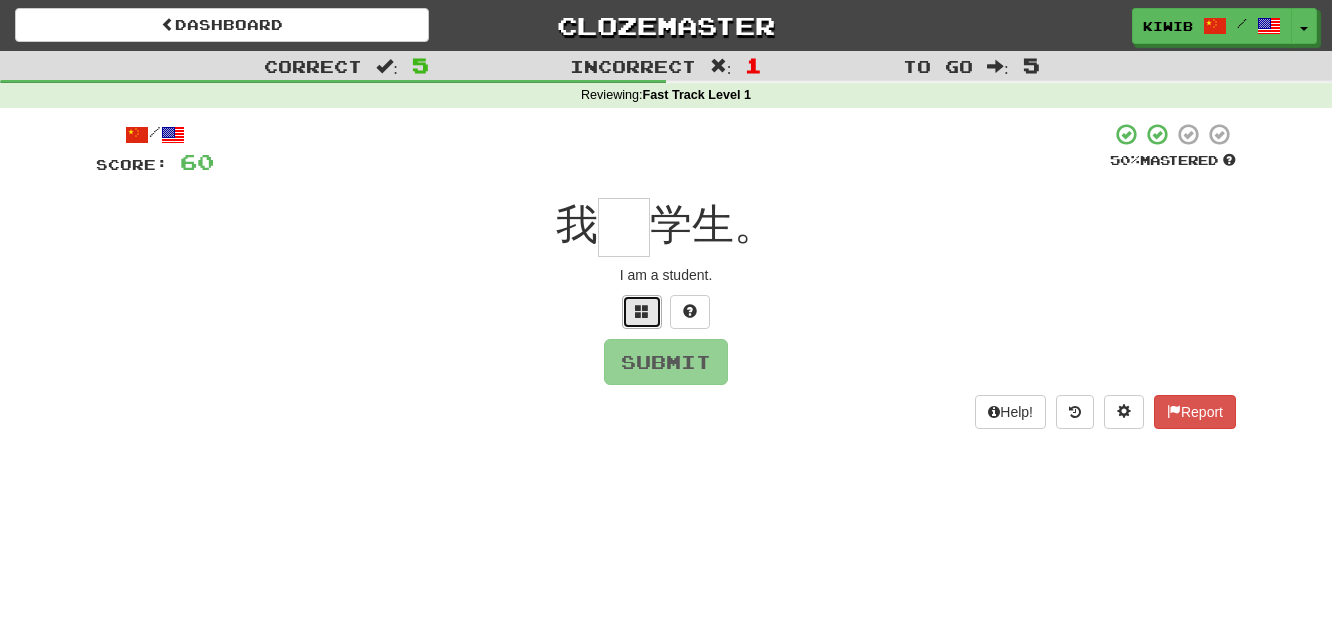 click at bounding box center [642, 311] 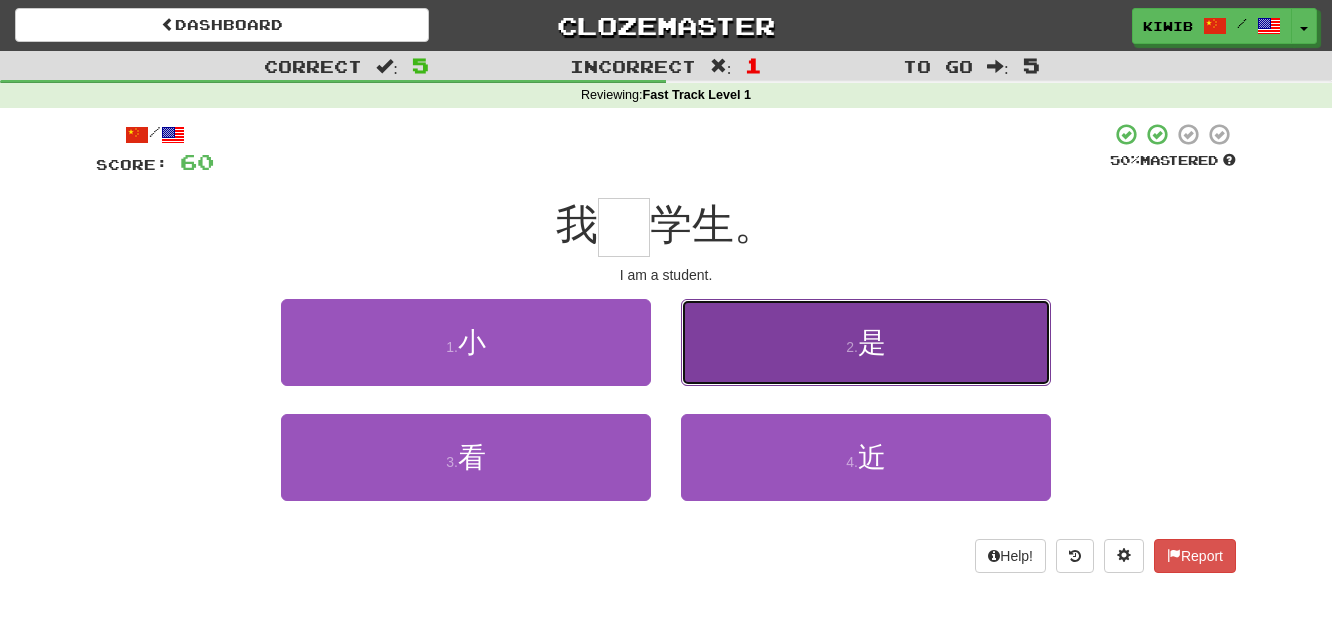 click on "2 .  是" at bounding box center [866, 342] 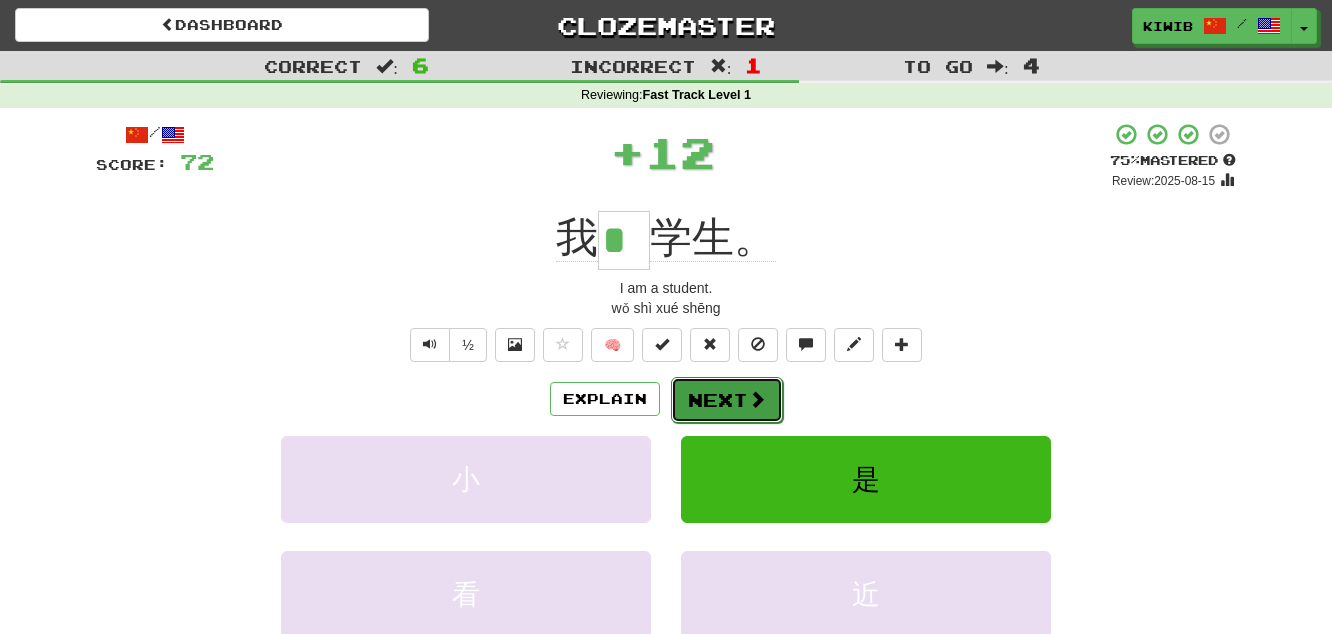 click on "Next" at bounding box center [727, 400] 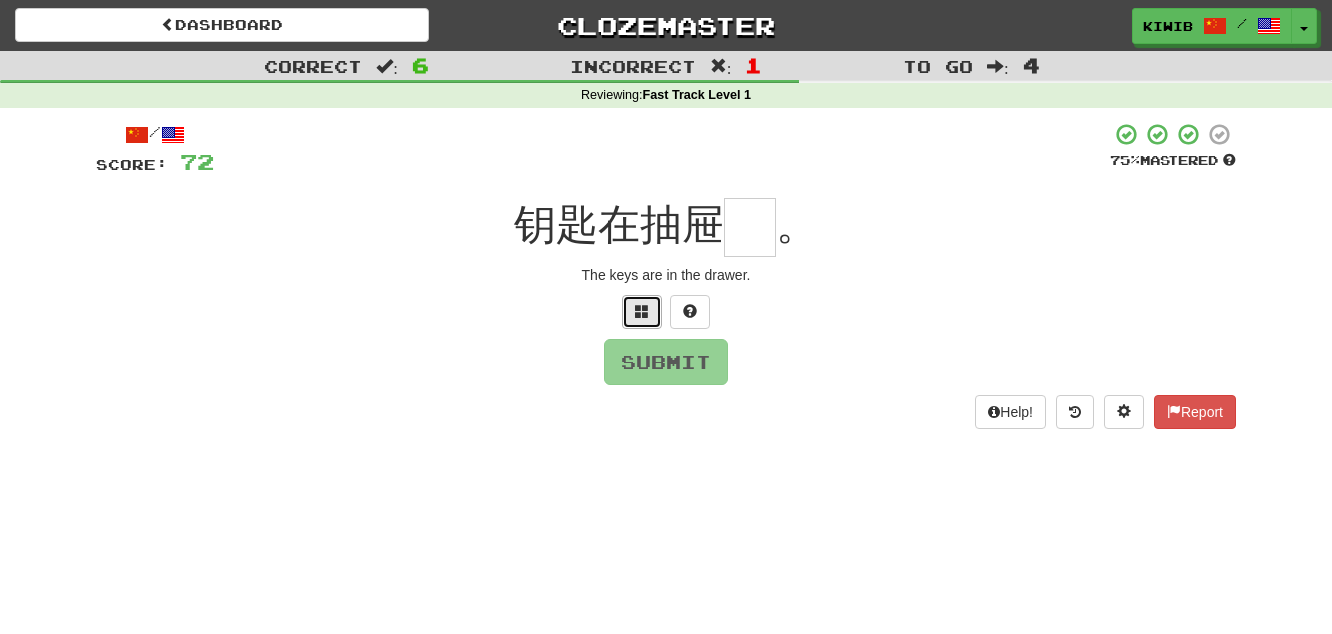 click at bounding box center [642, 312] 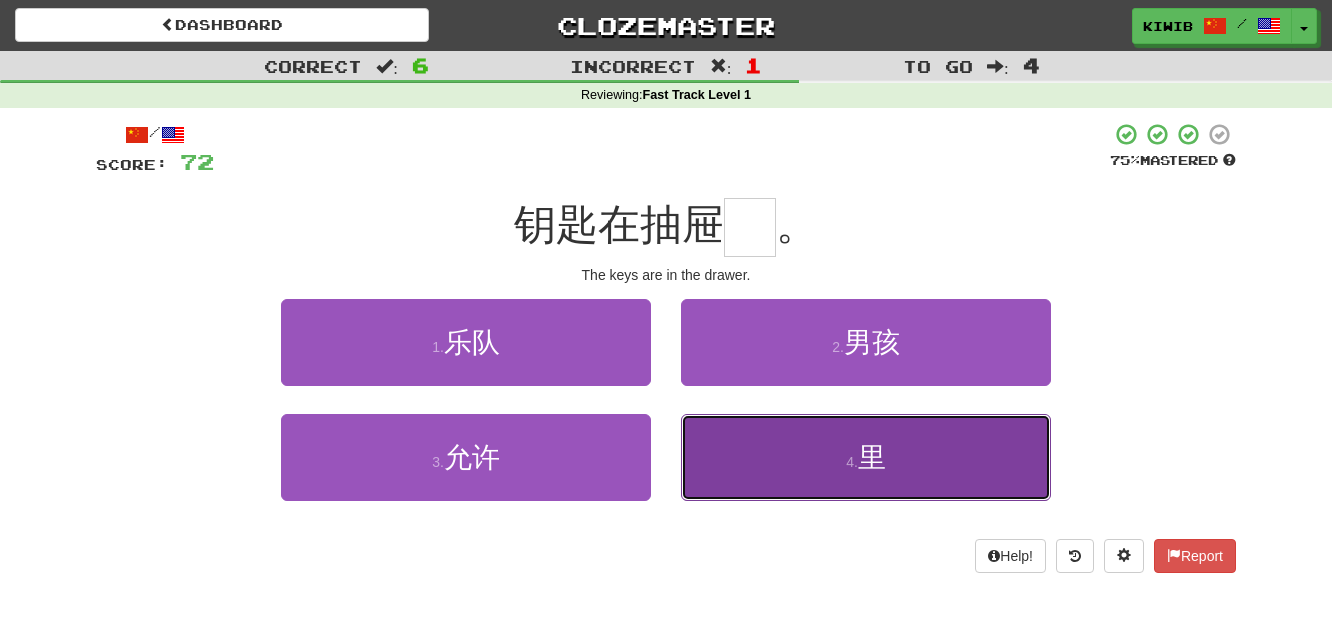 click on "4 .  里" at bounding box center [866, 457] 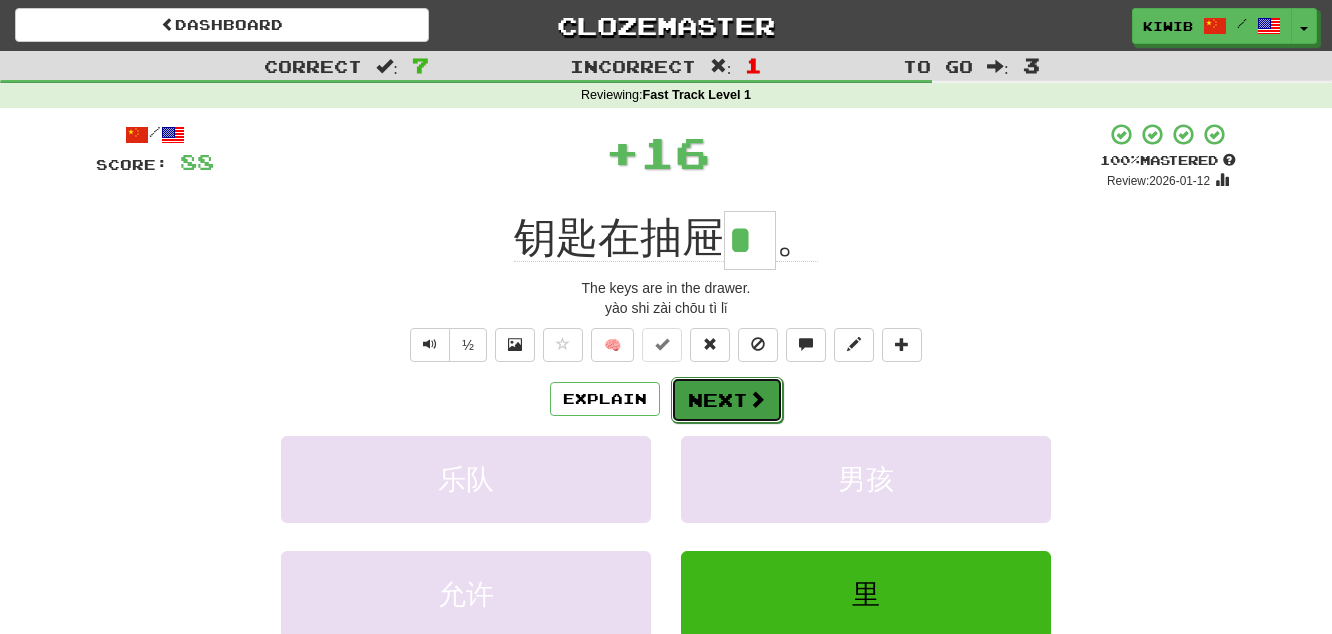 click on "Next" at bounding box center (727, 400) 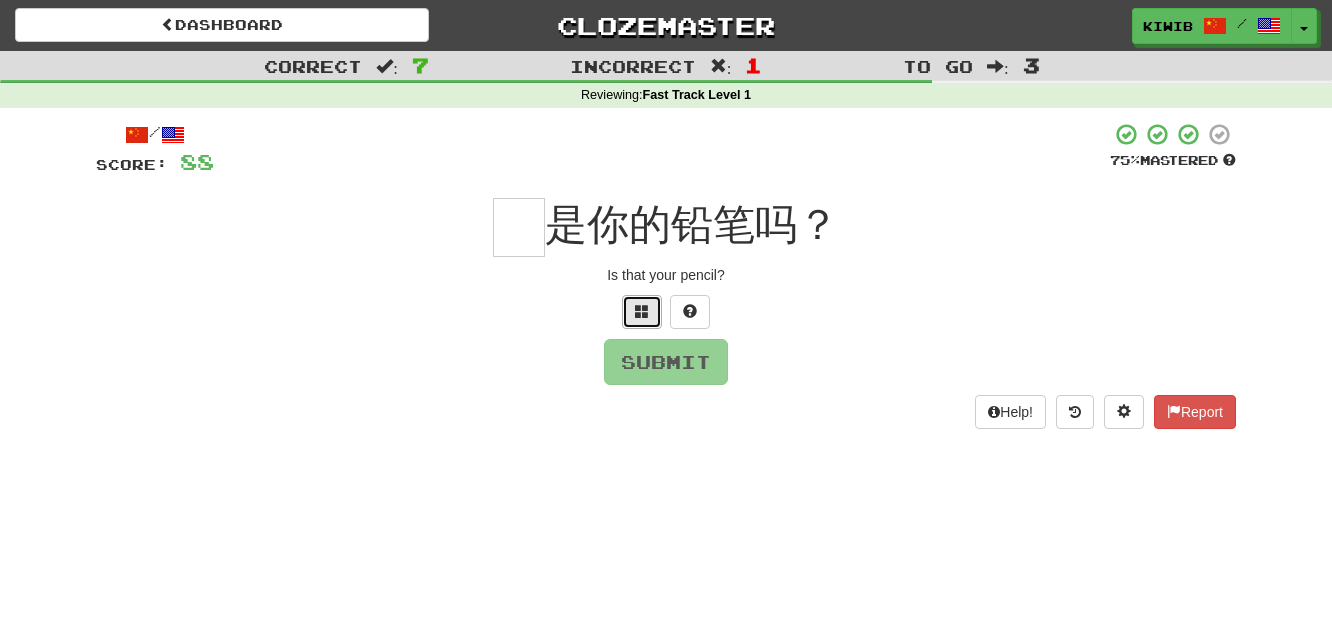 click at bounding box center (642, 312) 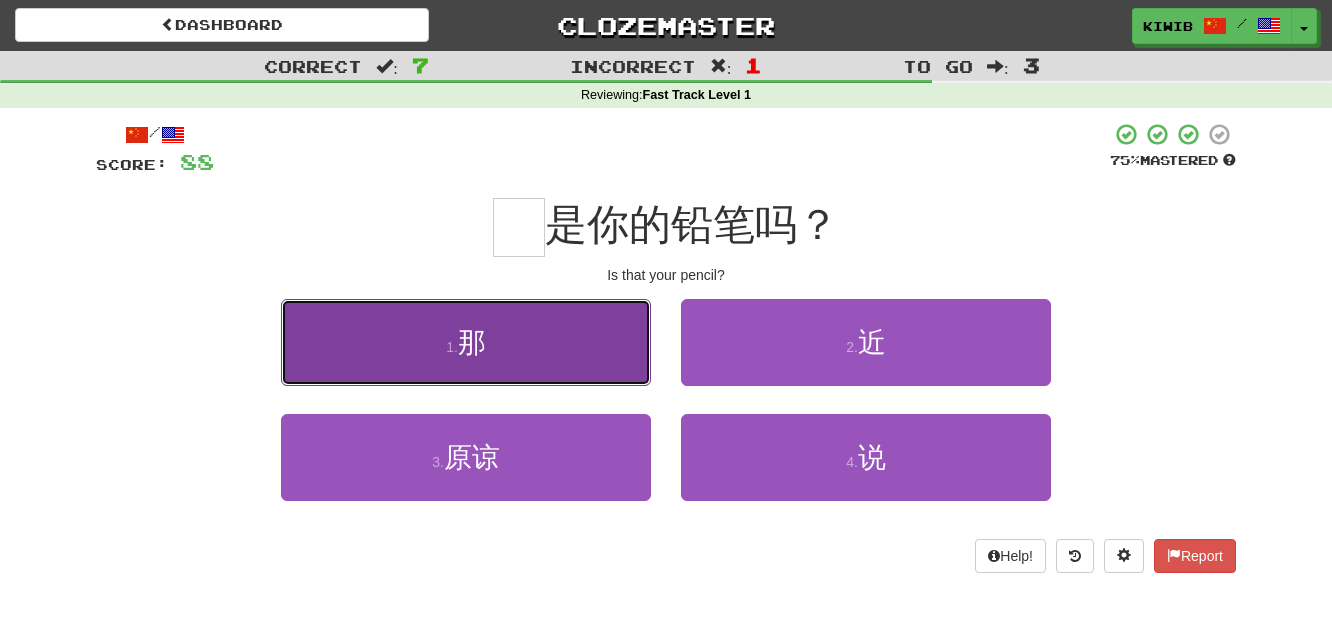 click on "1 .  那" at bounding box center [466, 342] 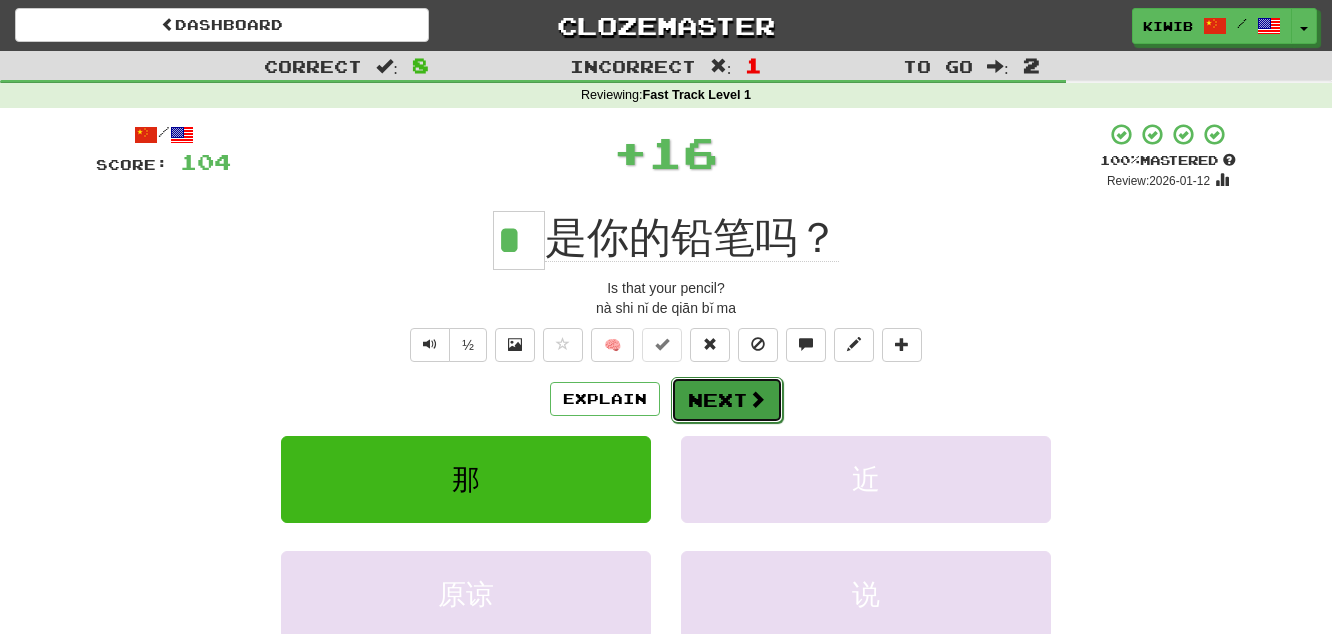 click on "Next" at bounding box center [727, 400] 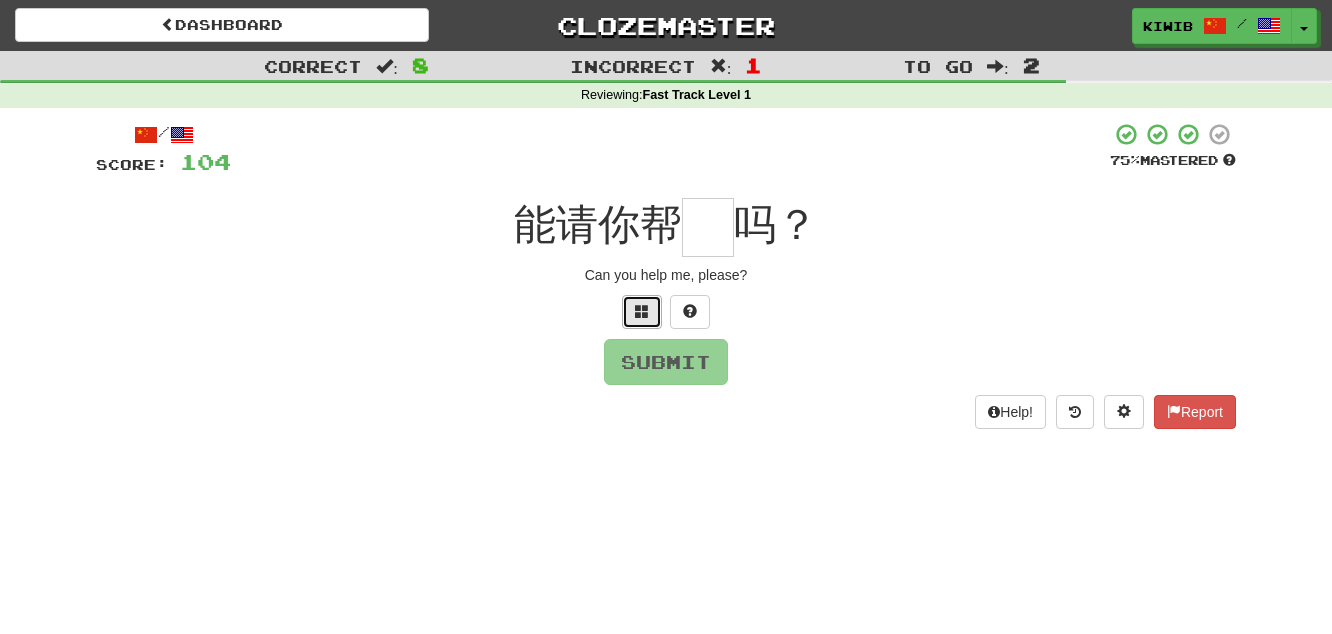 click at bounding box center (642, 312) 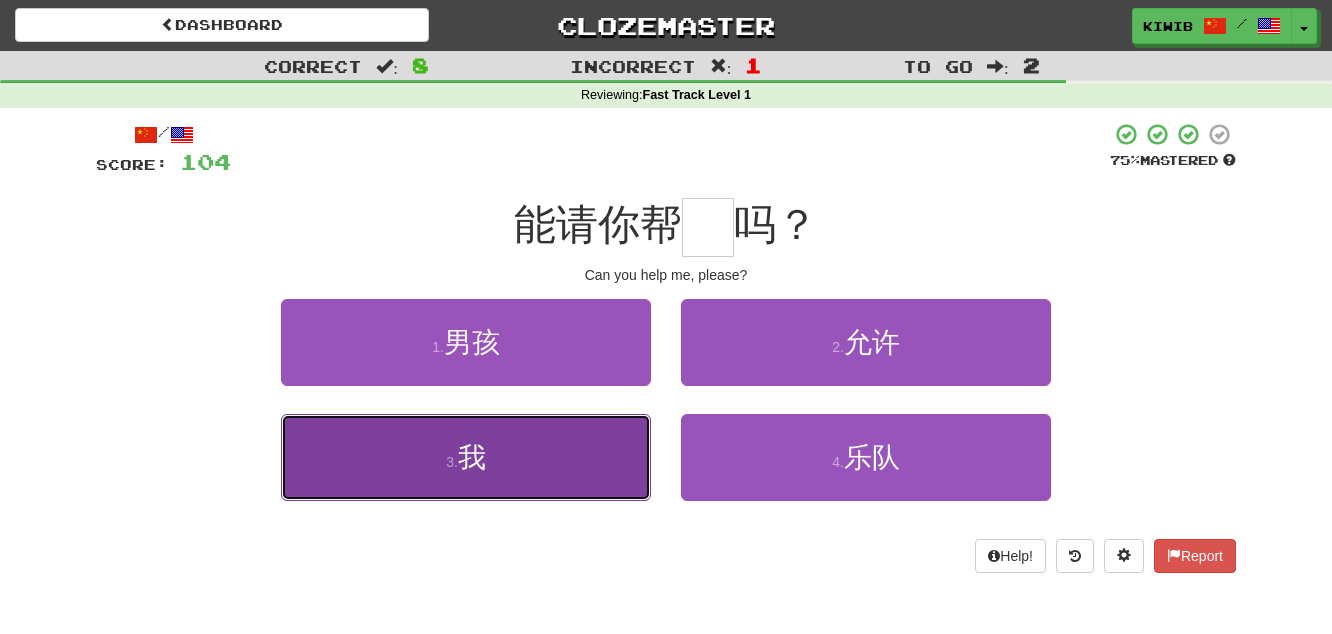 click on "3 .  我" at bounding box center (466, 457) 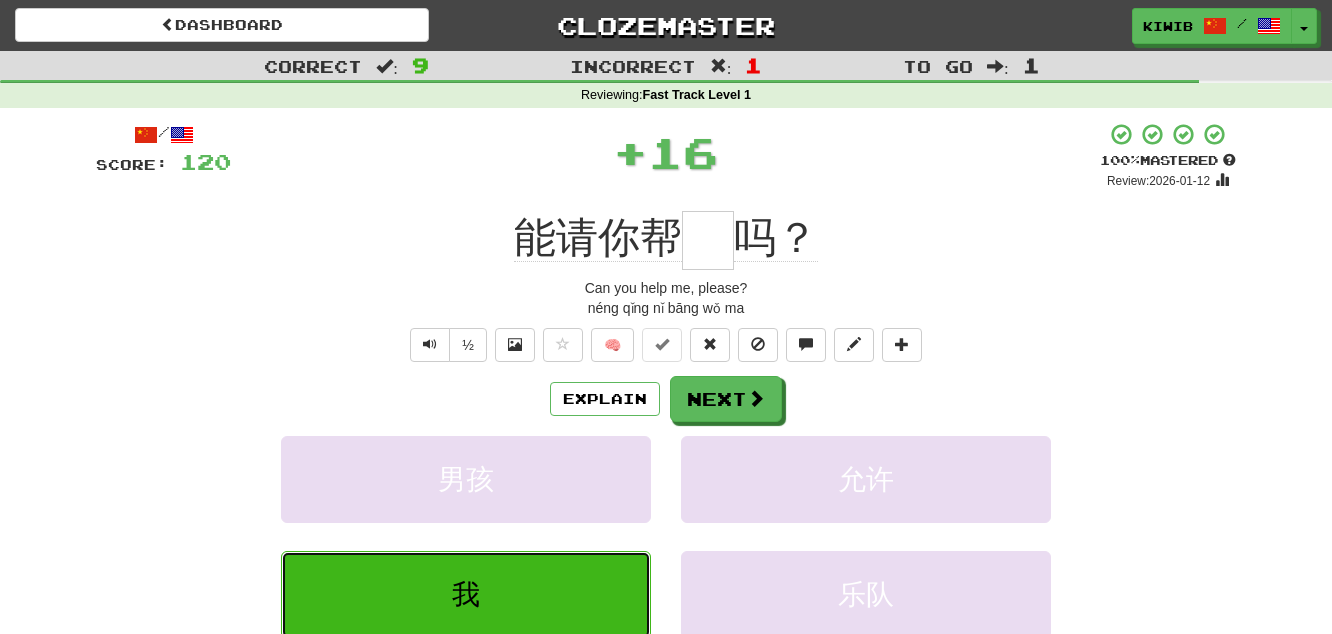 type on "*" 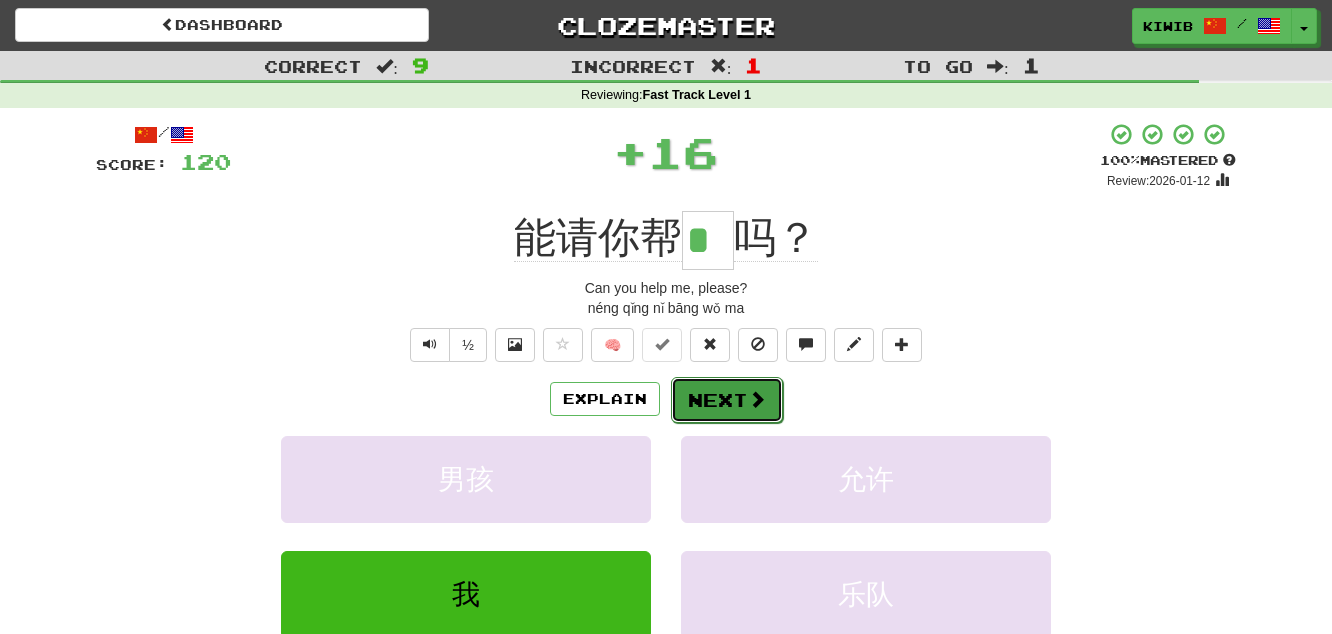click on "Next" at bounding box center [727, 400] 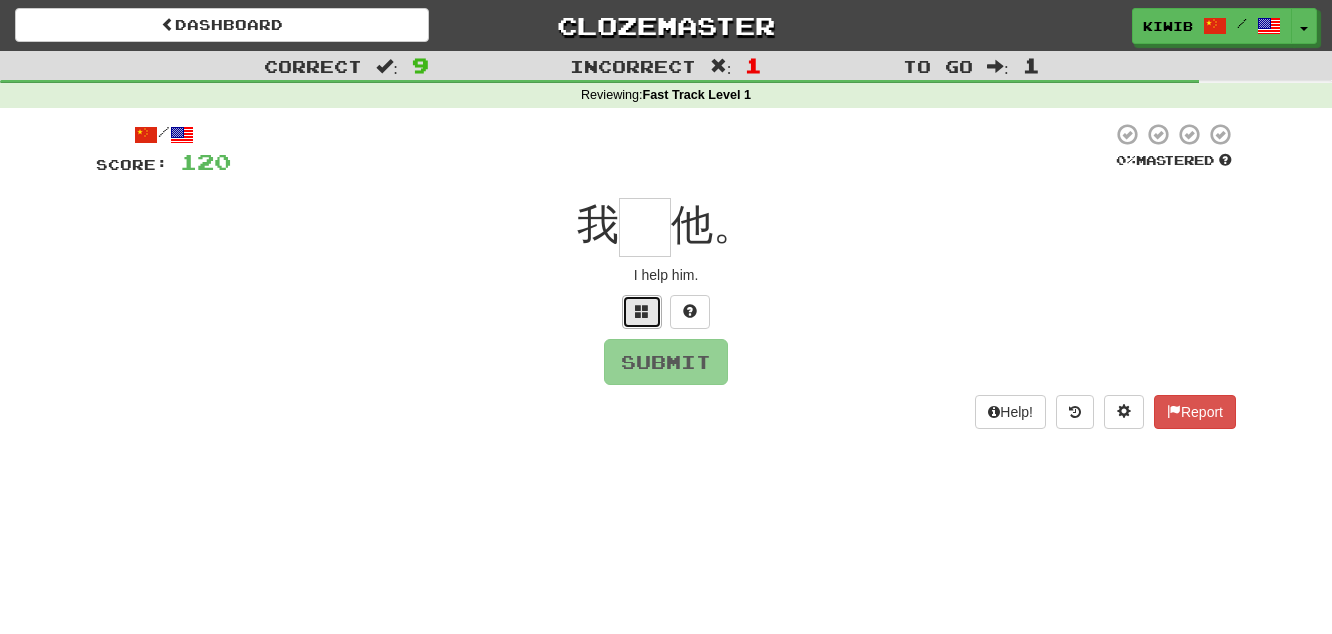 click at bounding box center [642, 311] 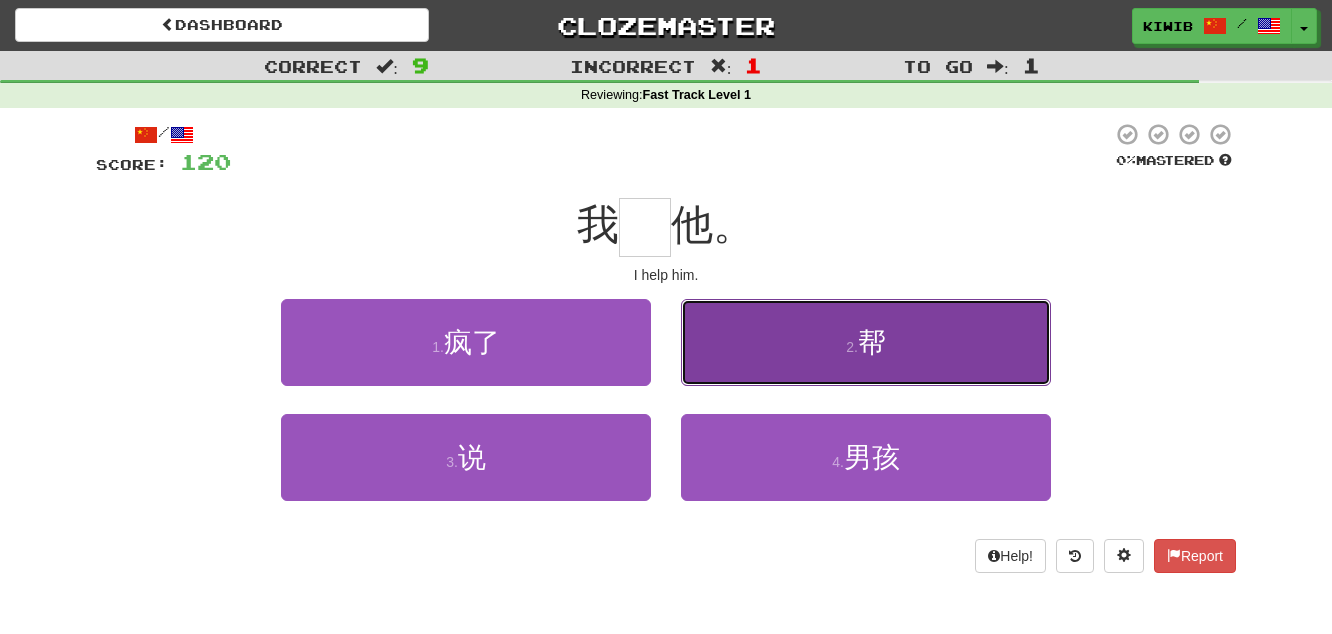 click on "帮" at bounding box center (872, 342) 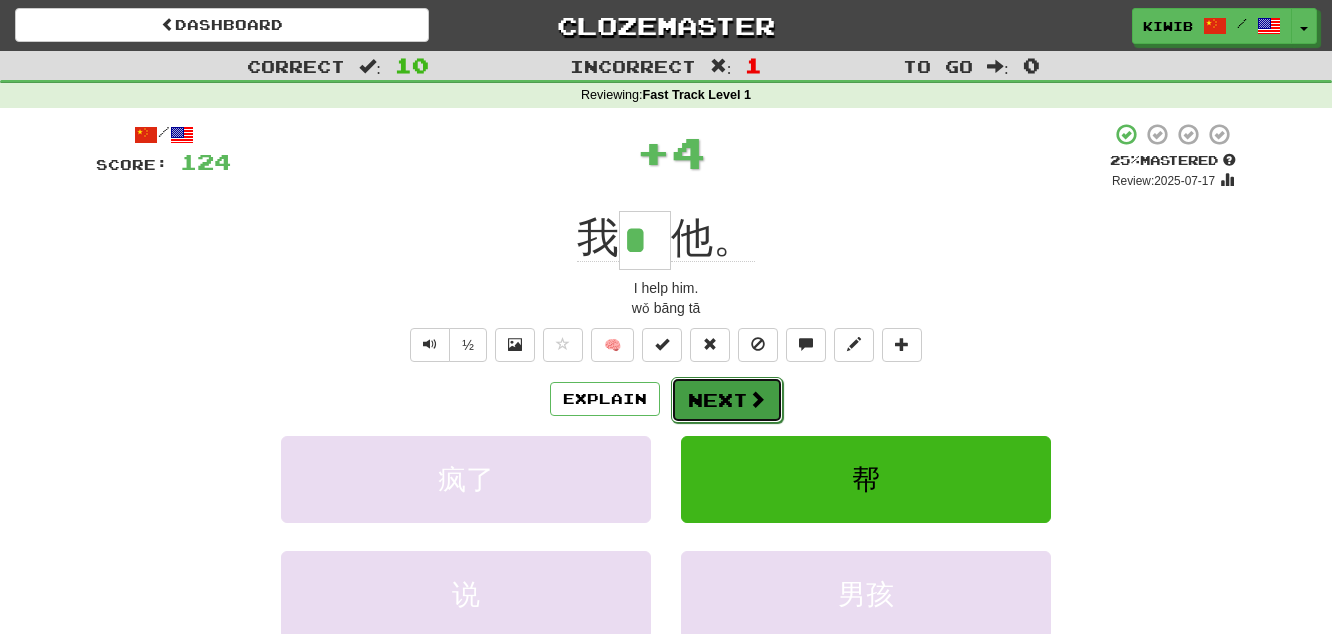 click on "Next" at bounding box center (727, 400) 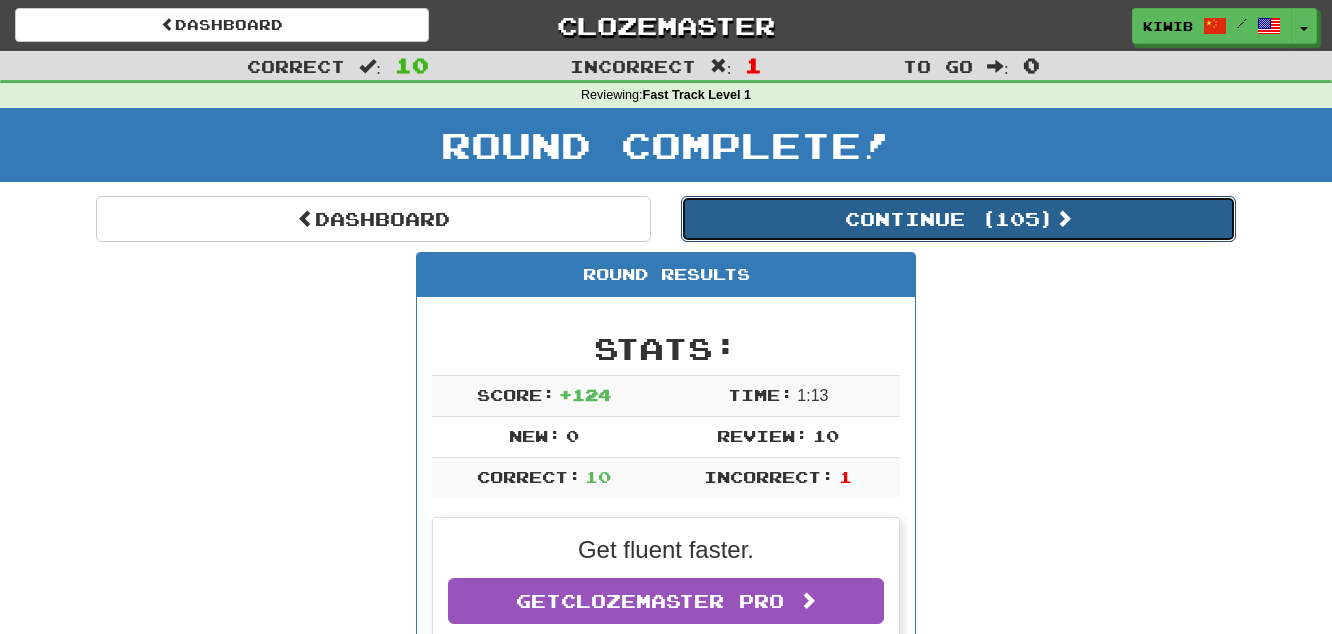 click on "Continue ( 105 )" at bounding box center [958, 219] 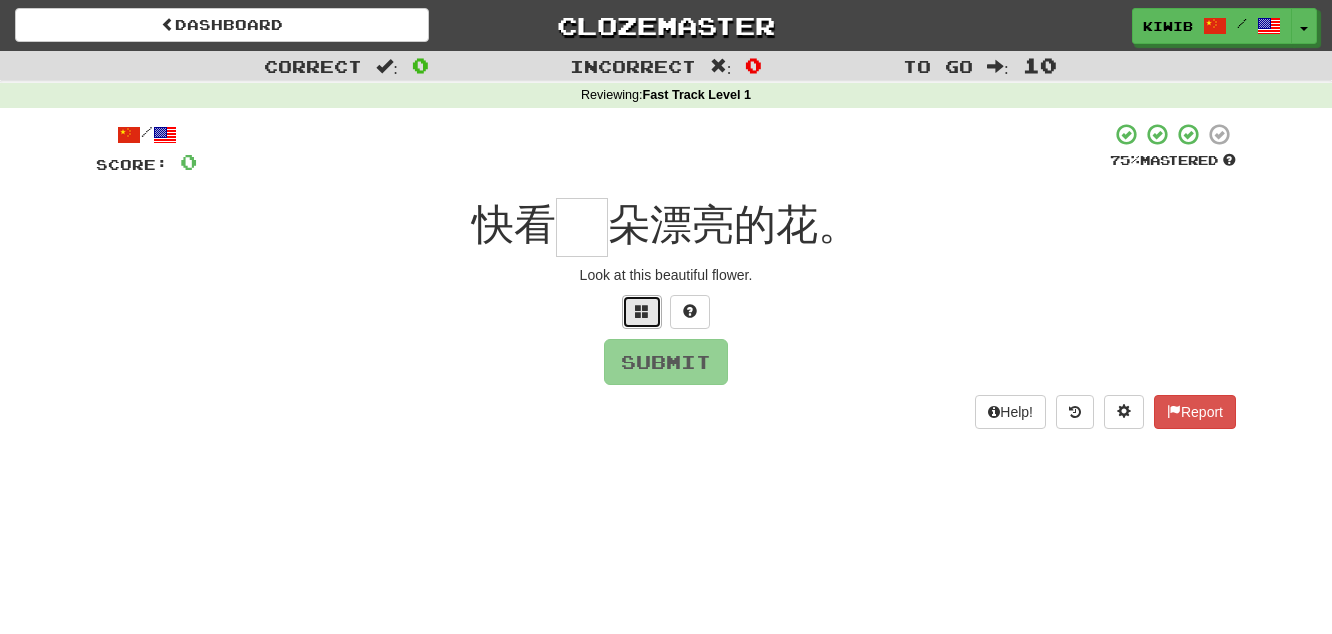 click at bounding box center [642, 311] 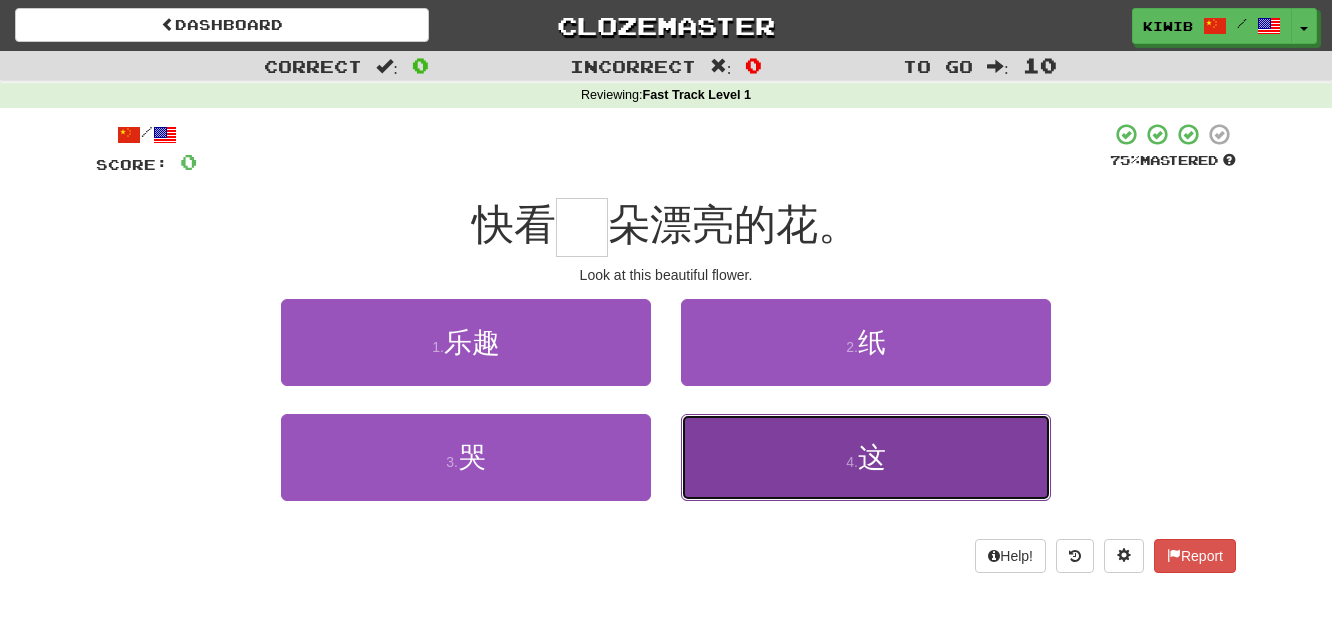 click on "这" at bounding box center (872, 457) 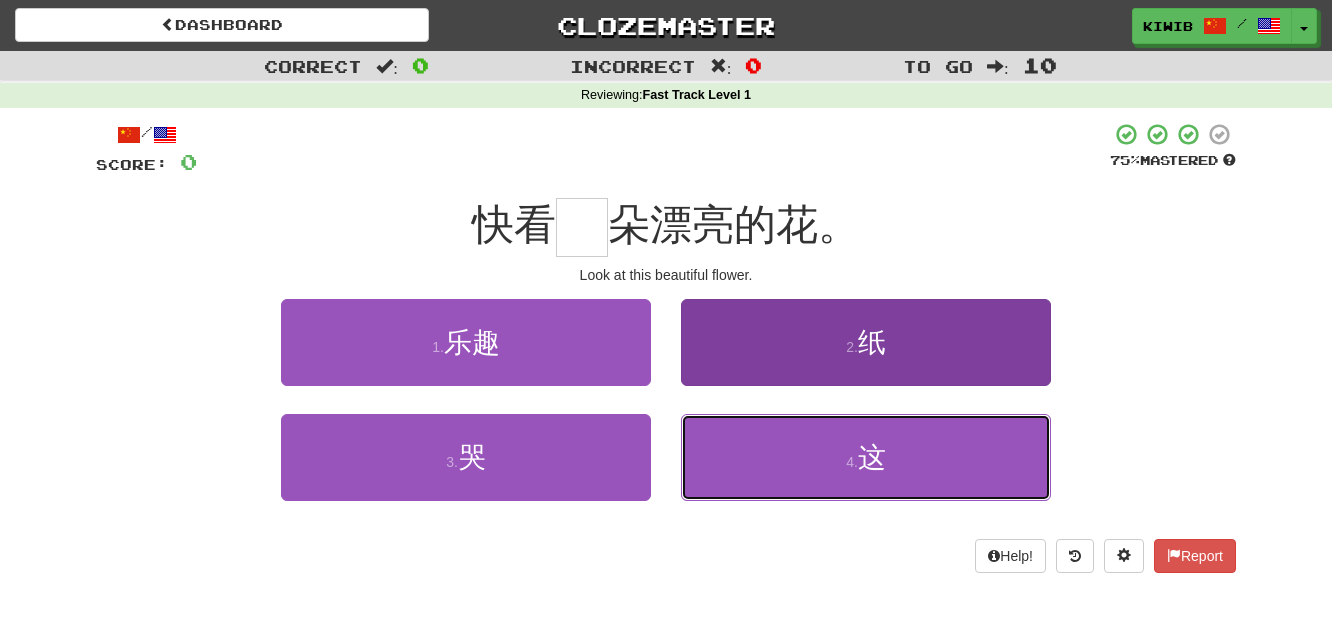 type on "*" 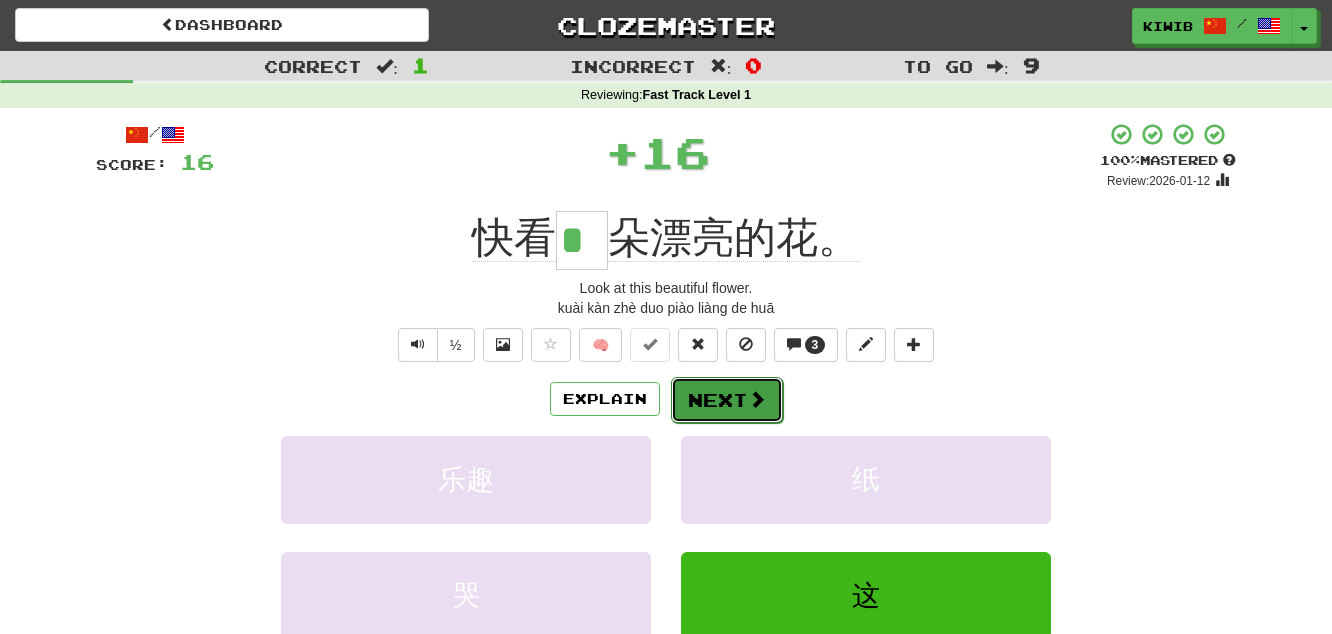 click on "Next" at bounding box center [727, 400] 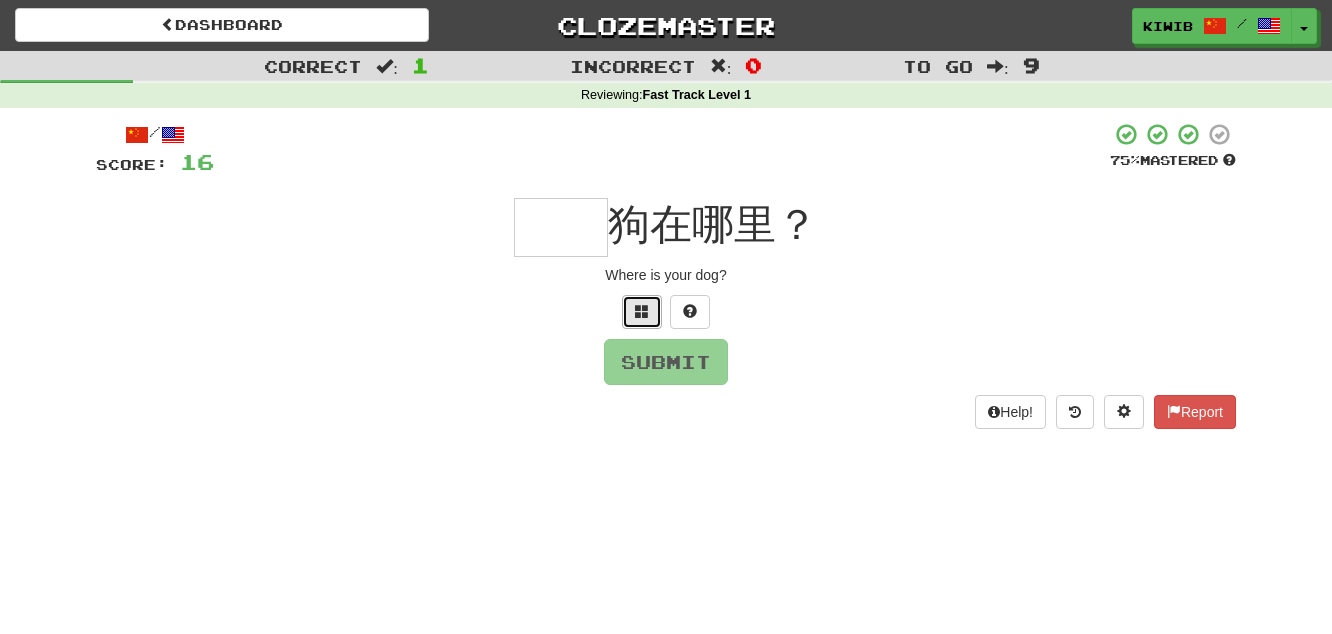 click at bounding box center (642, 312) 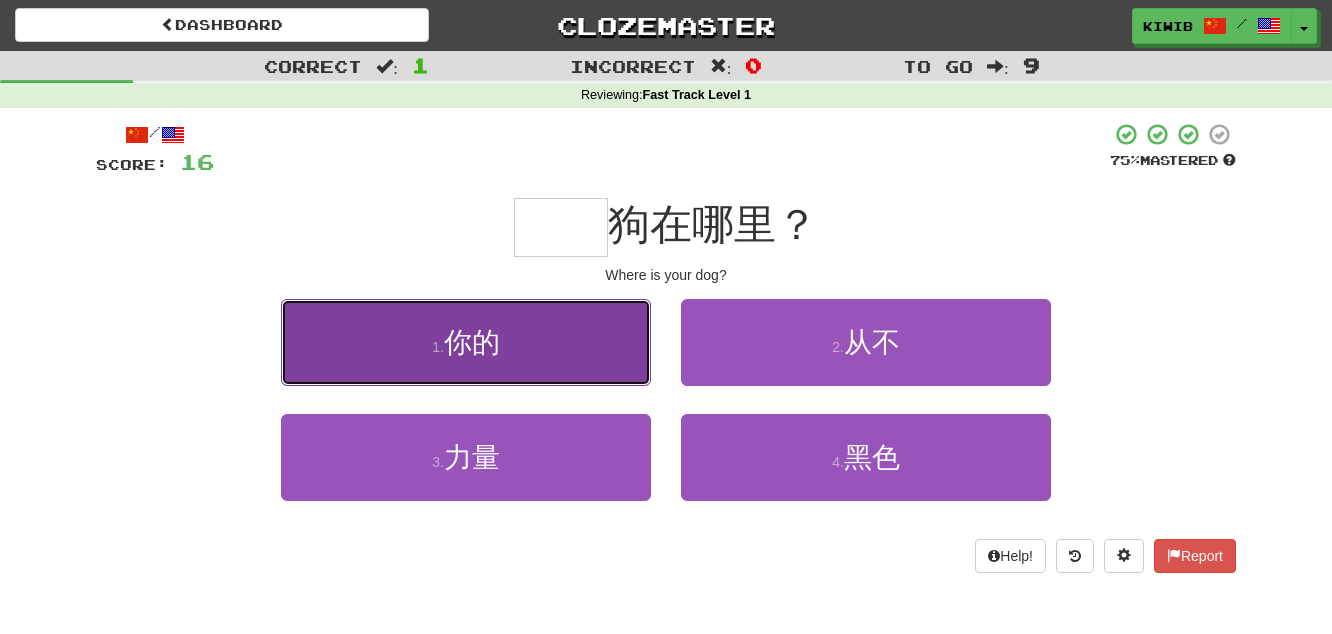 click on "1 .  你的" at bounding box center [466, 342] 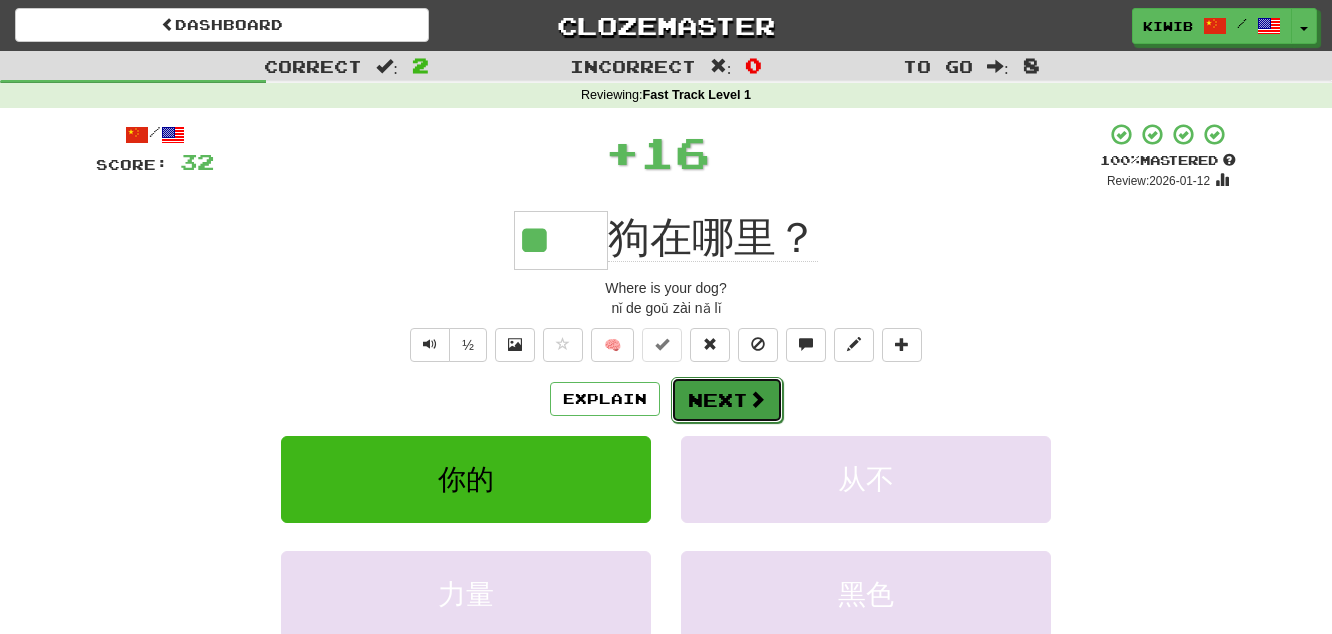 click on "Next" at bounding box center [727, 400] 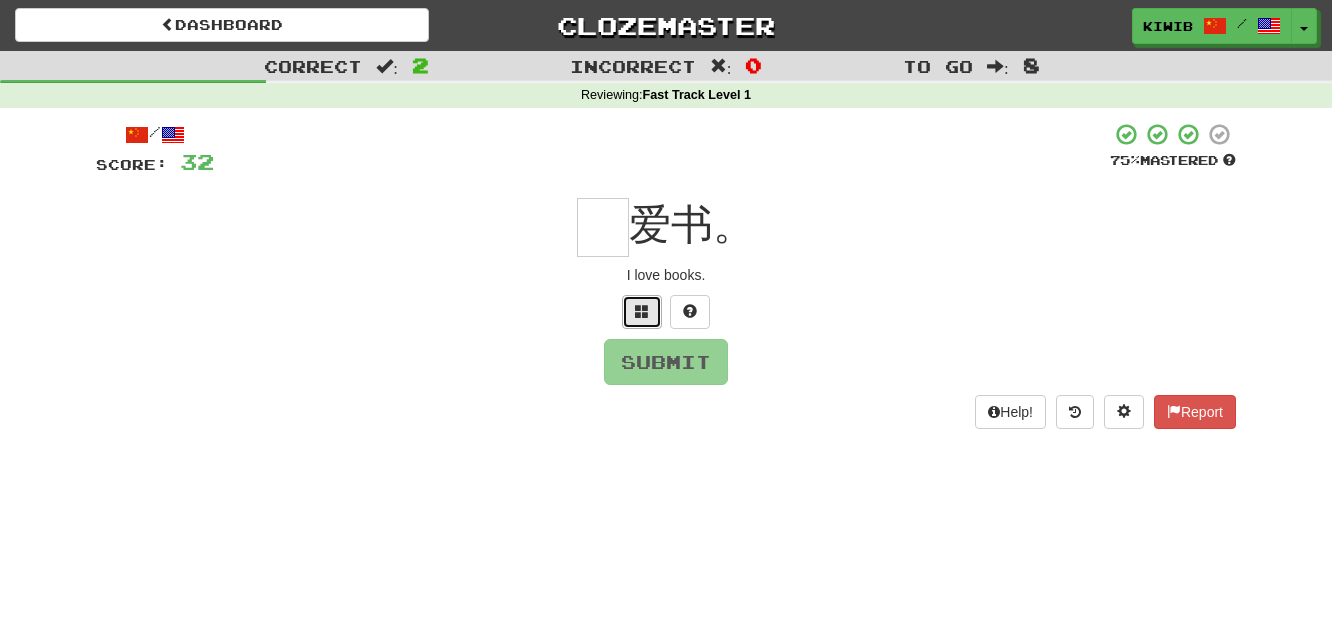 click at bounding box center (642, 311) 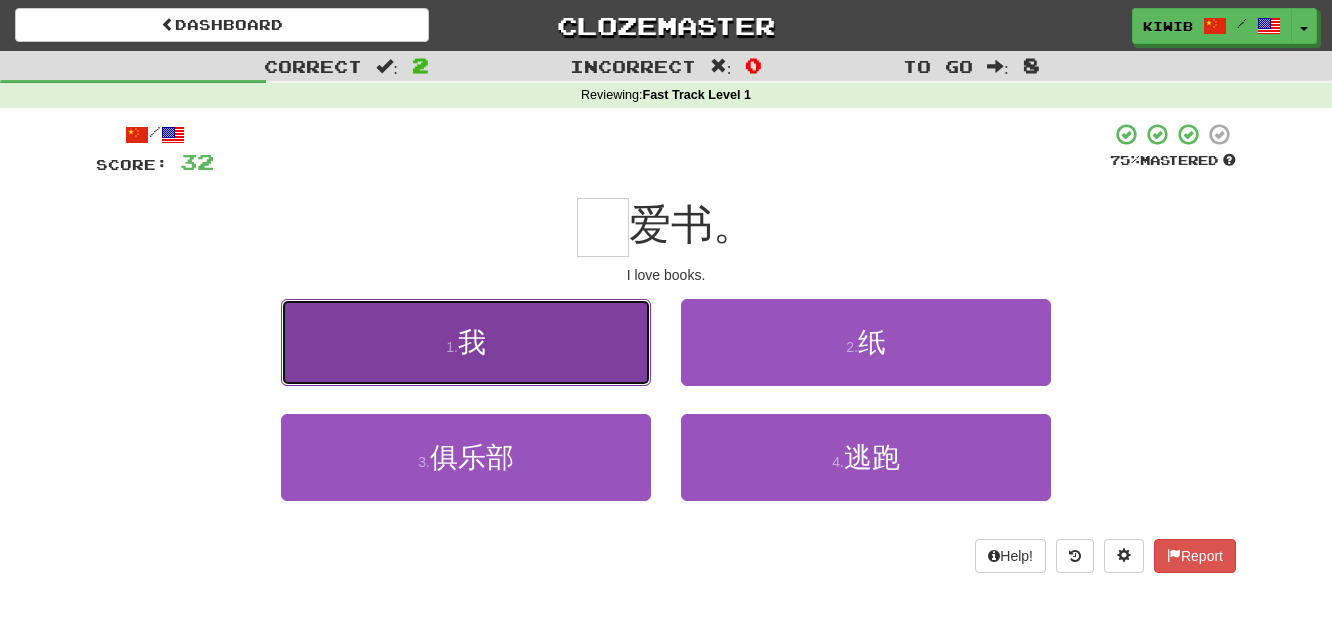 click on "我" at bounding box center [472, 342] 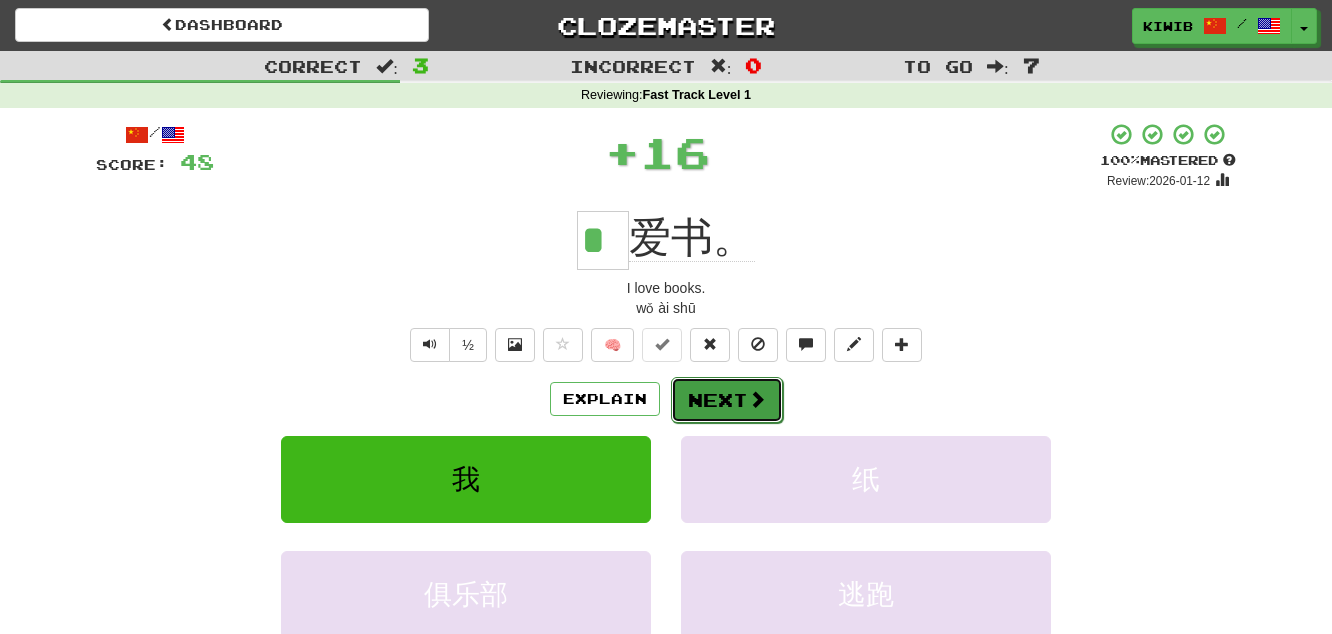 click on "Next" at bounding box center [727, 400] 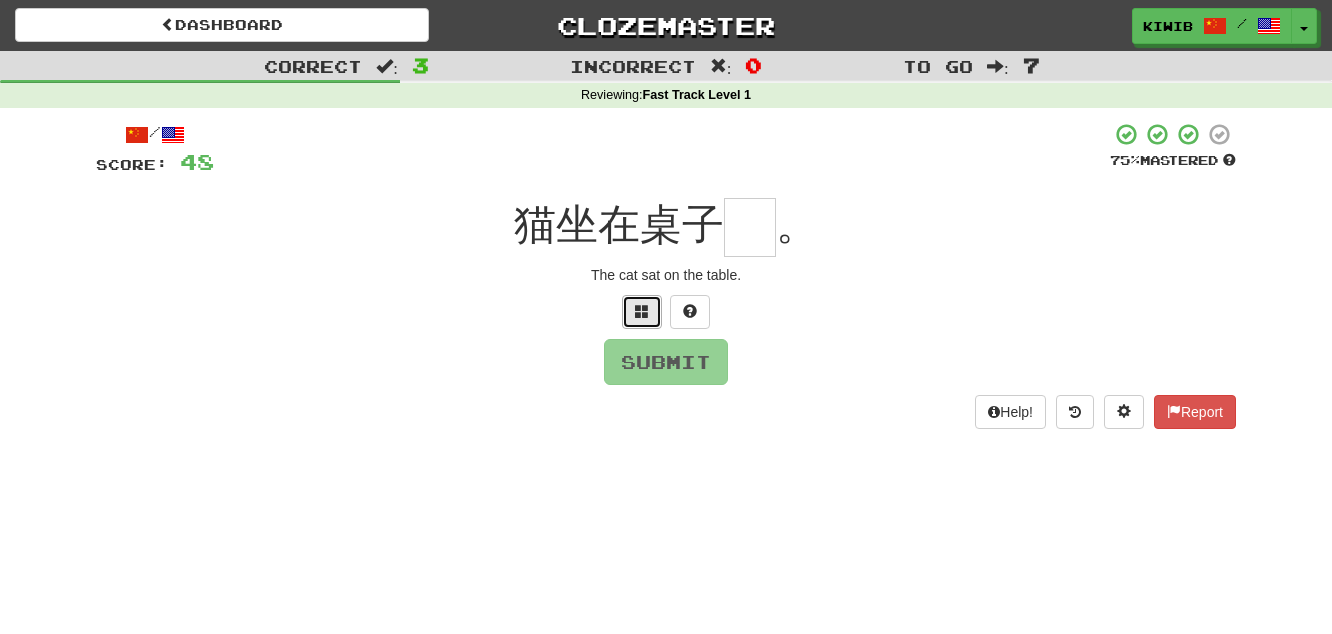 click at bounding box center [642, 312] 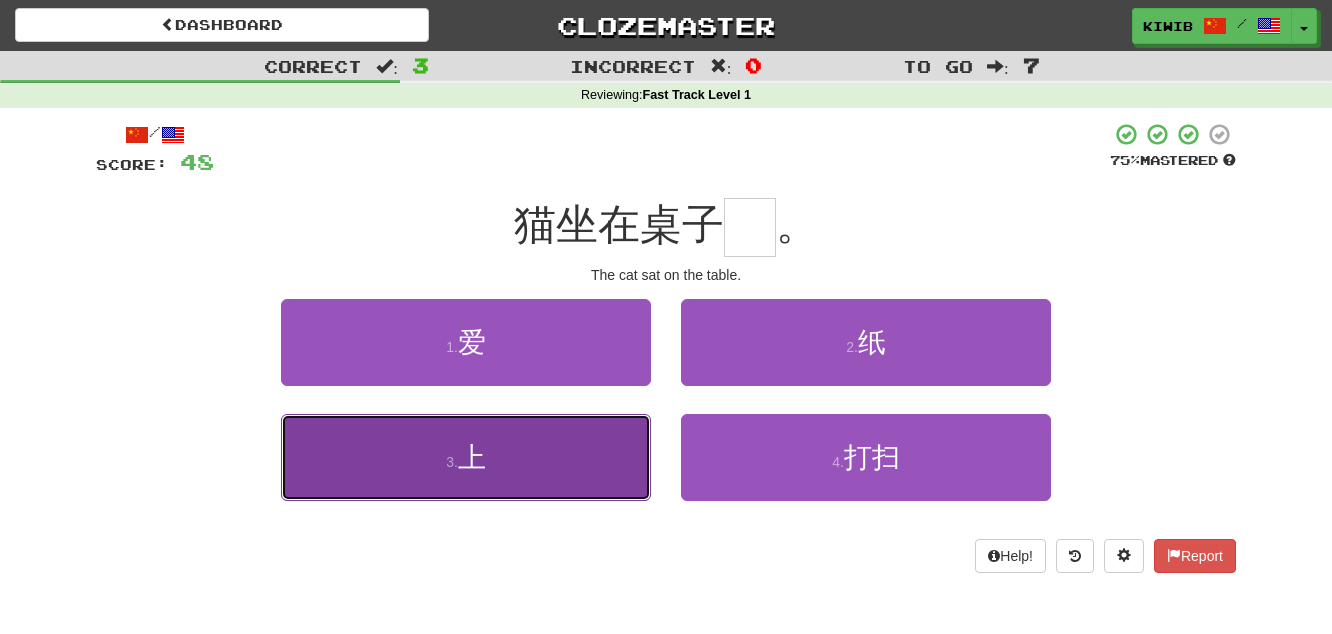 click on "上" at bounding box center (472, 457) 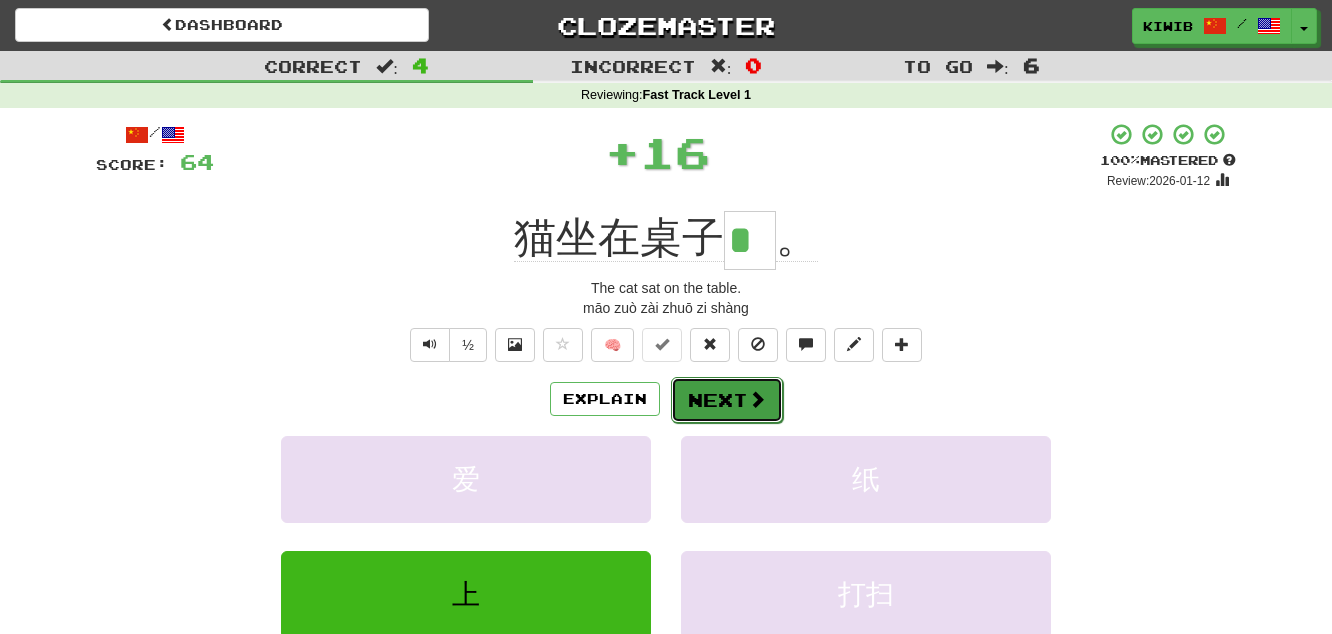 click on "Next" at bounding box center (727, 400) 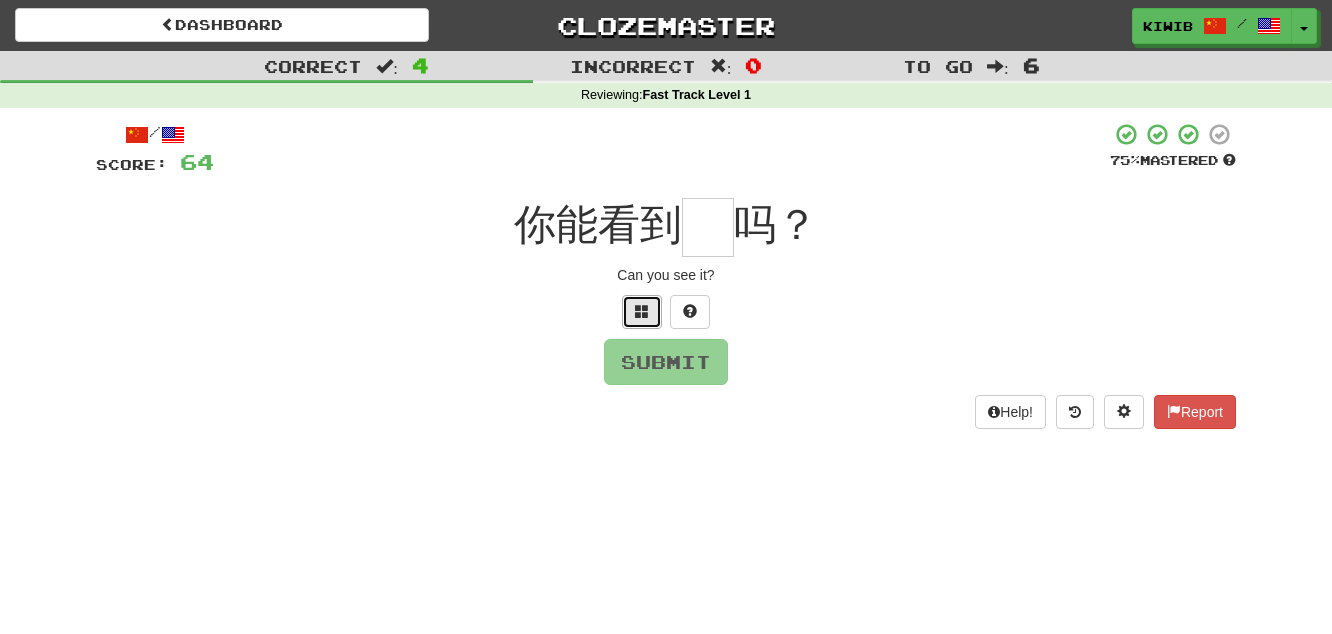 click at bounding box center [642, 311] 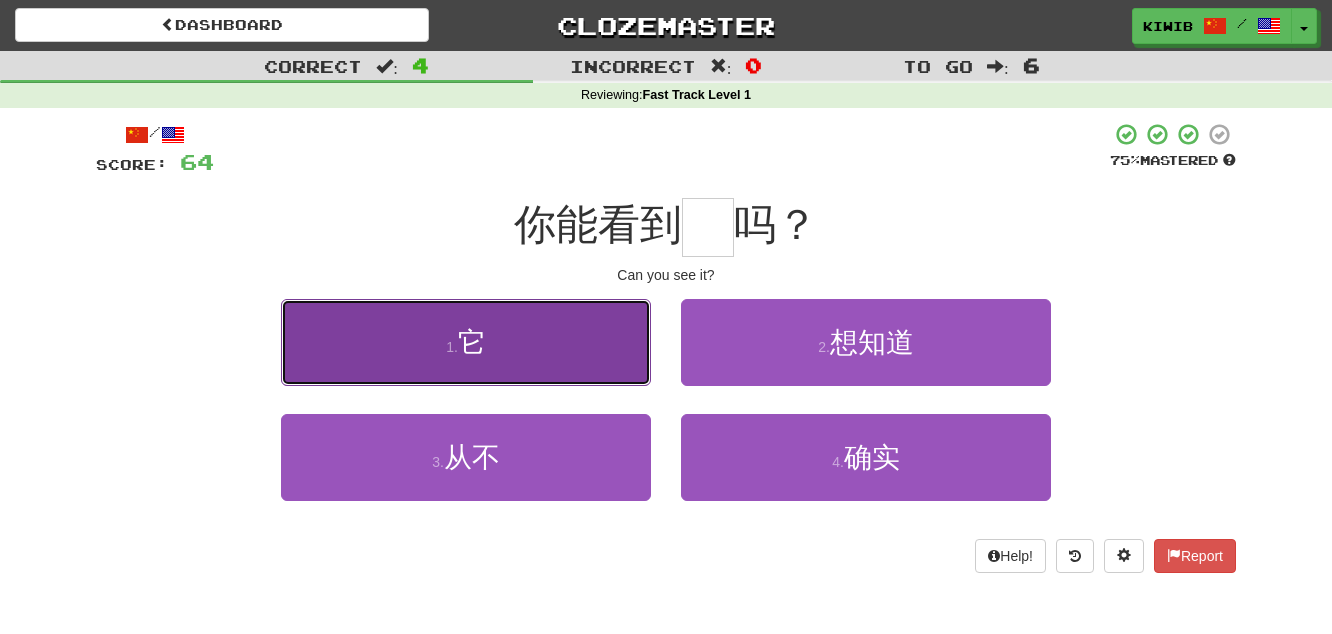 click on "它" at bounding box center (472, 342) 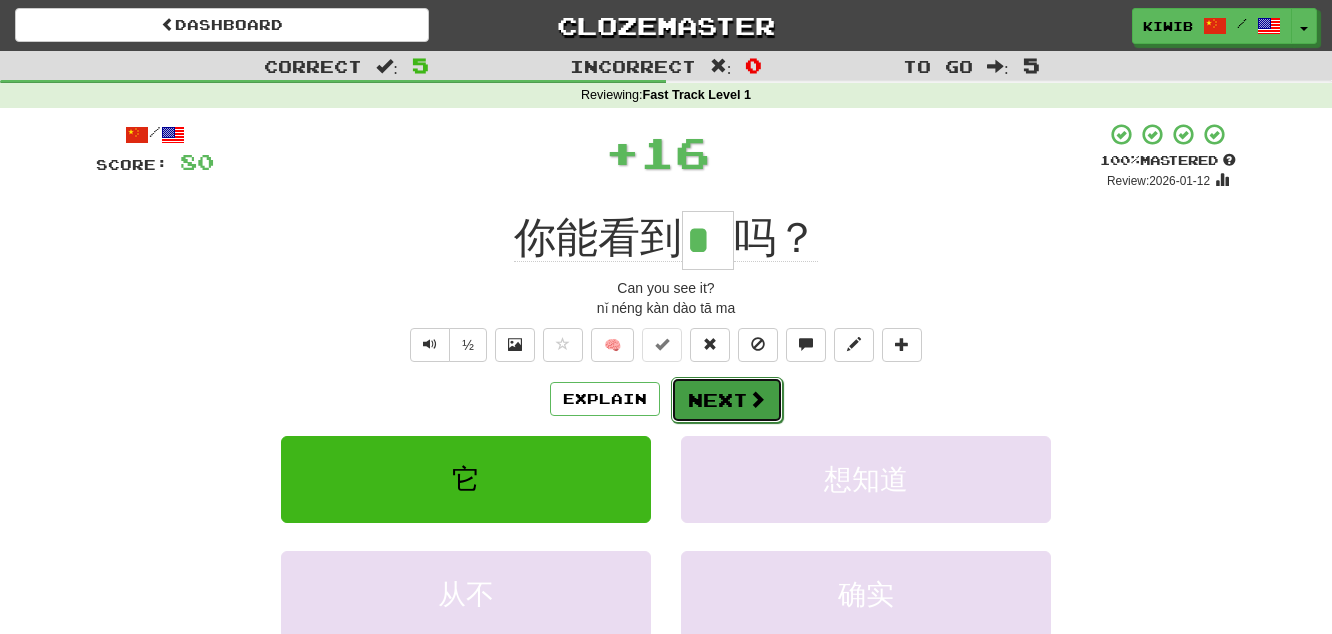 click on "Next" at bounding box center [727, 400] 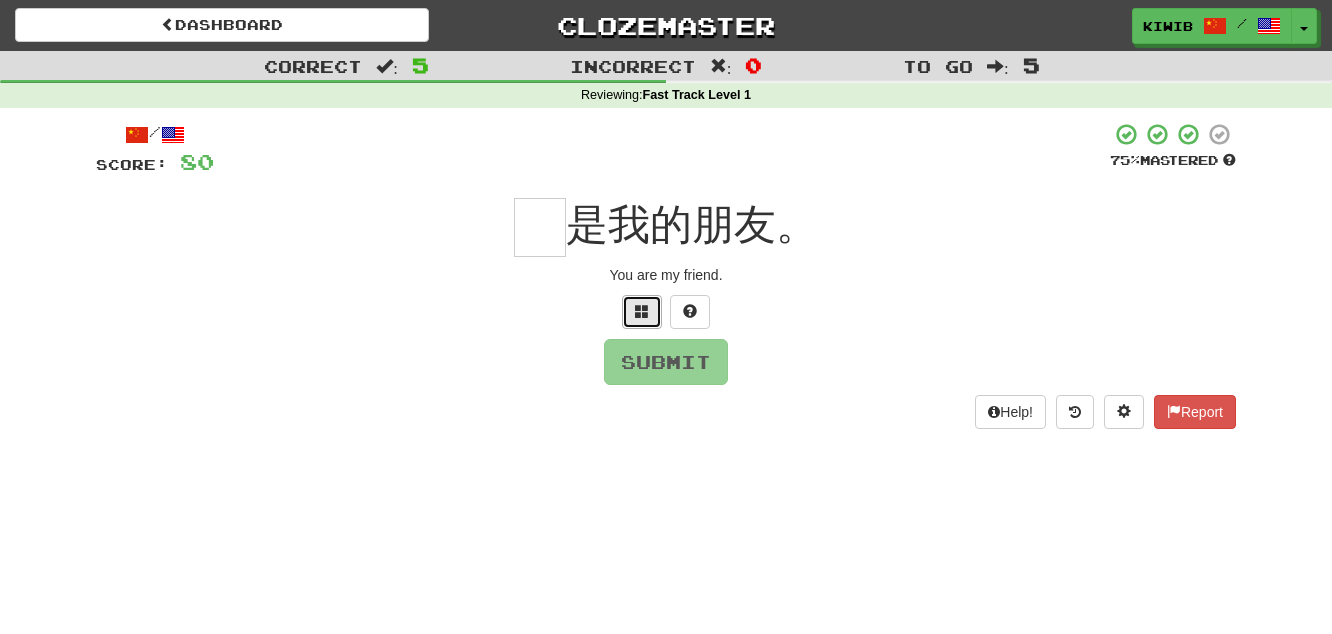 click at bounding box center (642, 311) 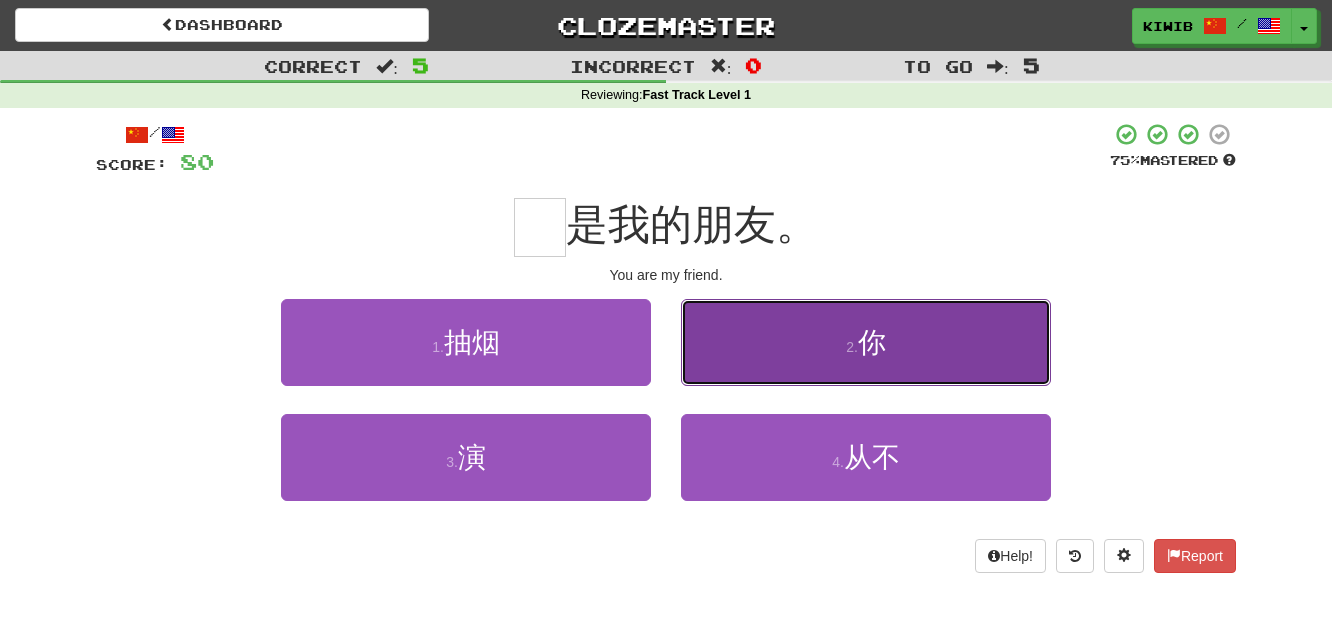 click on "2 .  你" at bounding box center [866, 342] 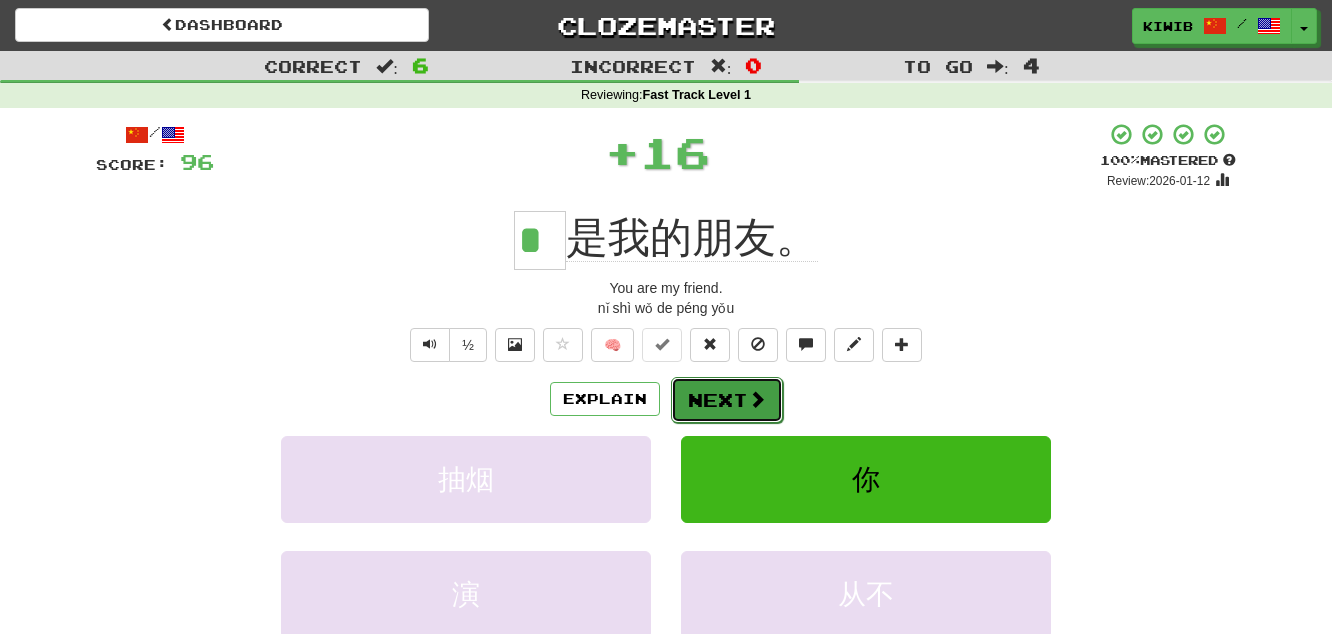 click on "Next" at bounding box center [727, 400] 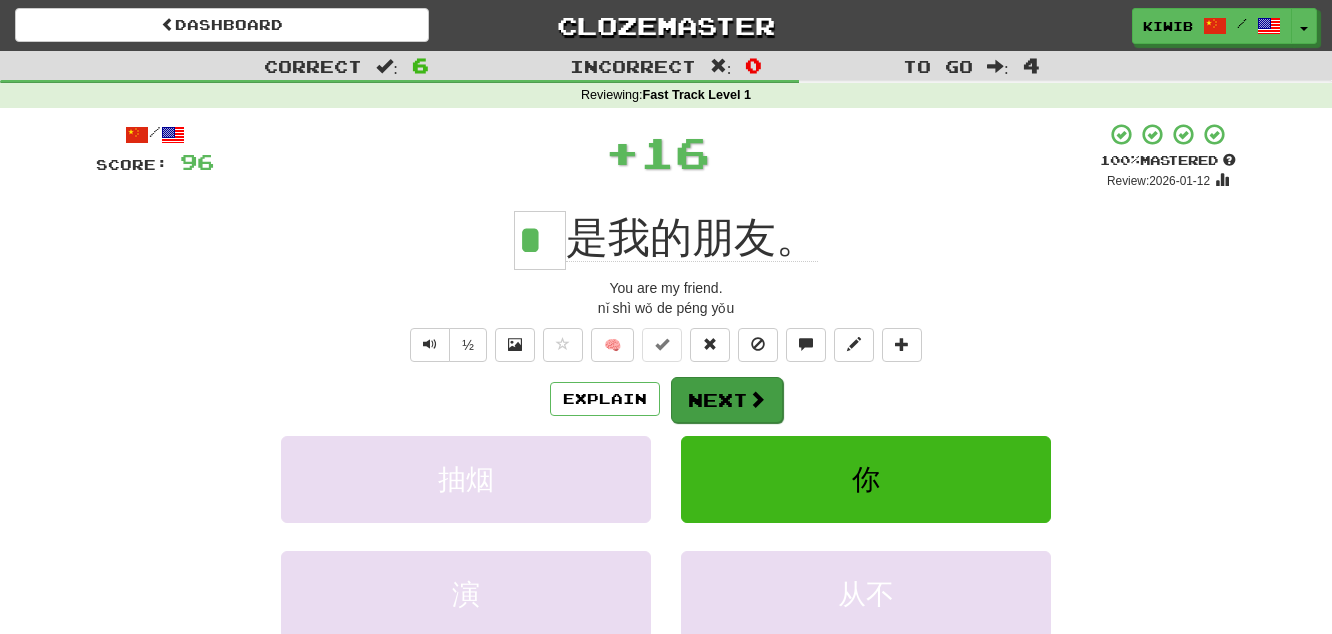 type 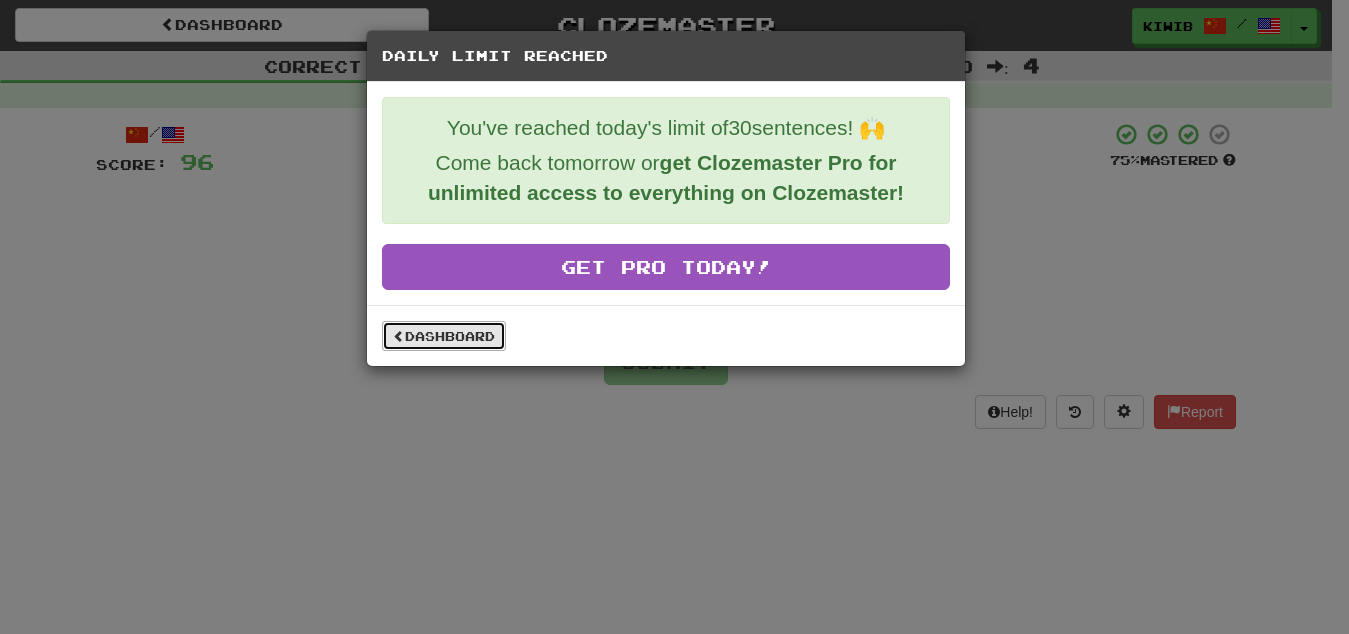 click on "Dashboard" at bounding box center [444, 336] 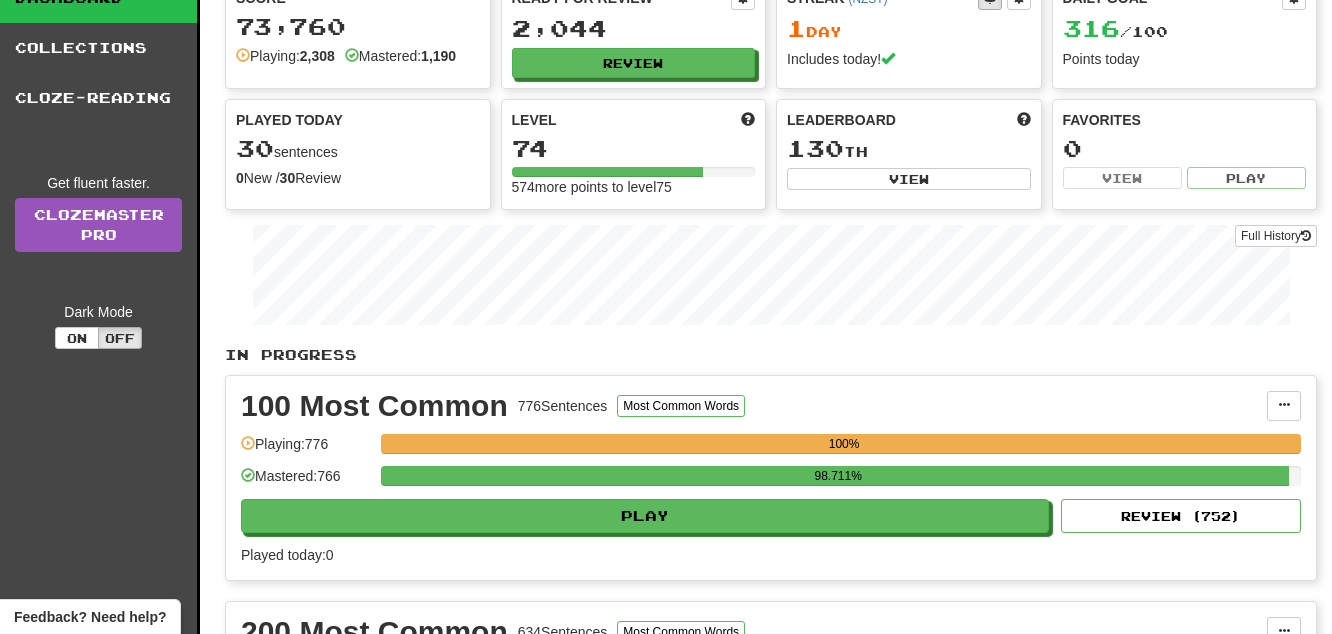 scroll, scrollTop: 0, scrollLeft: 0, axis: both 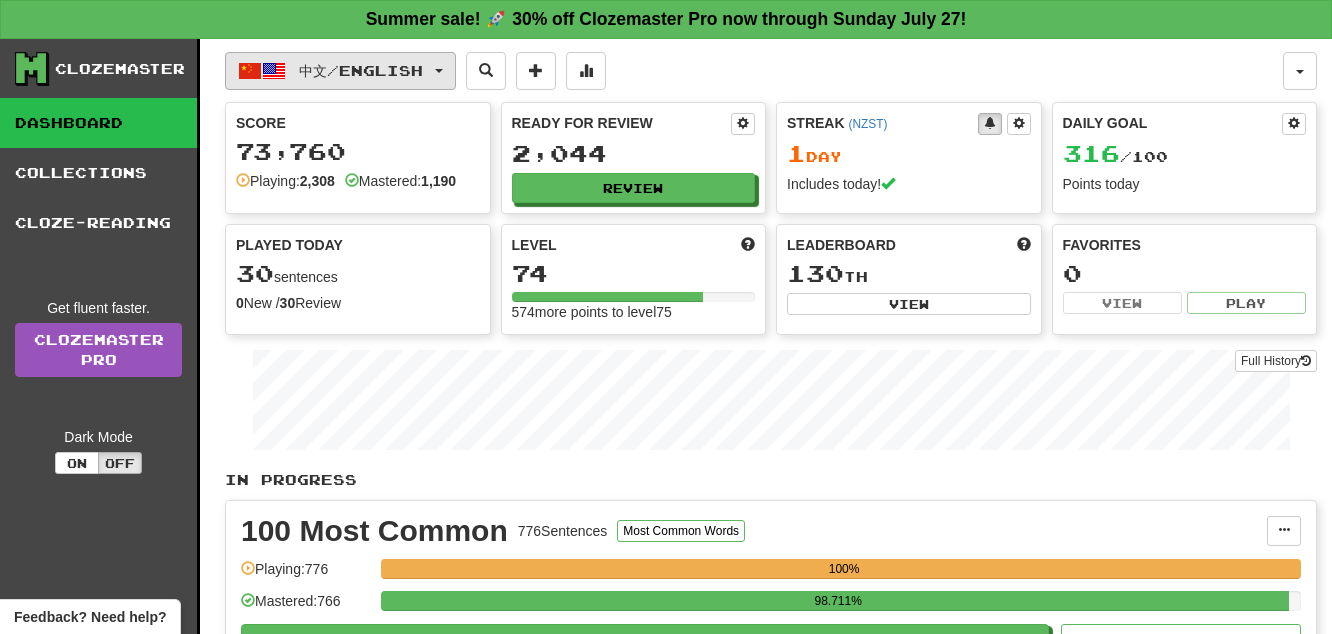 click on "中文  /  English" at bounding box center (340, 71) 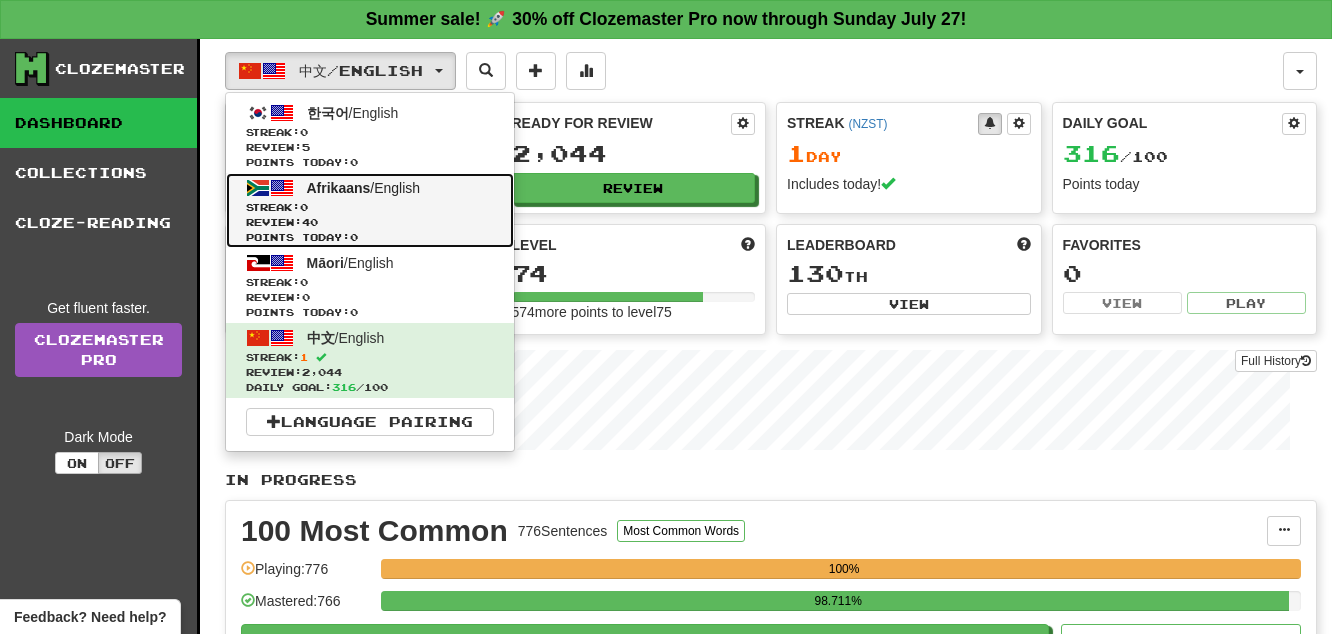 click on "Afrikaans  /  English" at bounding box center [364, 188] 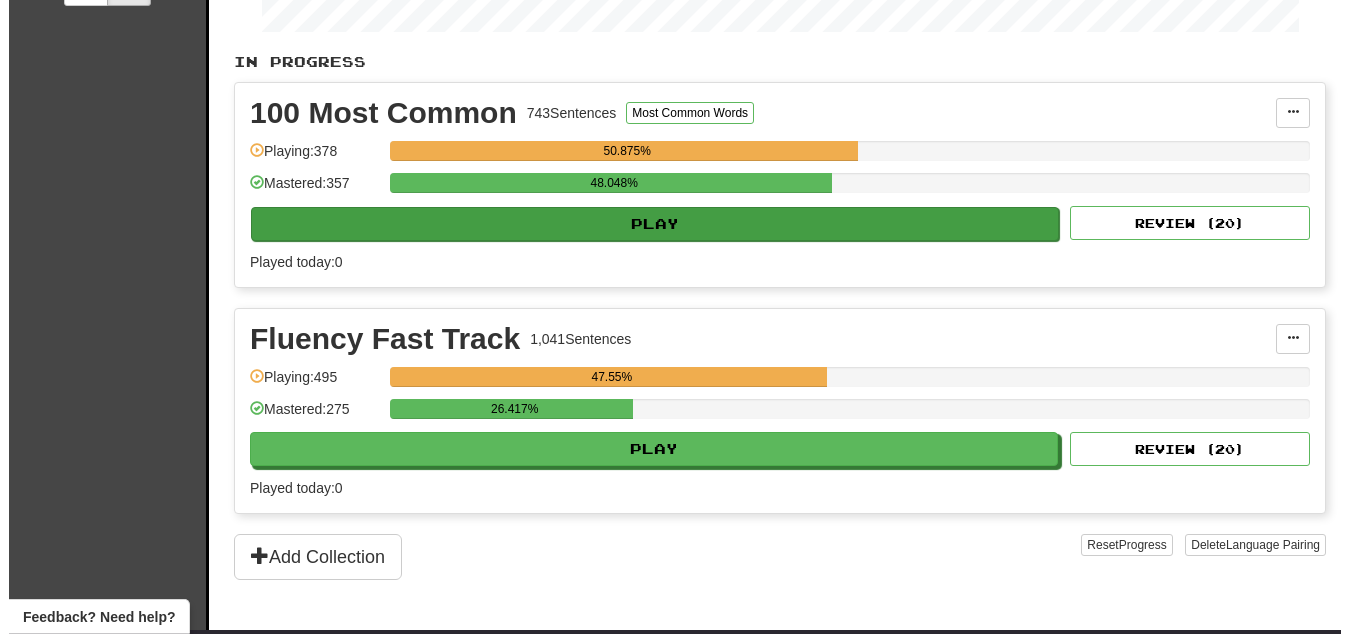 scroll, scrollTop: 476, scrollLeft: 0, axis: vertical 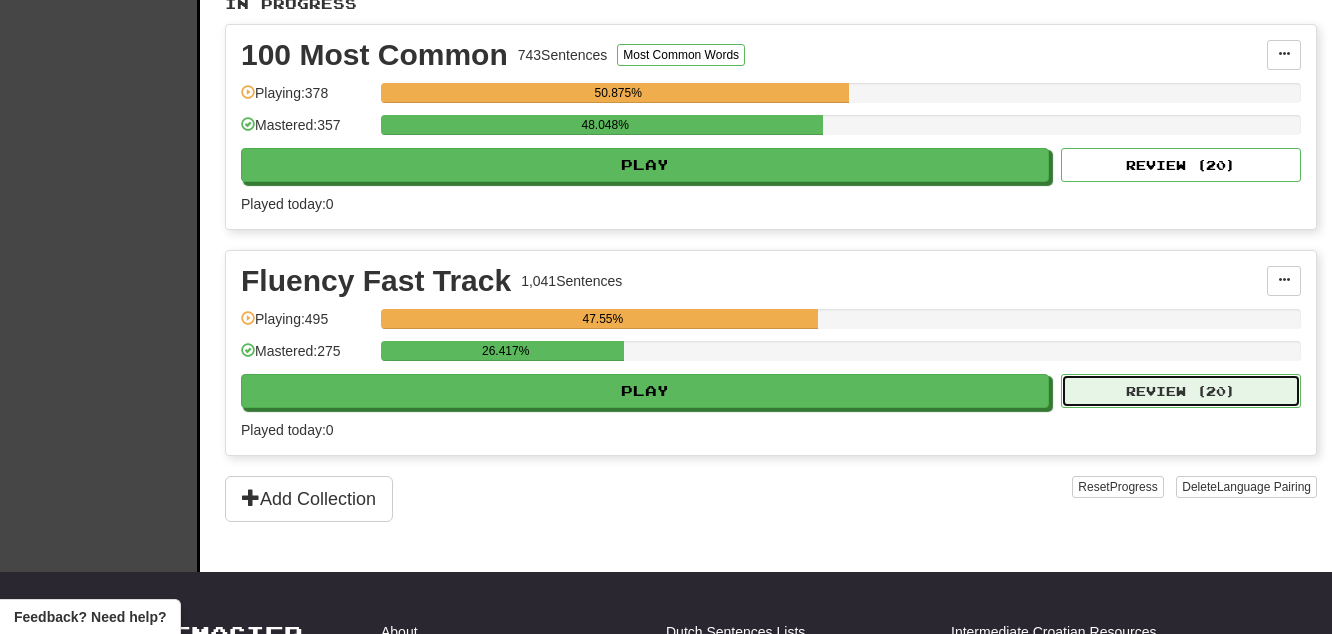 click on "Review ( 20 )" at bounding box center (1181, 391) 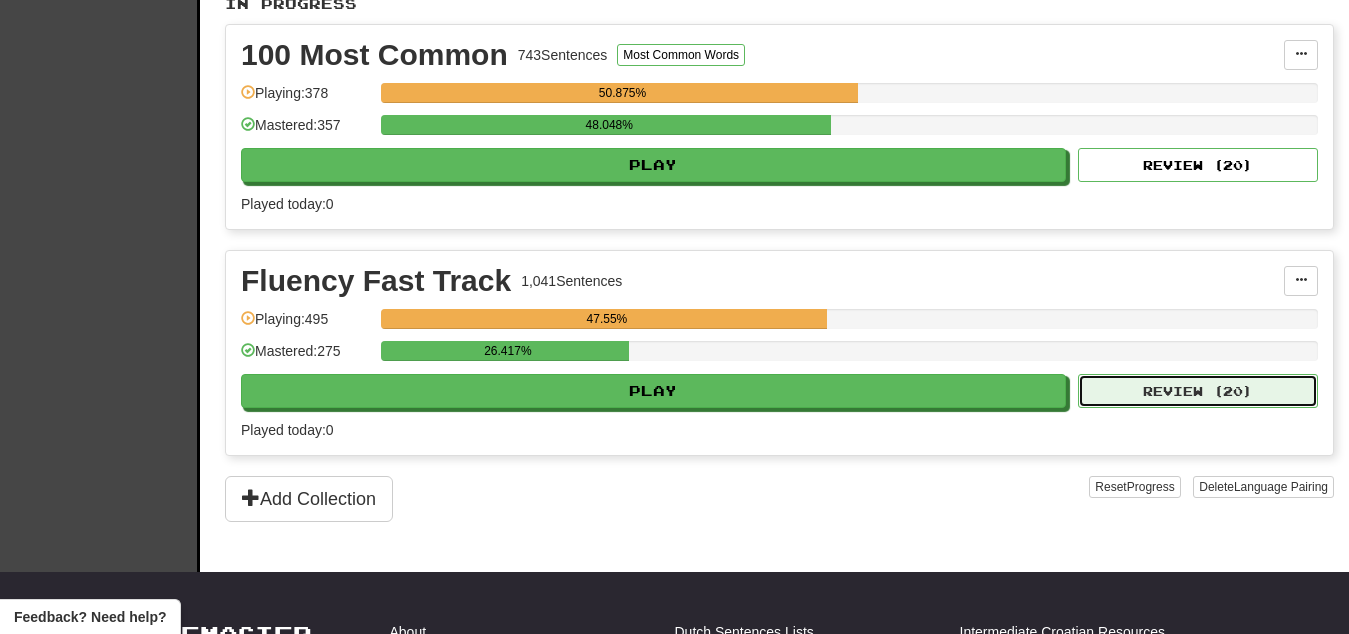 select on "**" 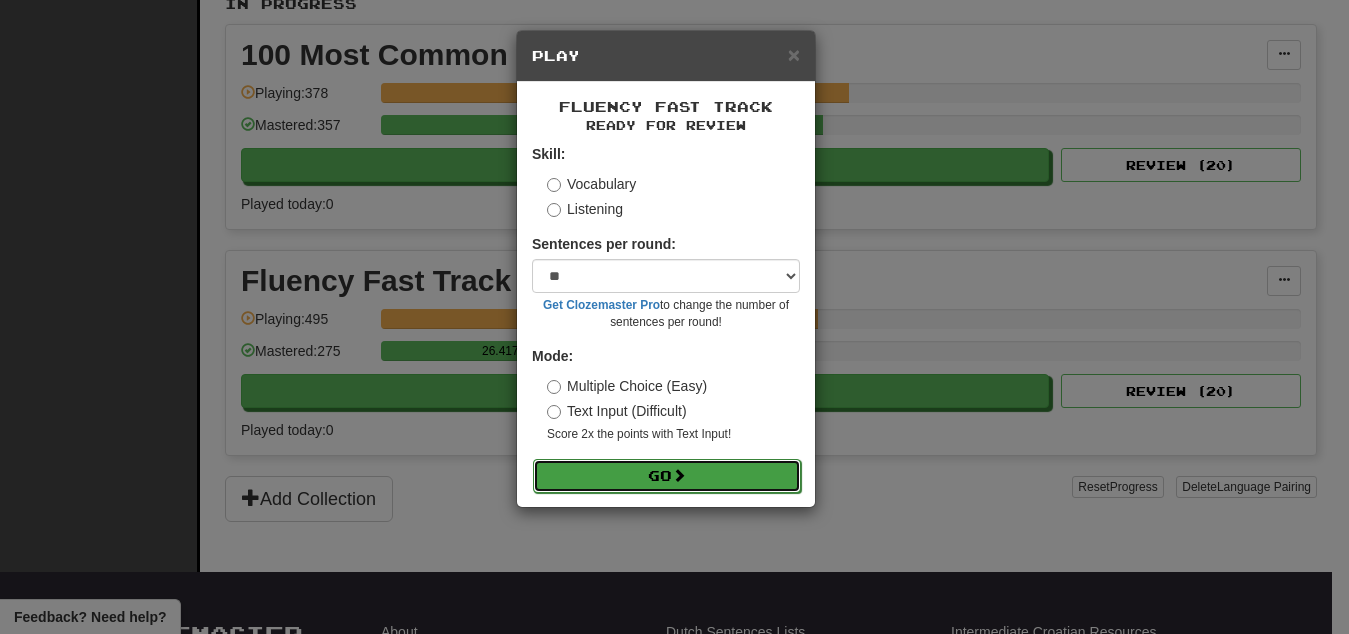 click on "Go" at bounding box center [667, 476] 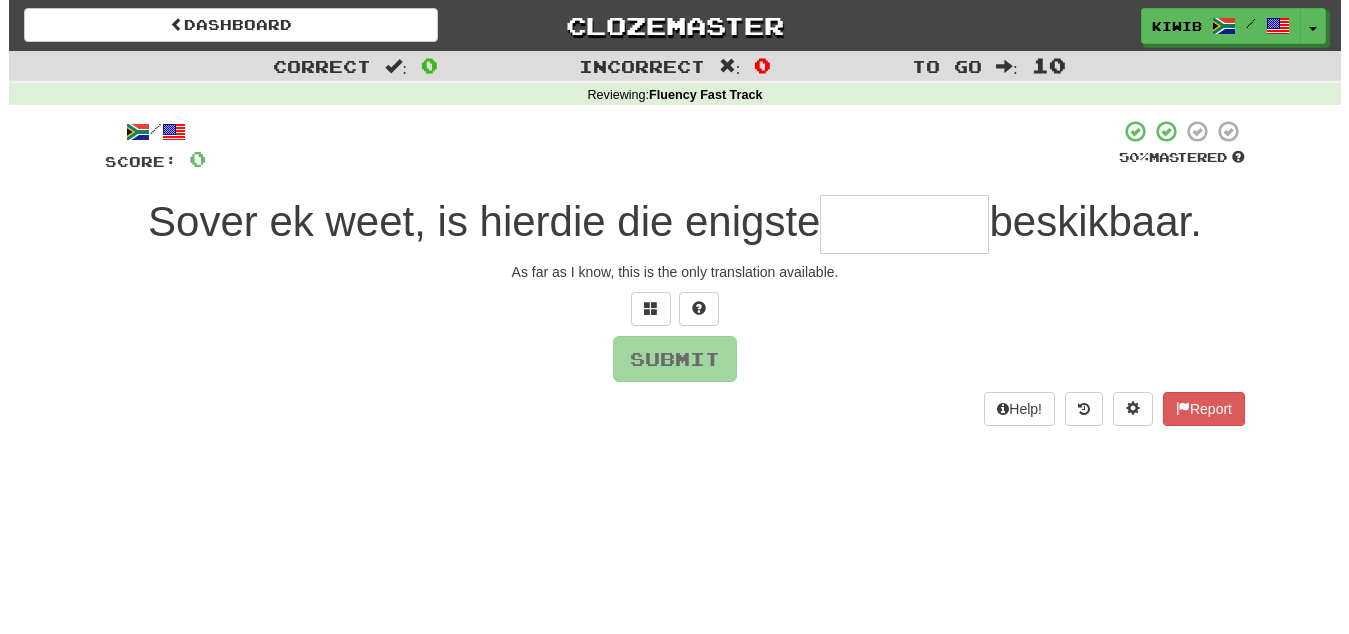 scroll, scrollTop: 0, scrollLeft: 0, axis: both 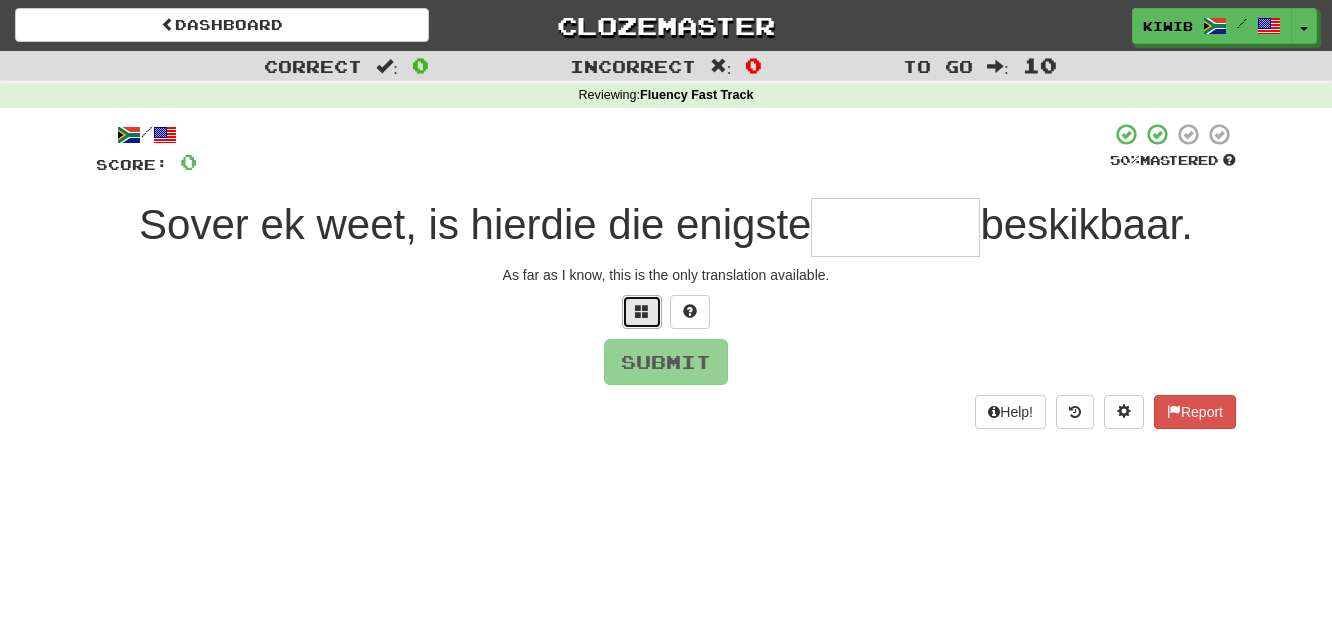 click at bounding box center [642, 312] 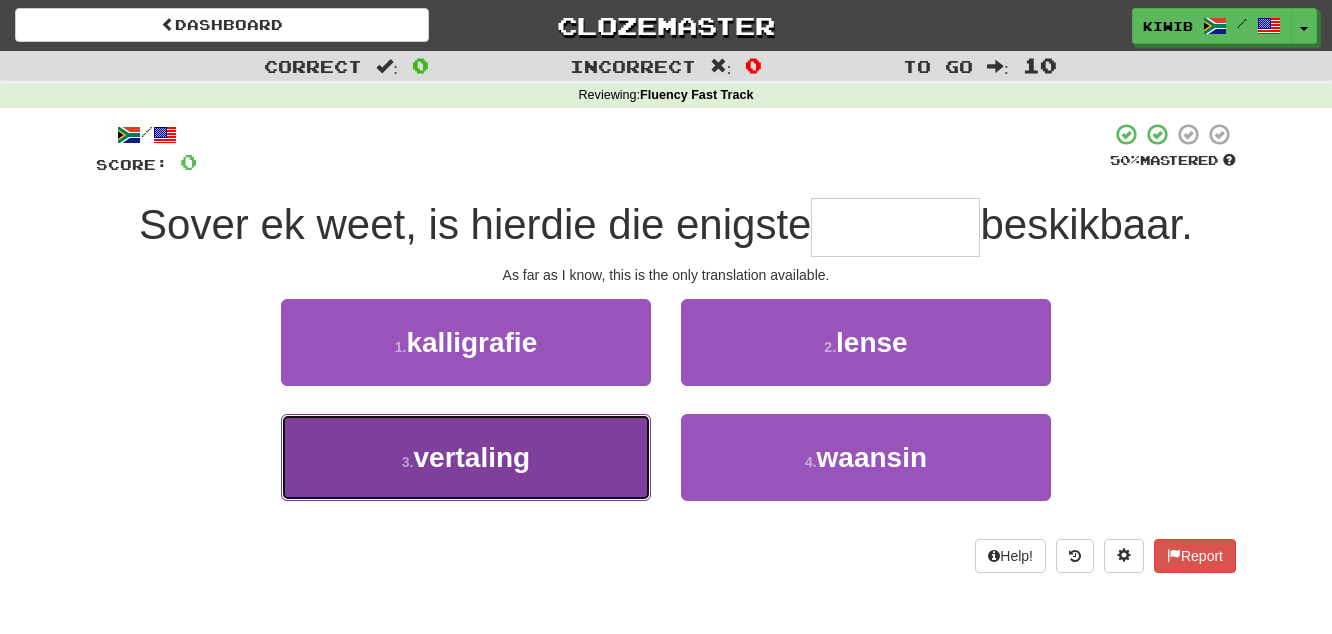 click on "vertaling" at bounding box center (471, 457) 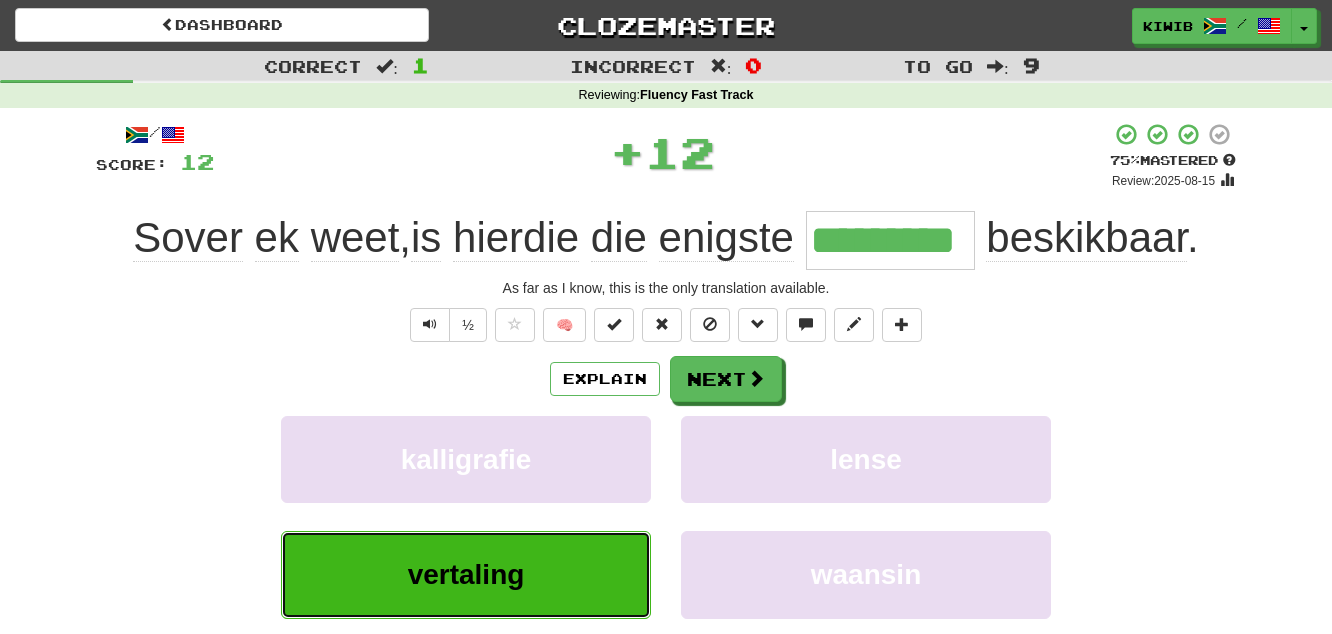 type on "*********" 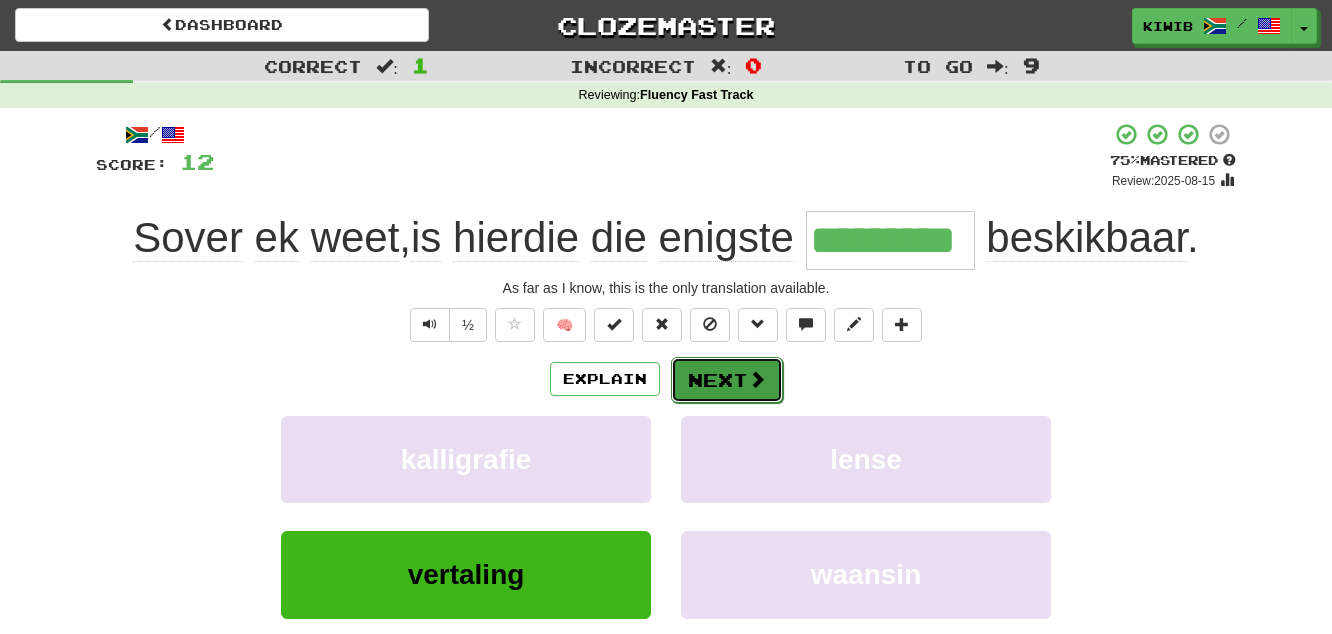click on "Next" at bounding box center [727, 380] 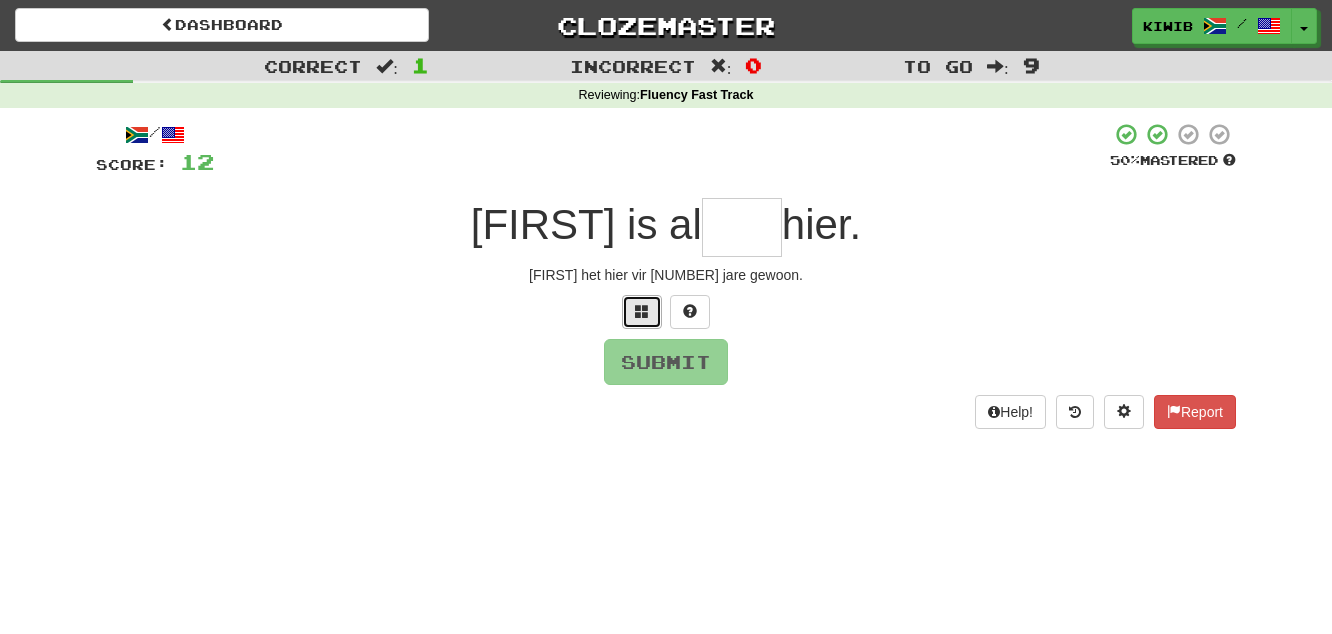 click at bounding box center [642, 311] 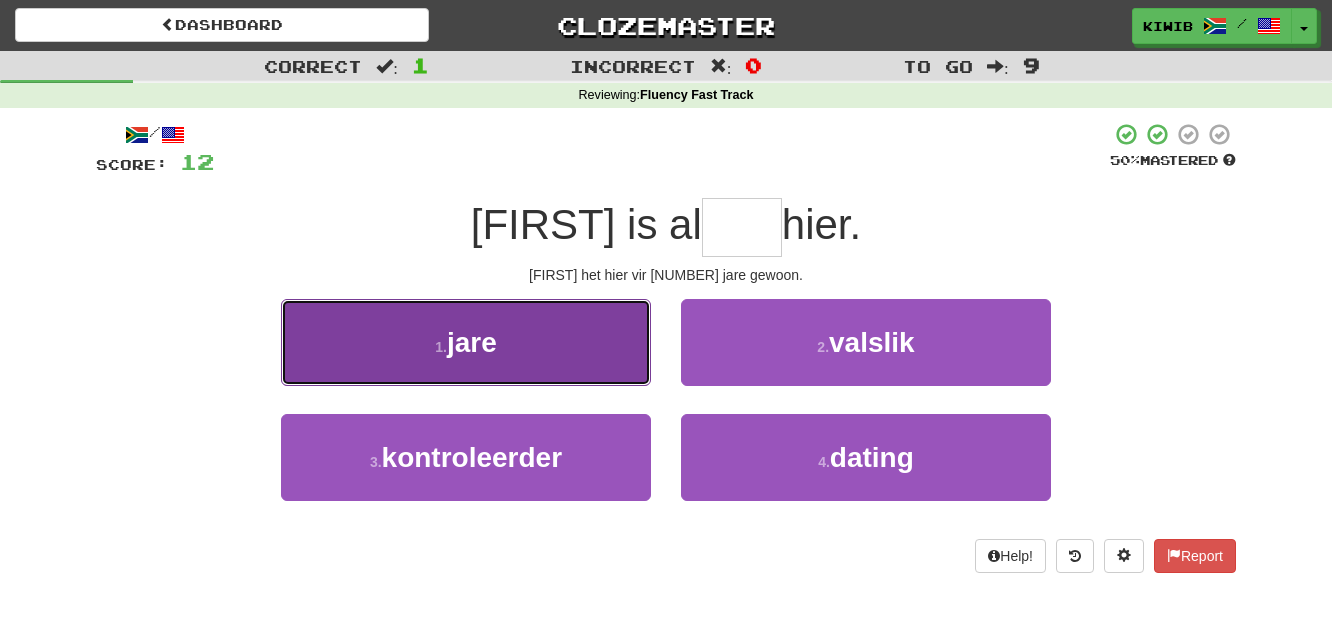 click on "1 .  jare" at bounding box center (466, 342) 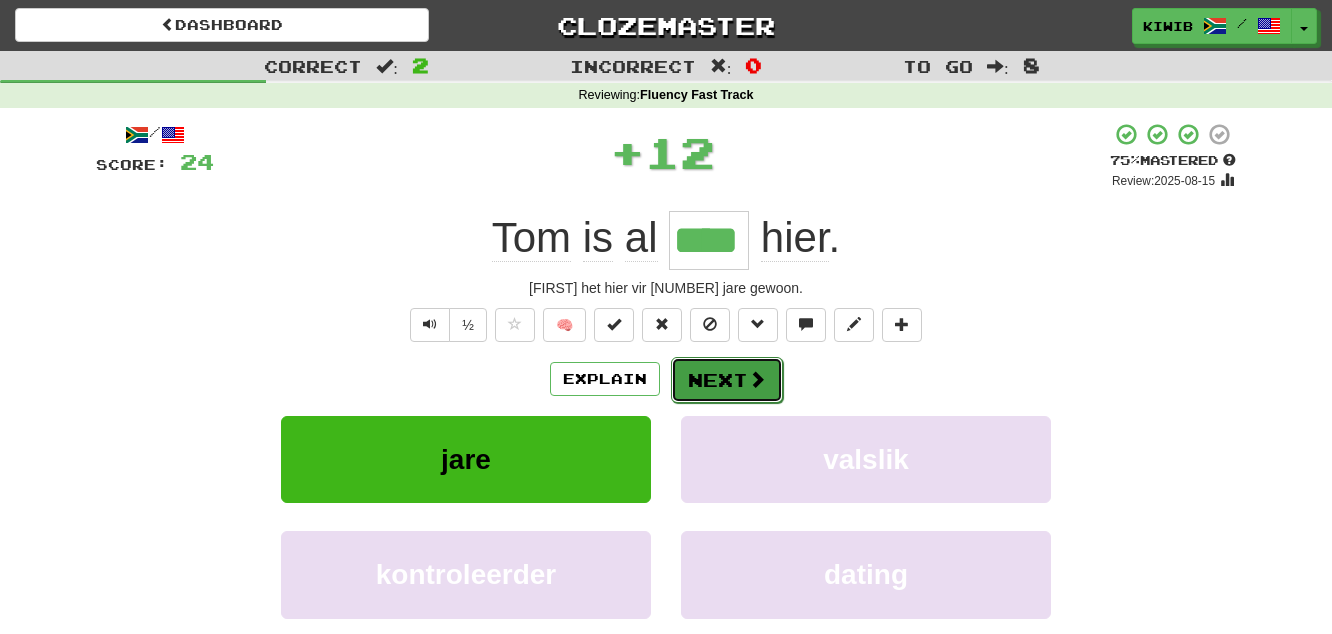 click on "Next" at bounding box center (727, 380) 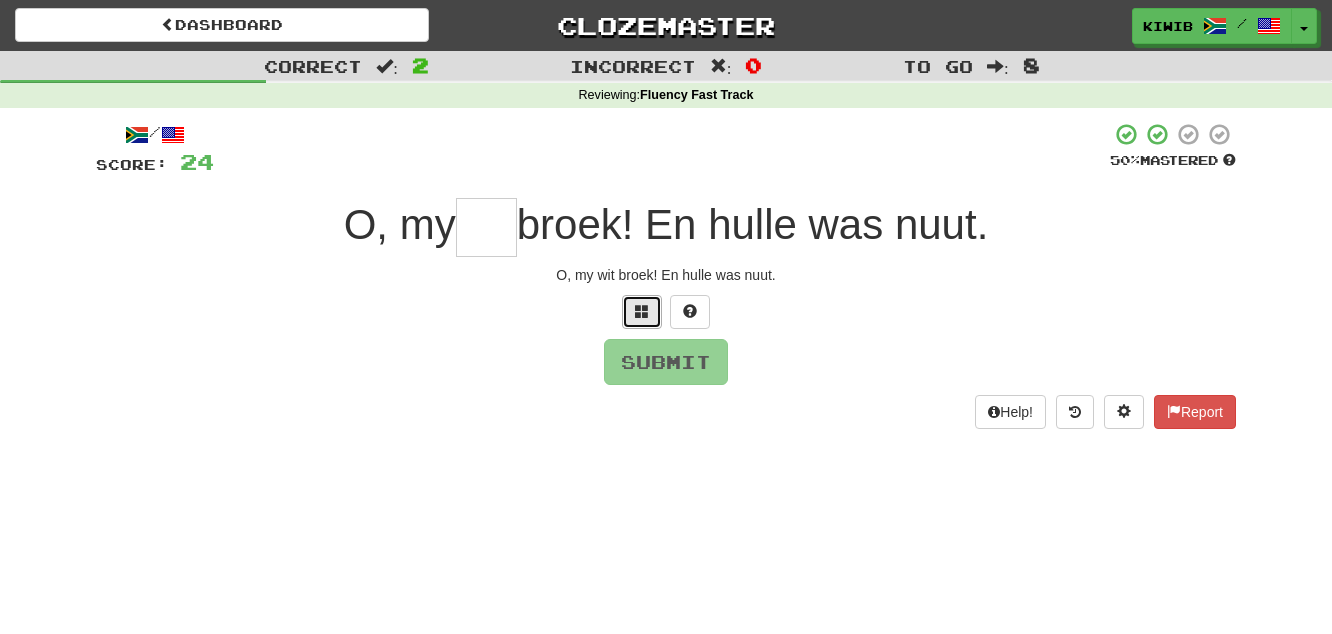 click at bounding box center (642, 312) 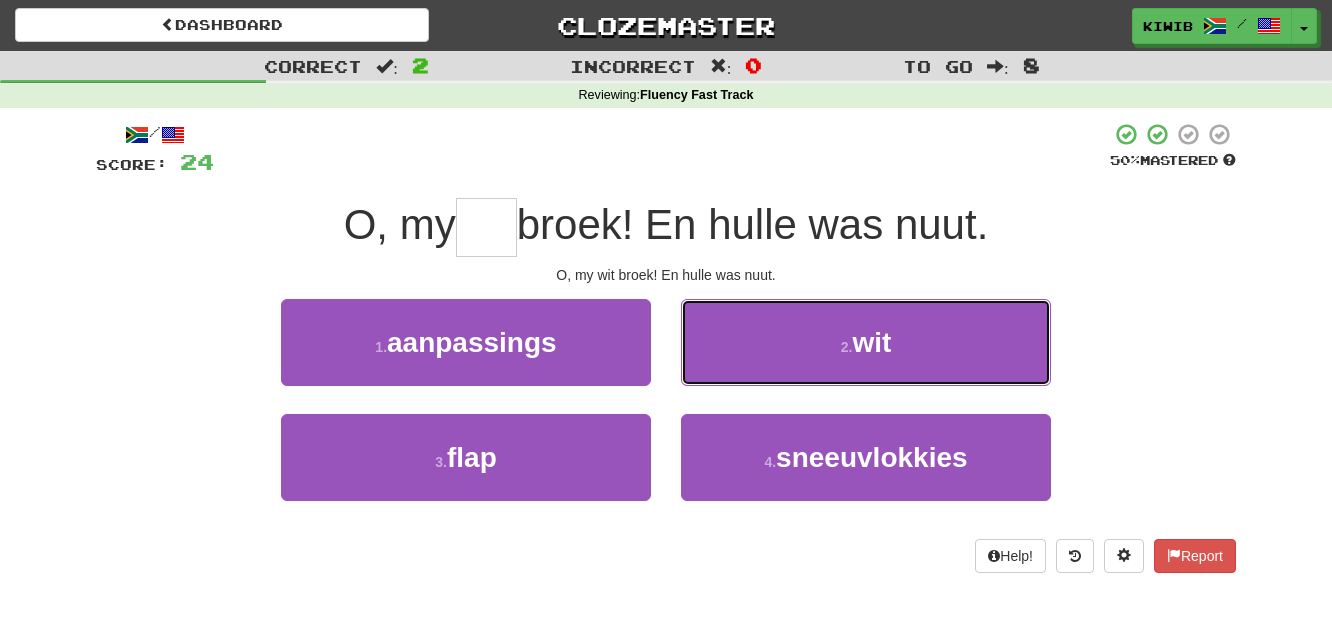 click on "wit" at bounding box center [871, 342] 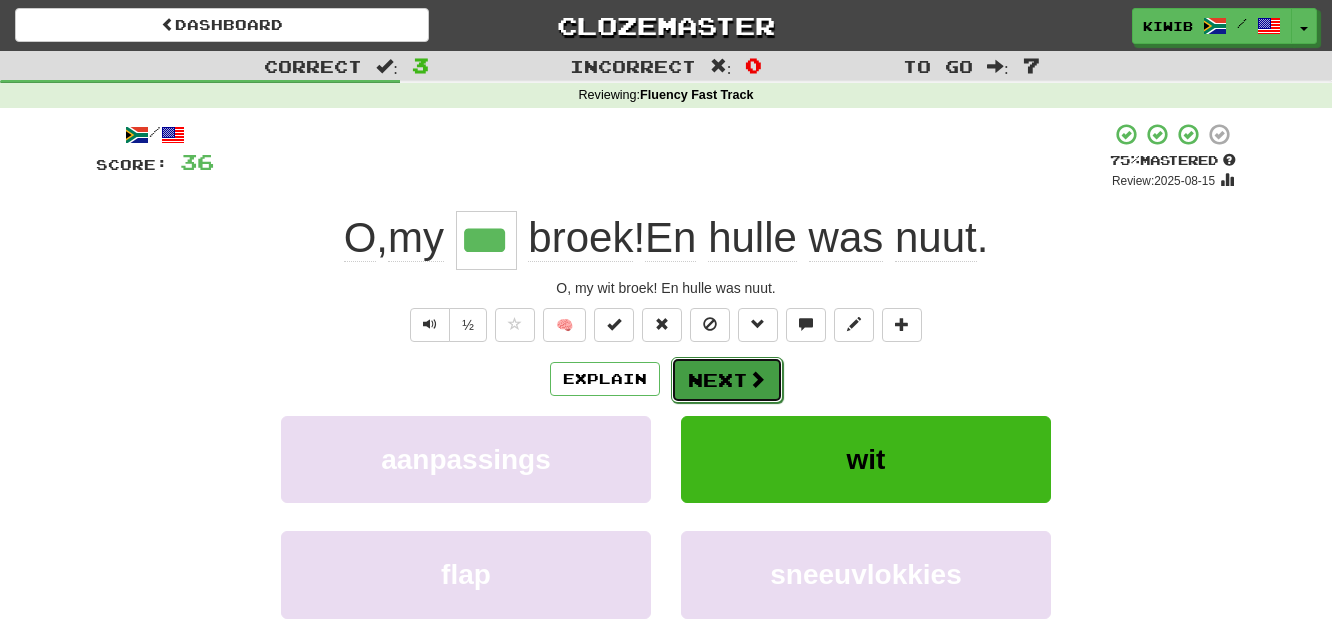 click on "Next" at bounding box center [727, 380] 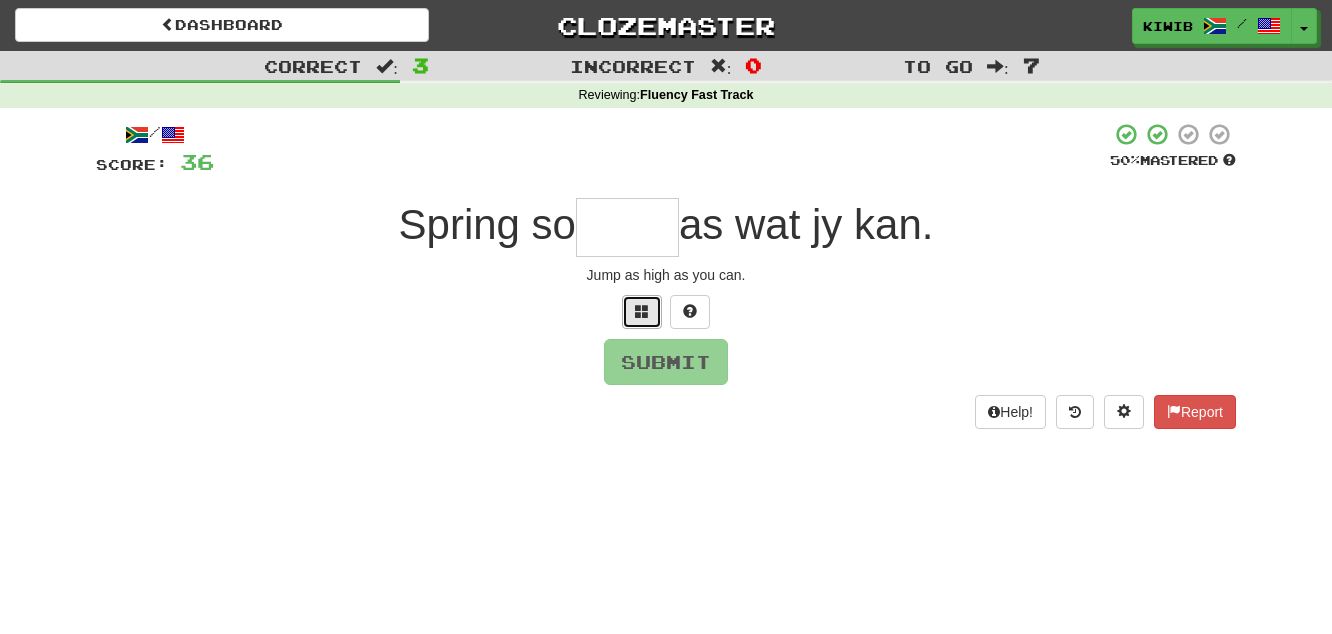 click at bounding box center [642, 311] 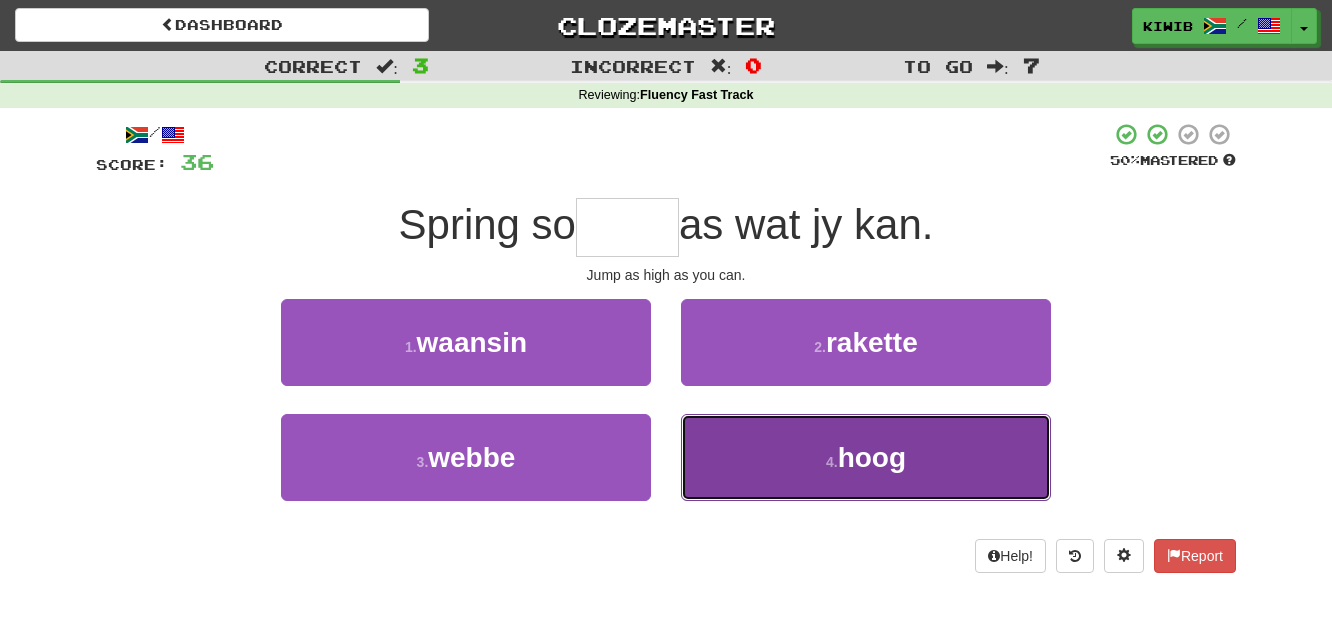 click on "hoog" at bounding box center [872, 457] 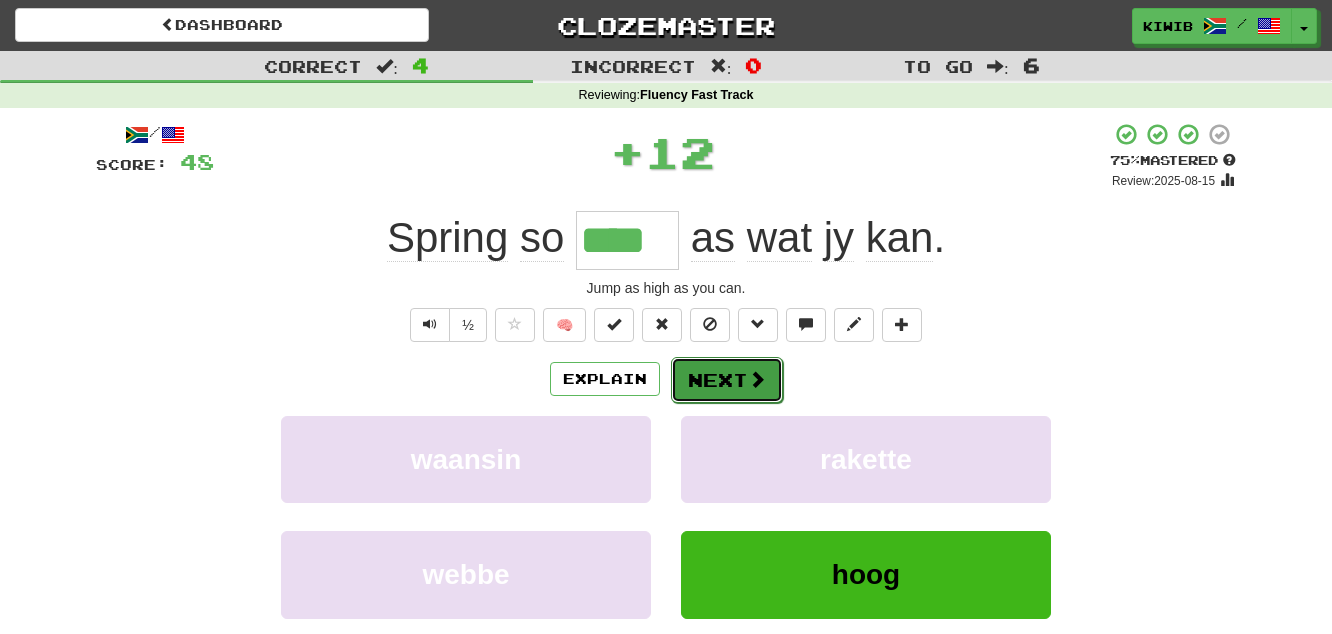 click on "Next" at bounding box center [727, 380] 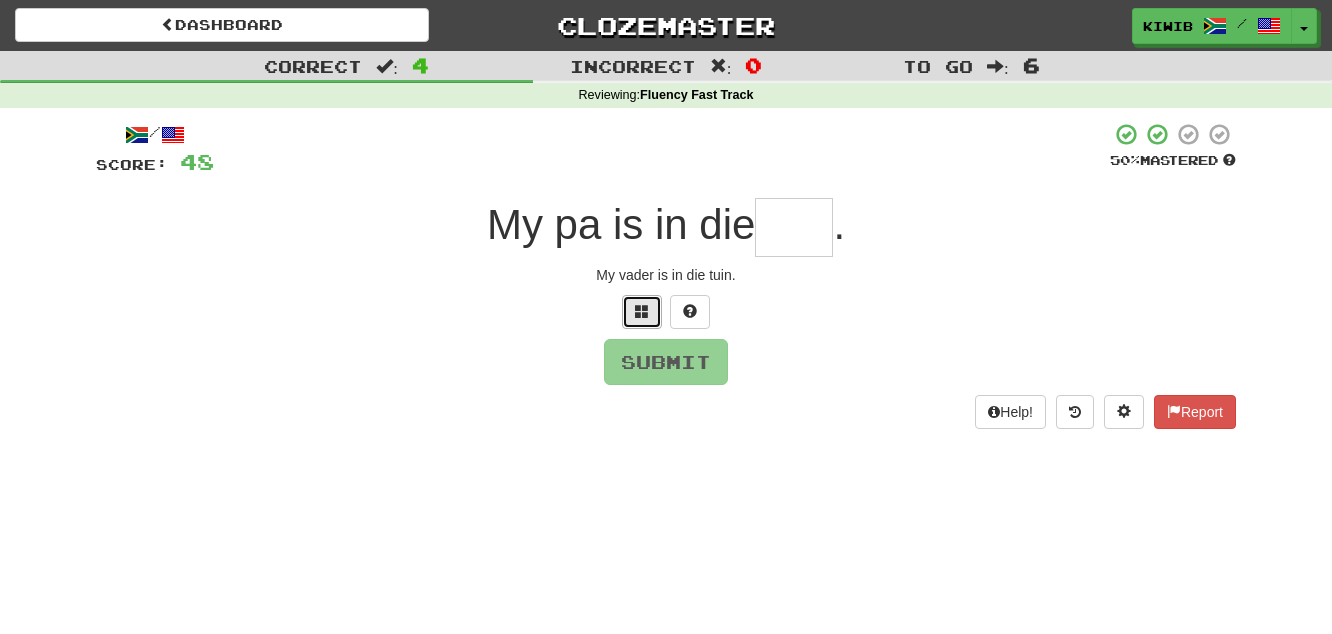 click at bounding box center [642, 311] 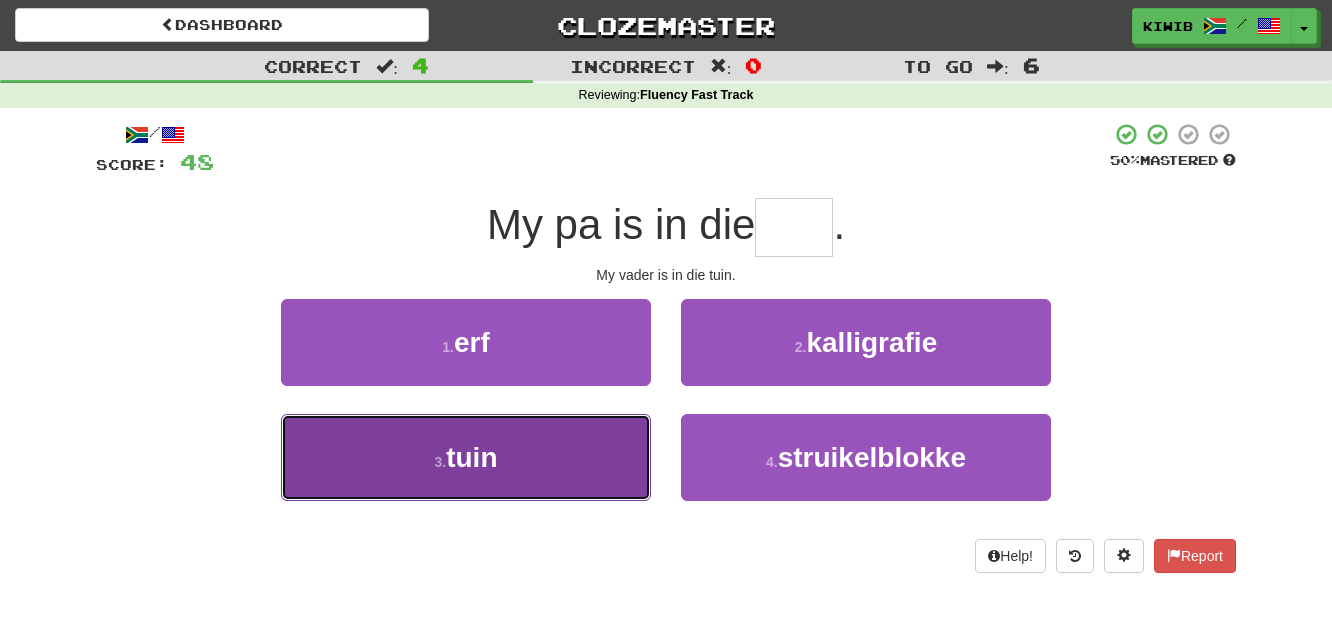 click on "3 .  tuin" at bounding box center [466, 457] 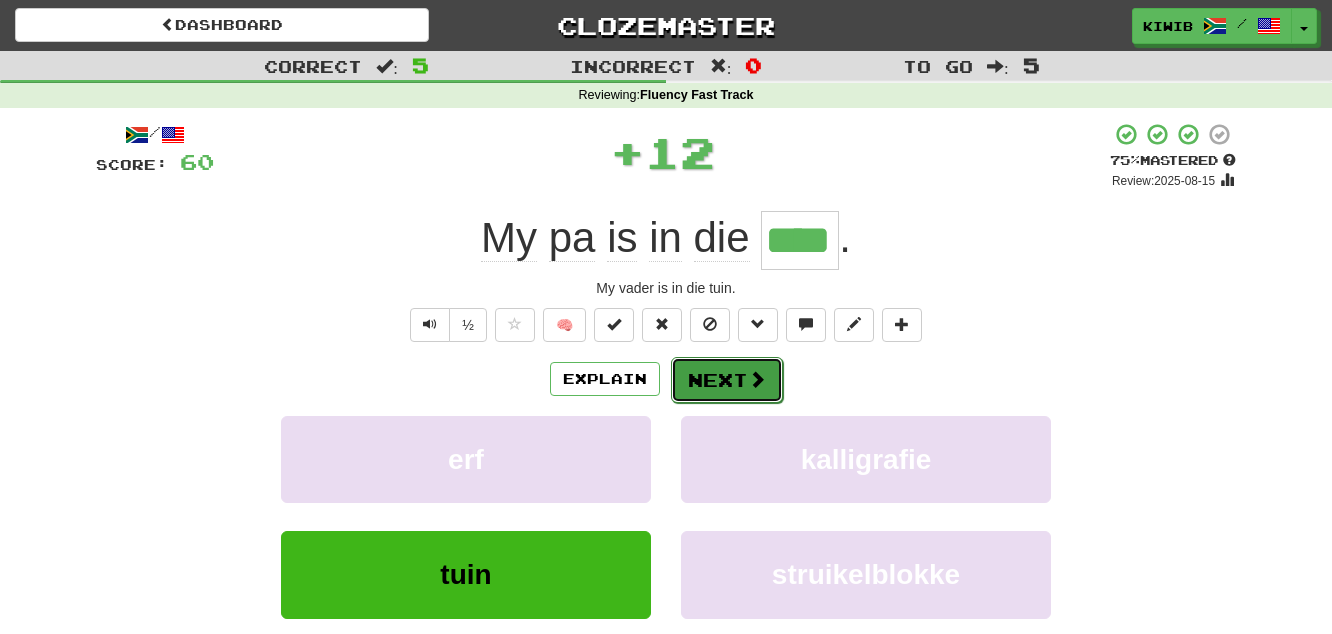 click on "Next" at bounding box center [727, 380] 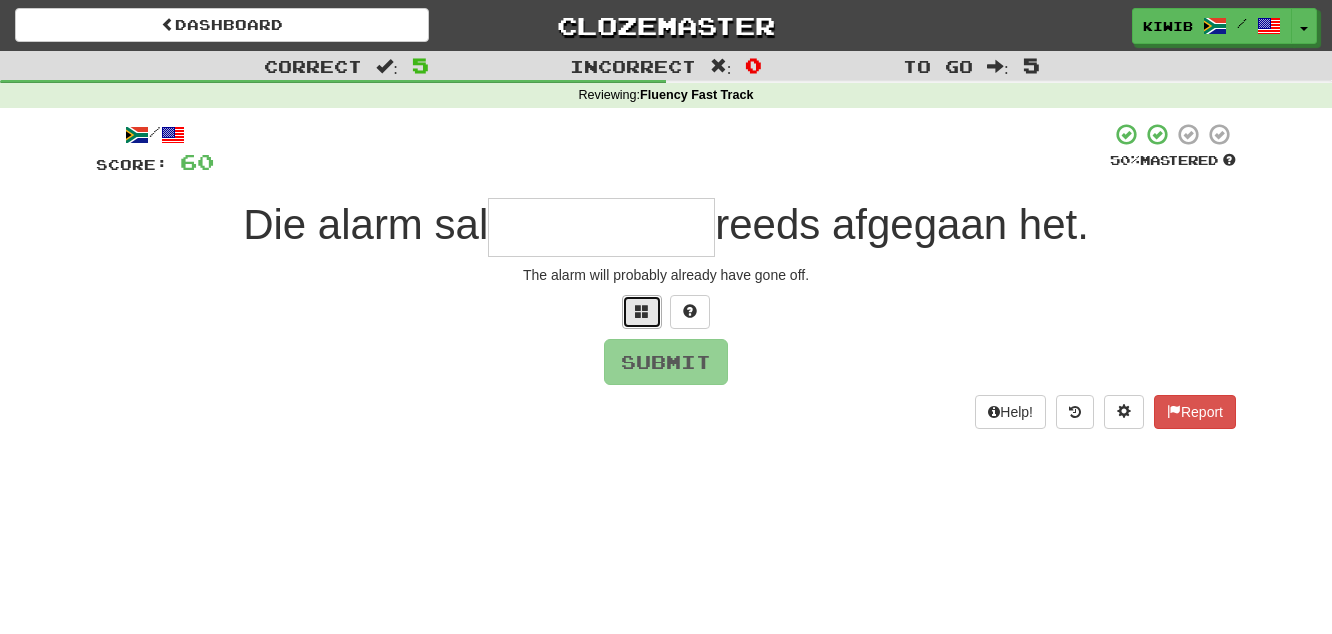 click at bounding box center (642, 311) 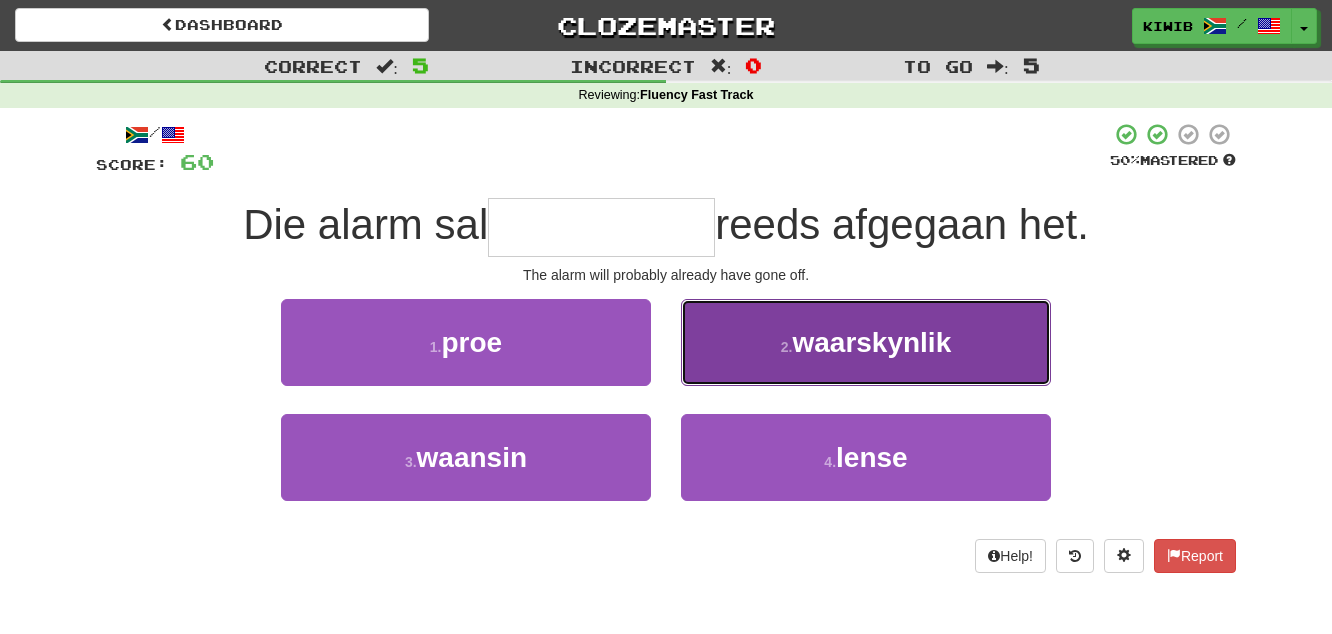 click on "2 .  waarskynlik" at bounding box center (866, 342) 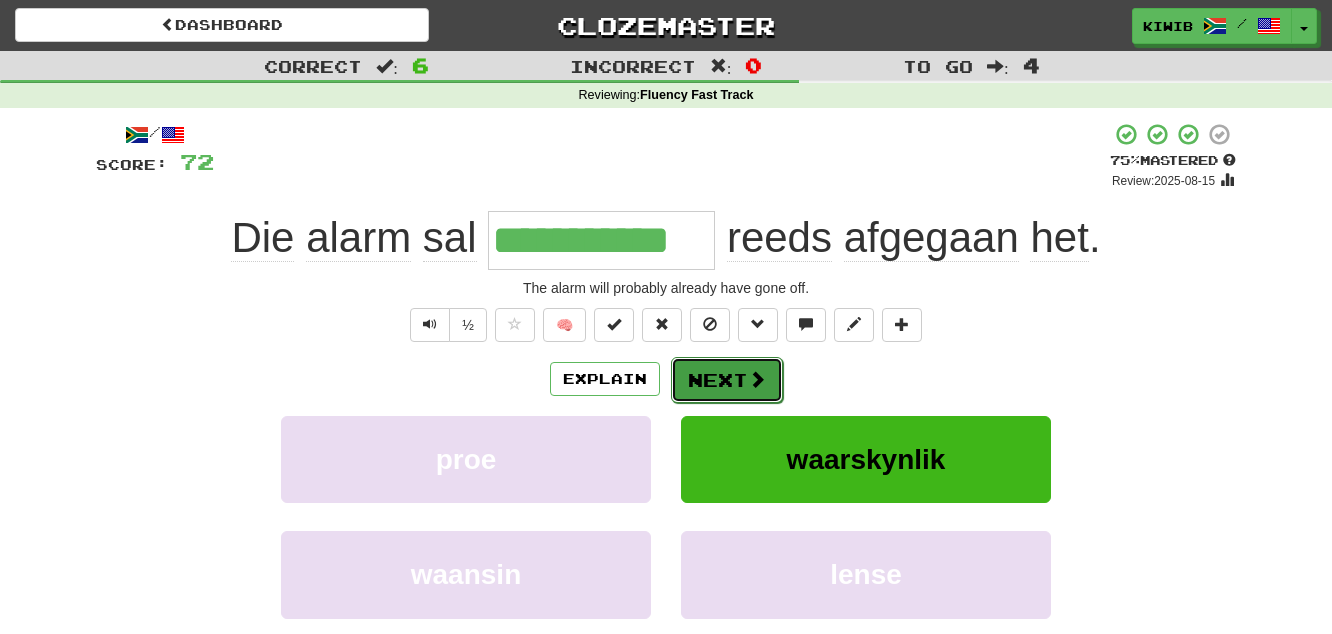 click on "Next" at bounding box center [727, 380] 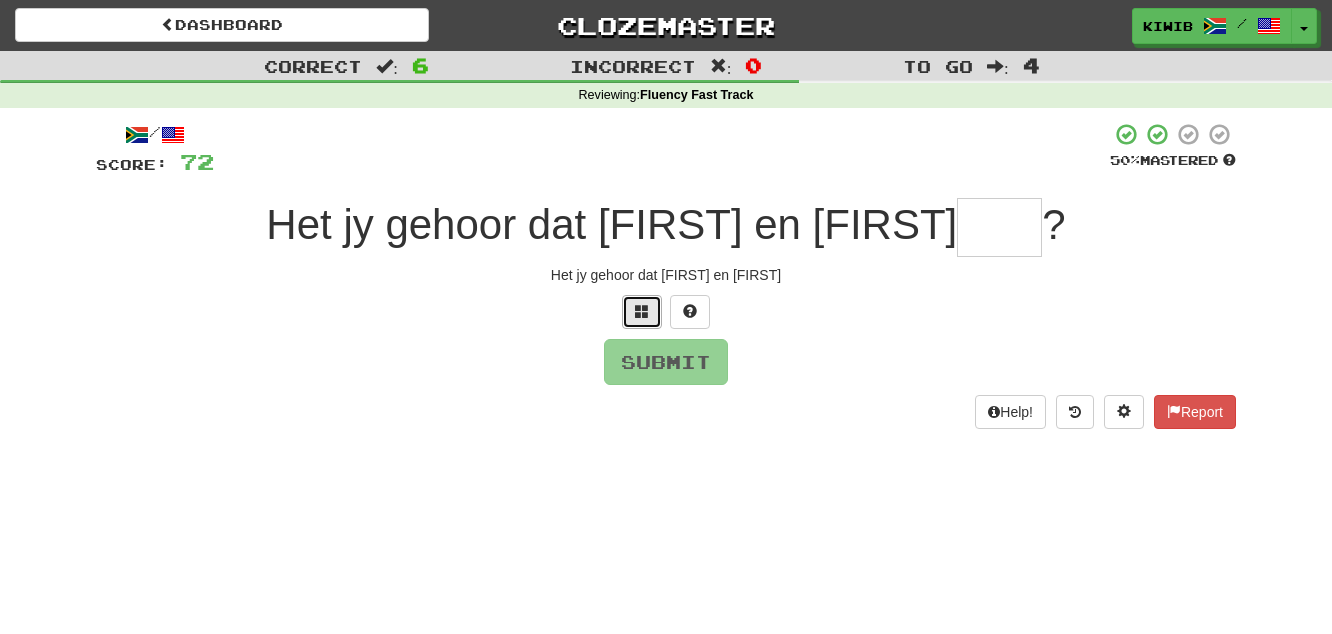 click at bounding box center (642, 311) 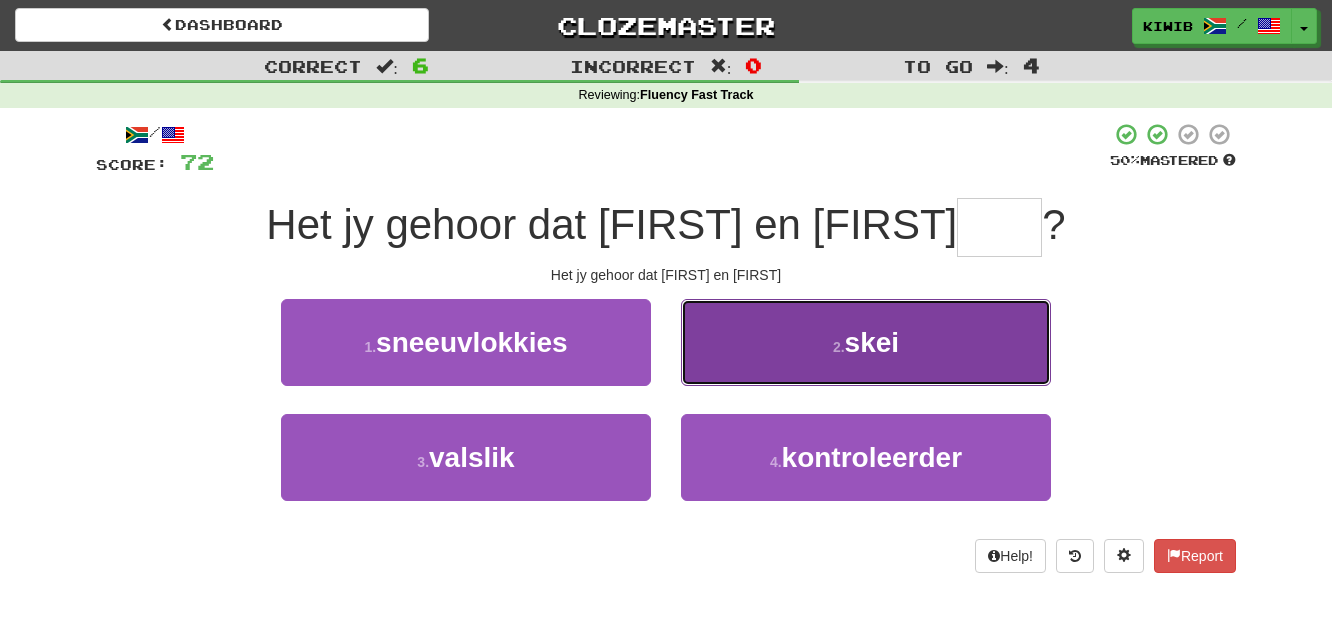 click on "skei" at bounding box center [872, 342] 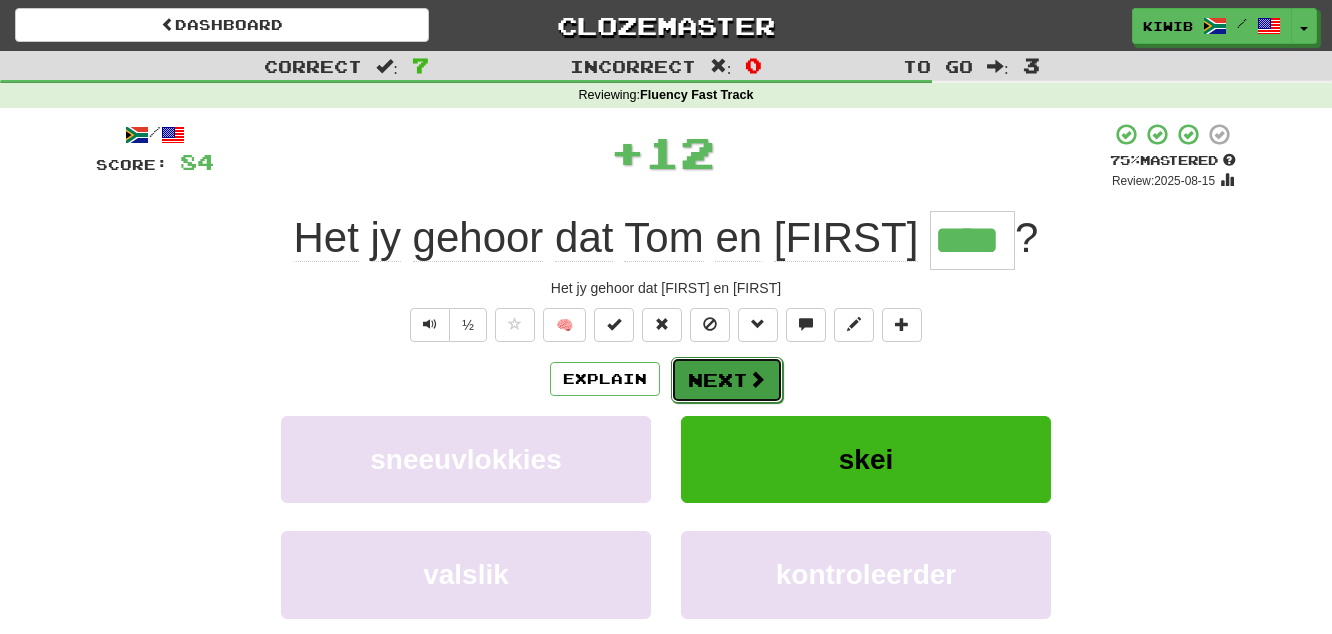 click on "Next" at bounding box center (727, 380) 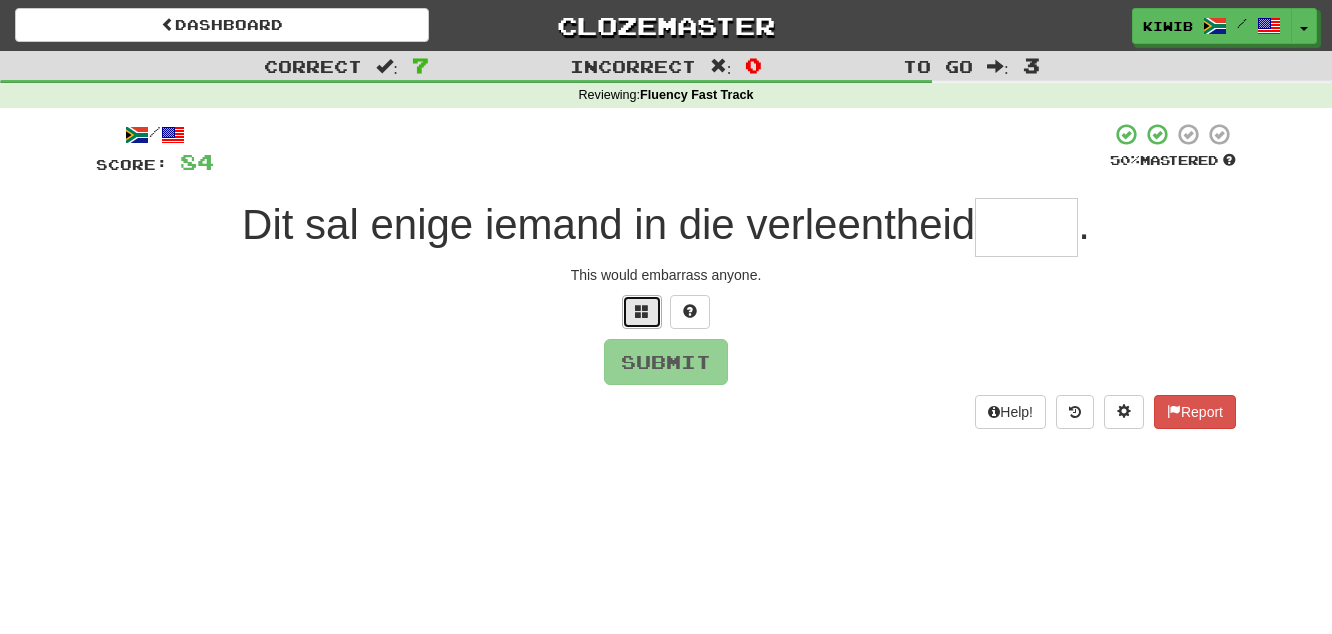 click at bounding box center [642, 311] 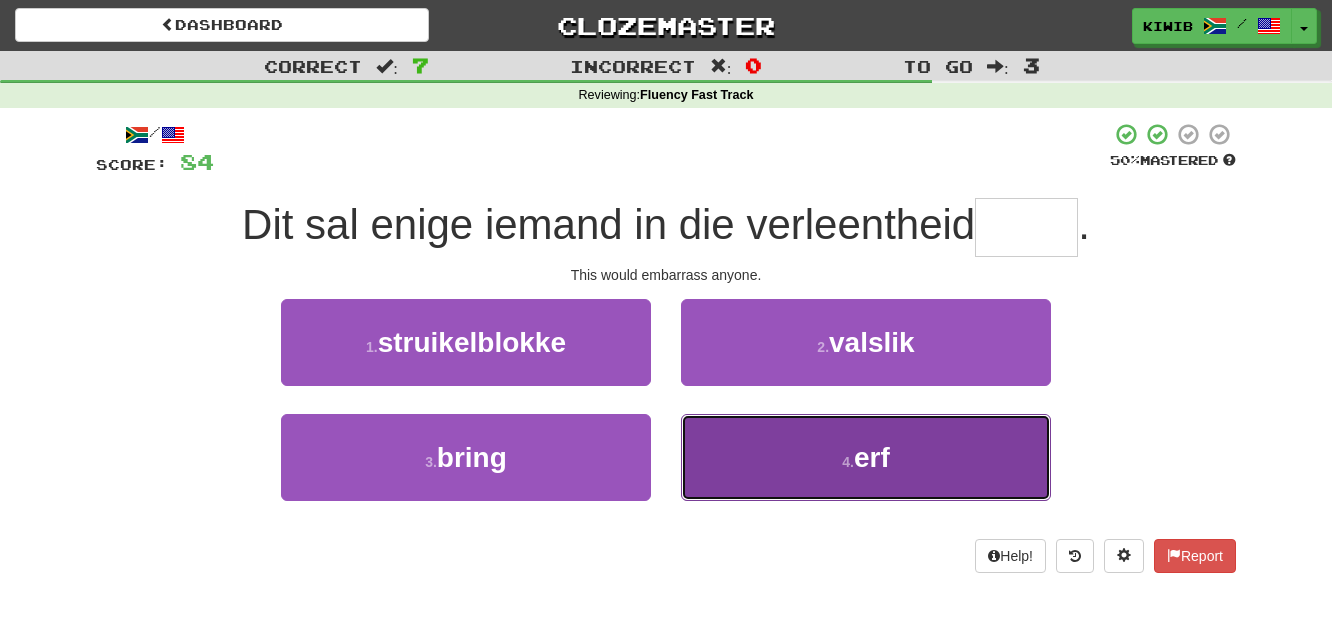 click on "4 ." at bounding box center [848, 462] 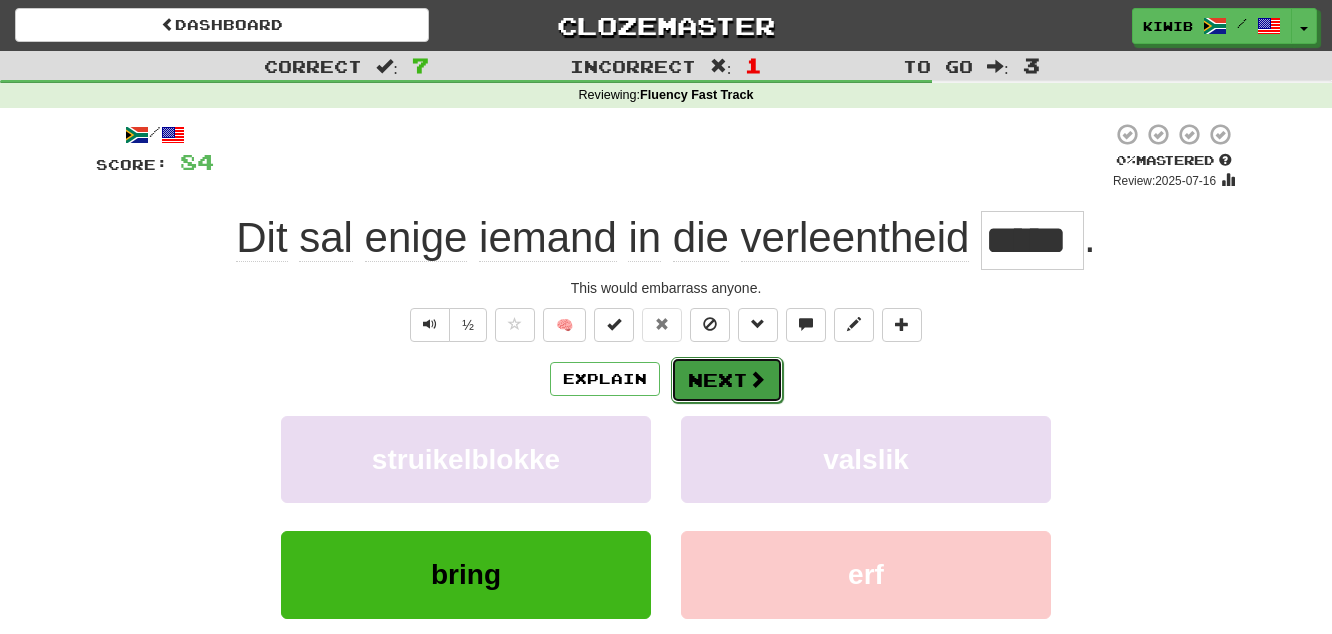 click on "Next" at bounding box center [727, 380] 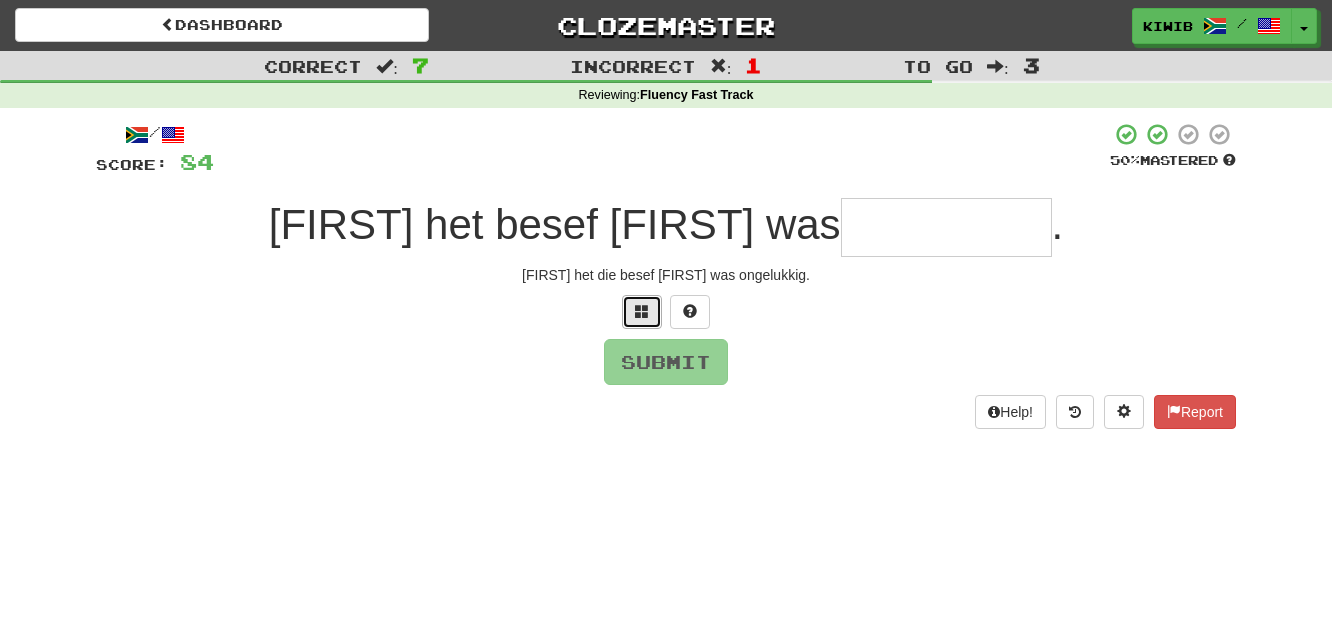 click at bounding box center [642, 311] 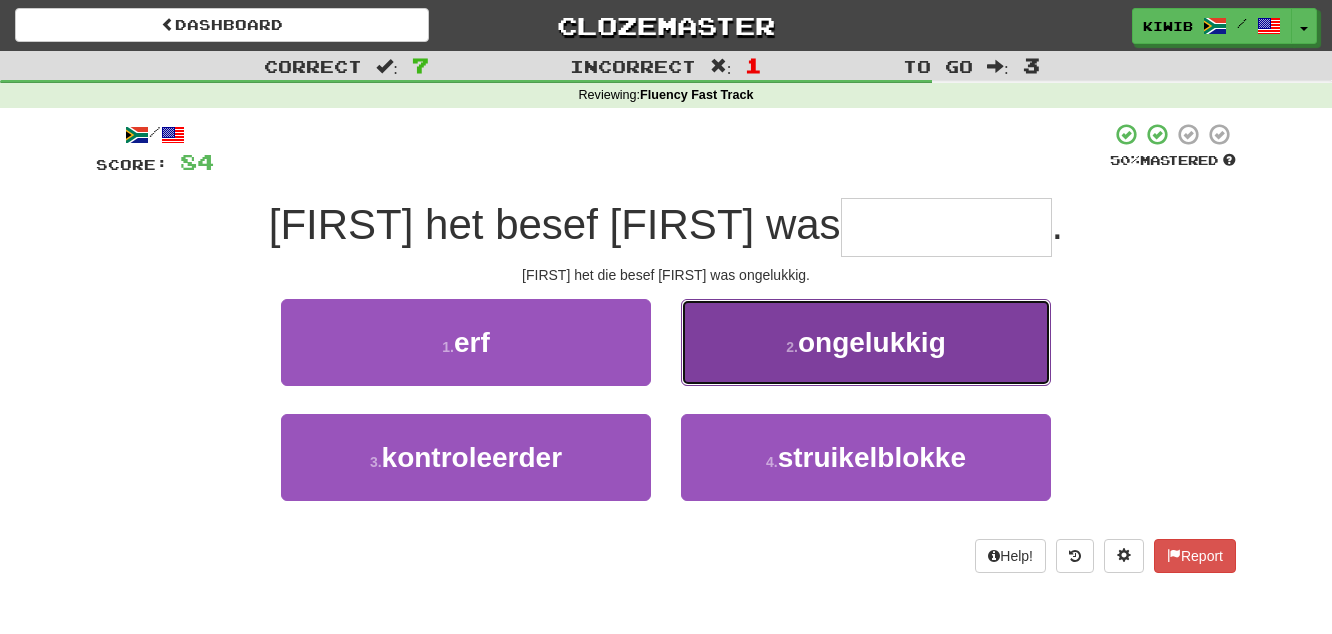 click on "ongelukkig" at bounding box center [872, 342] 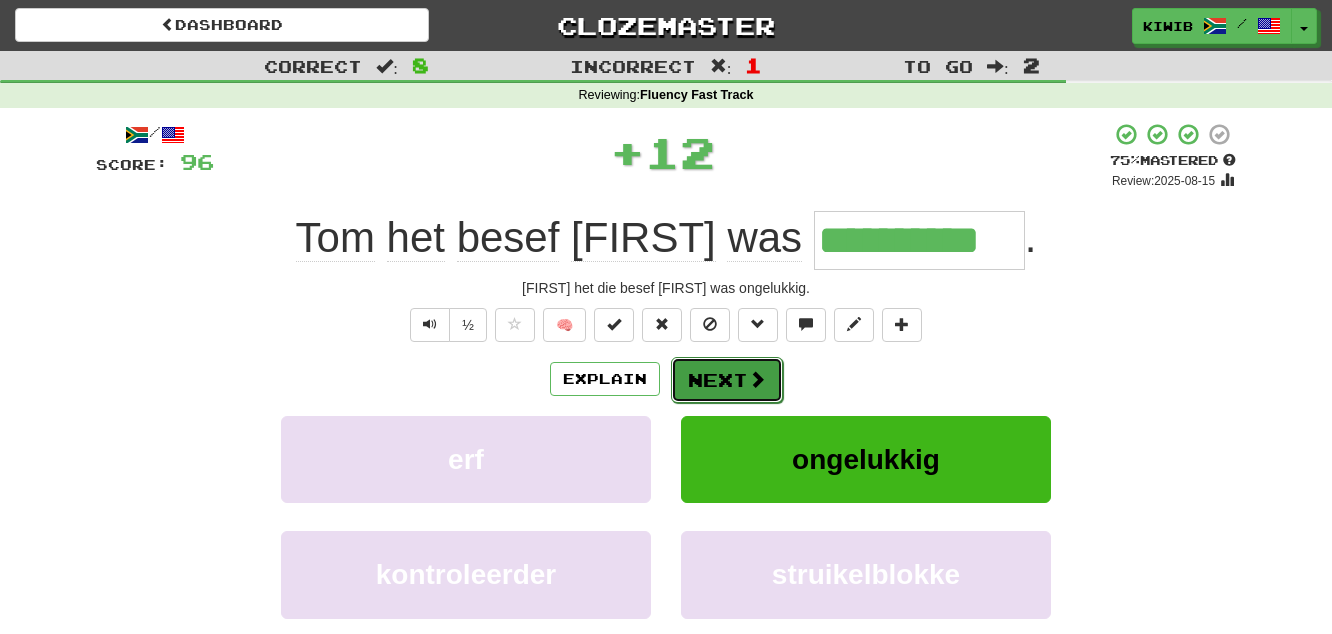 click on "Next" at bounding box center (727, 380) 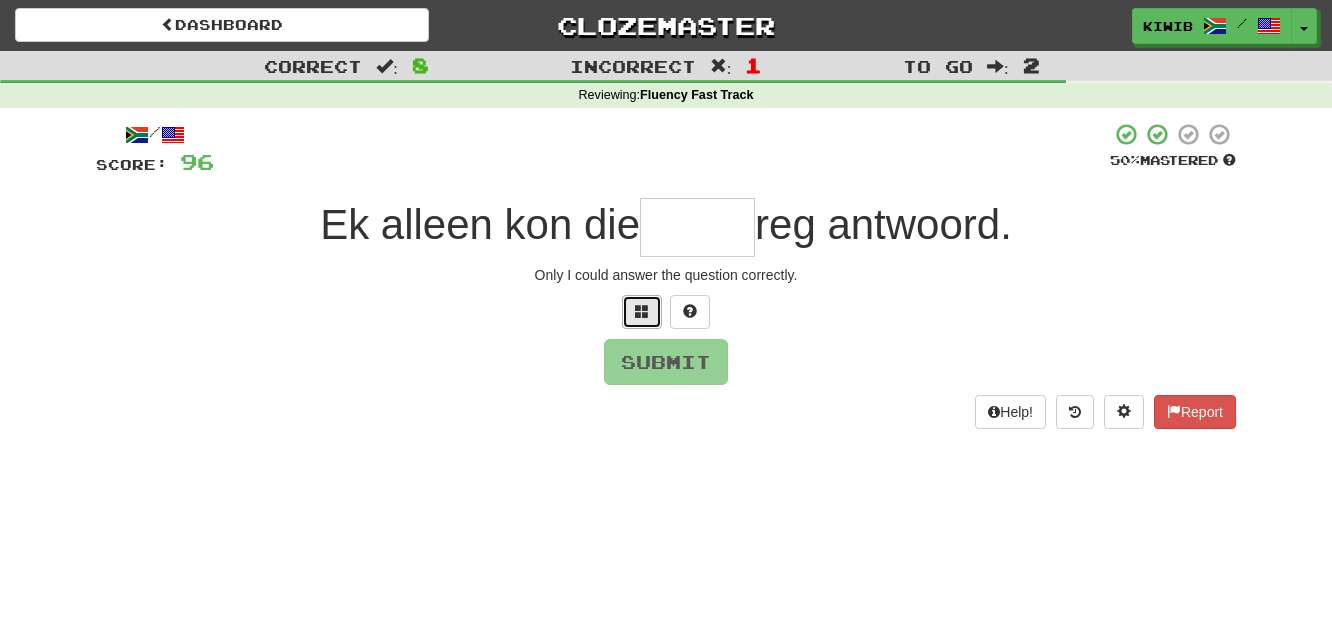 click at bounding box center (642, 311) 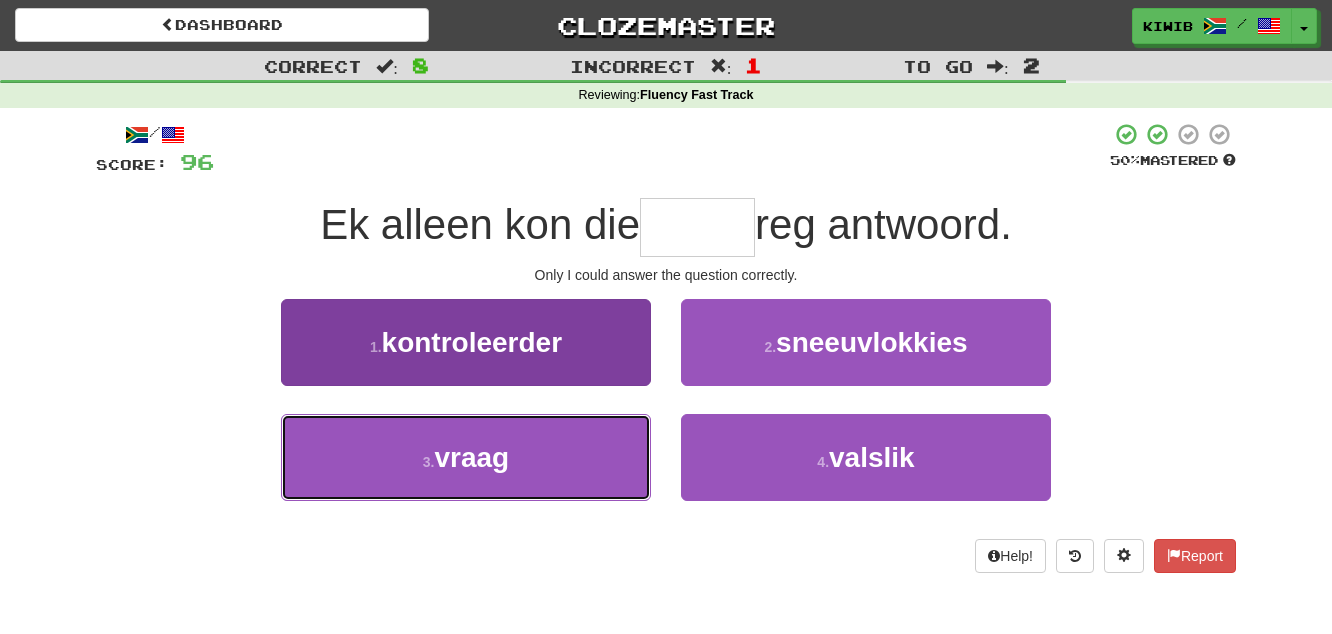 click on "3 .  vraag" at bounding box center [466, 457] 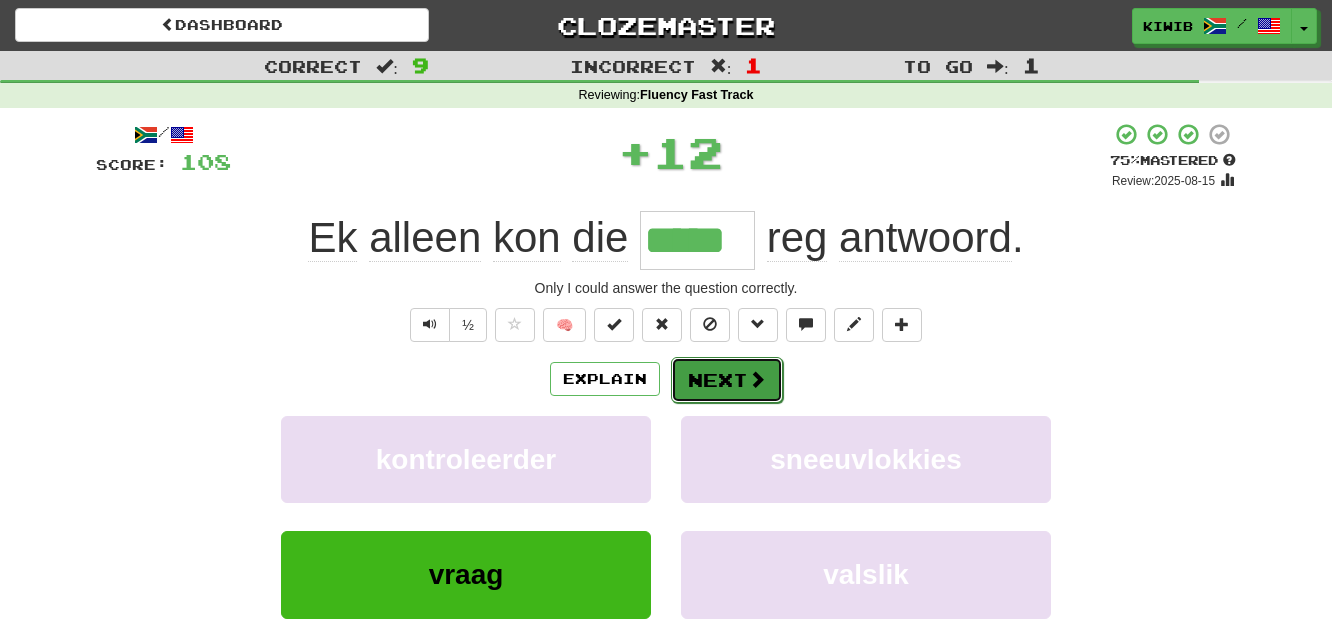 click on "Next" at bounding box center [727, 380] 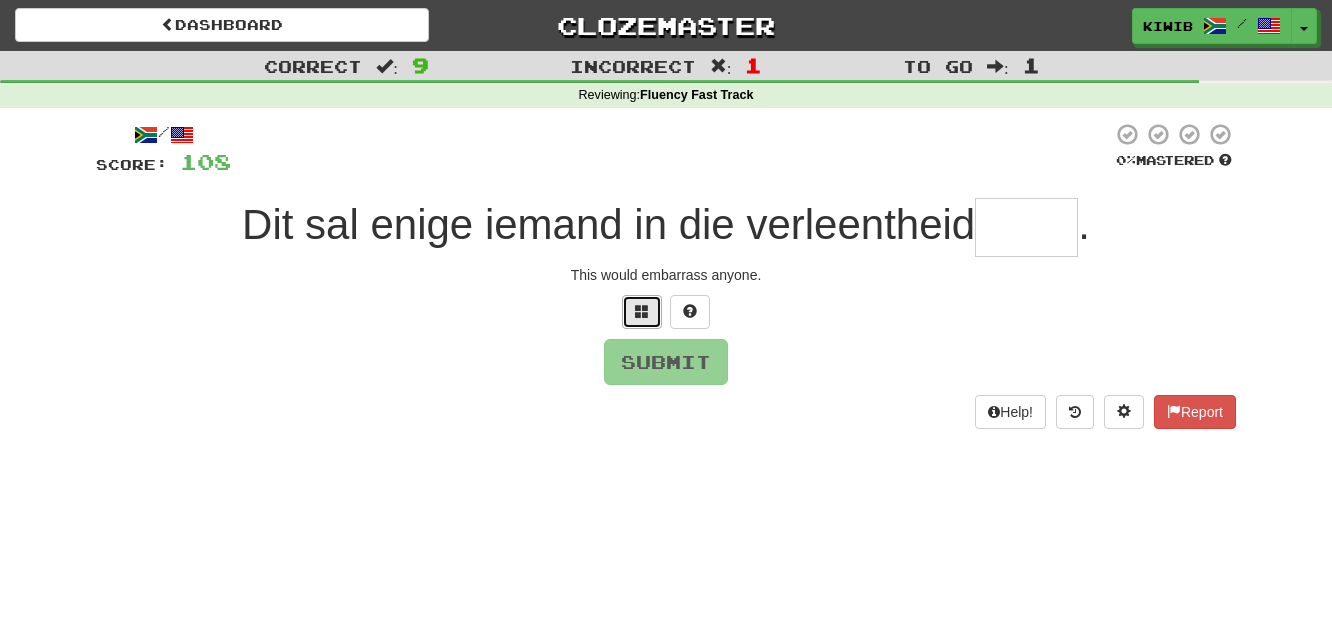 click at bounding box center [642, 311] 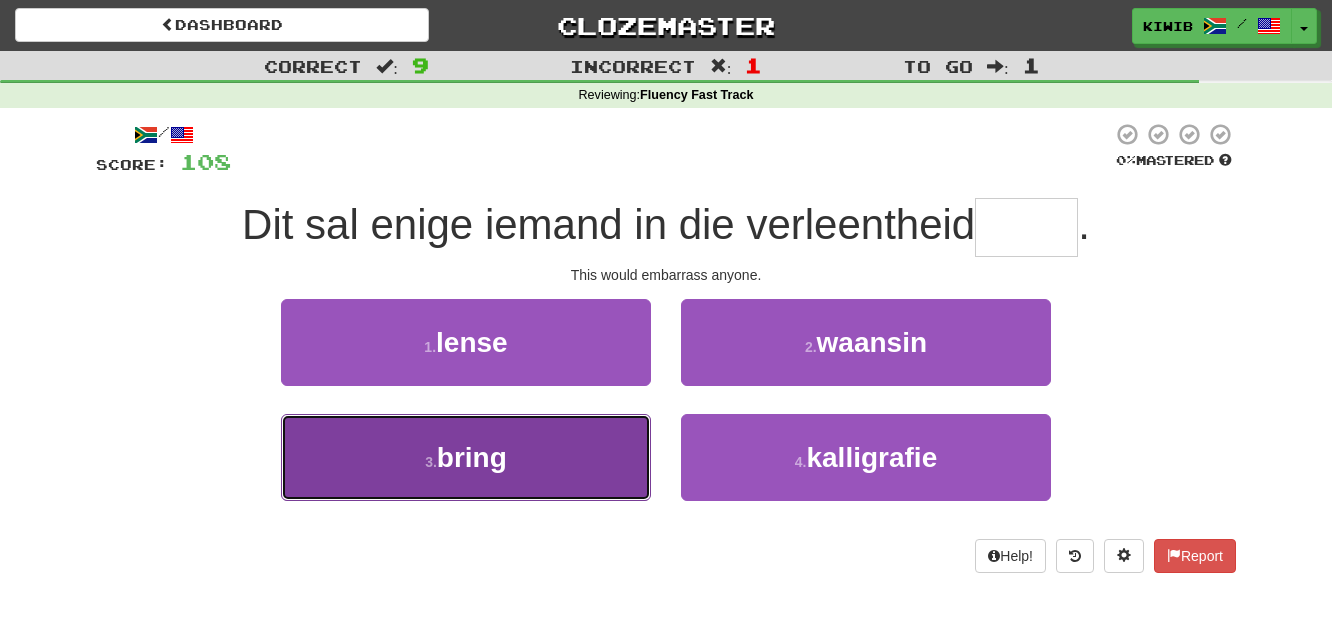 click on "3 .  bring" at bounding box center [466, 457] 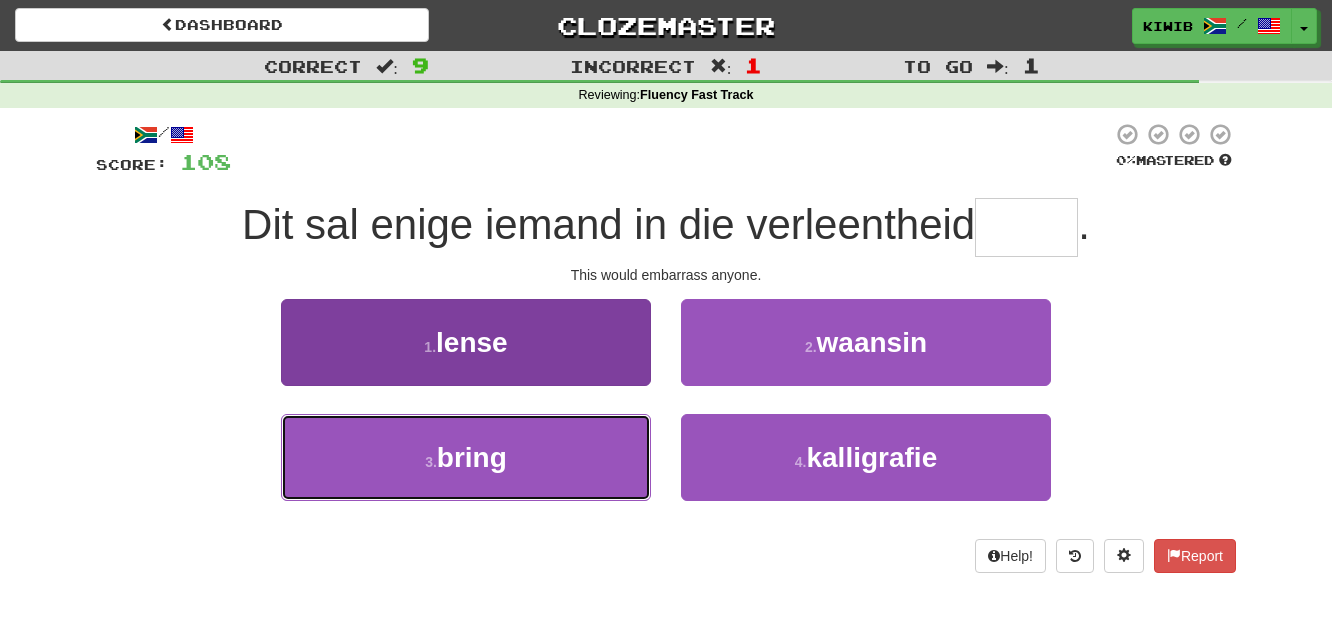 type on "*****" 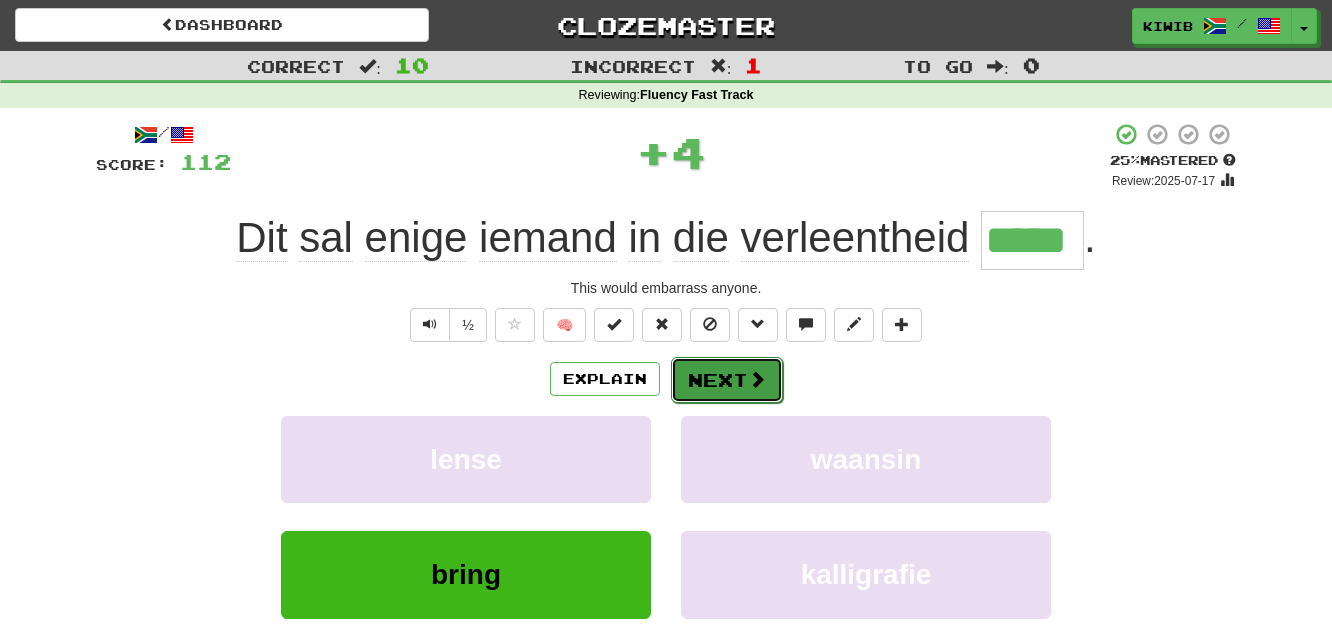 click on "Next" at bounding box center [727, 380] 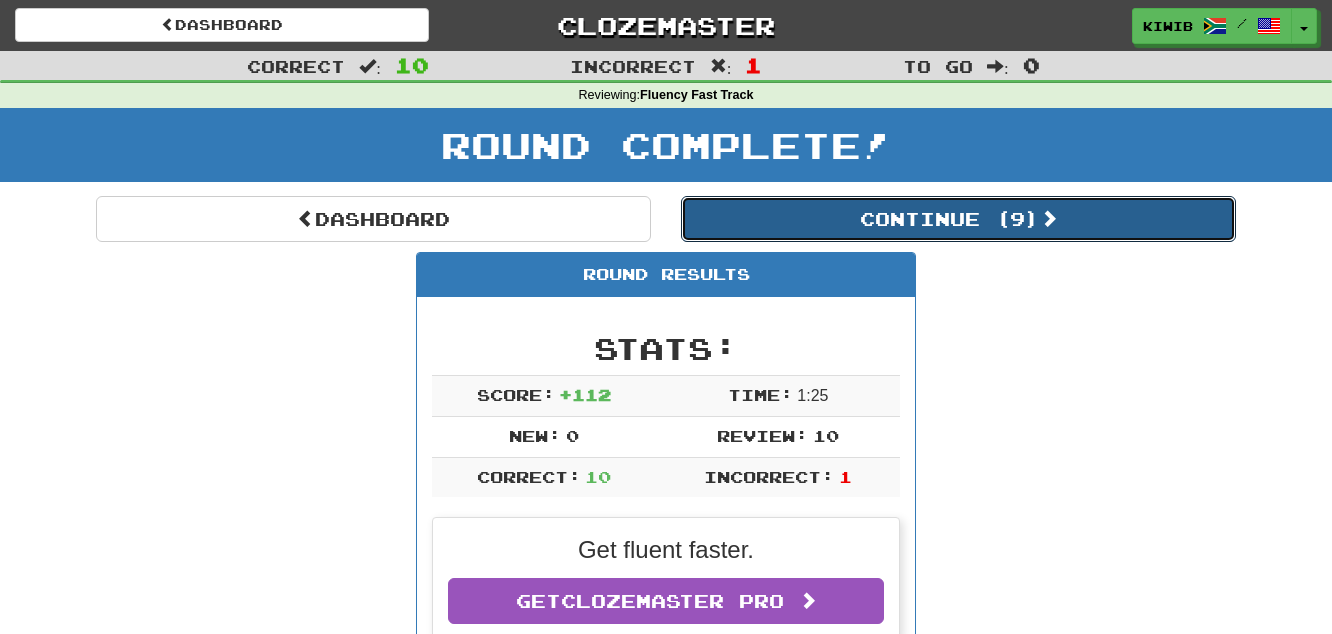 drag, startPoint x: 932, startPoint y: 220, endPoint x: 965, endPoint y: 330, distance: 114.84337 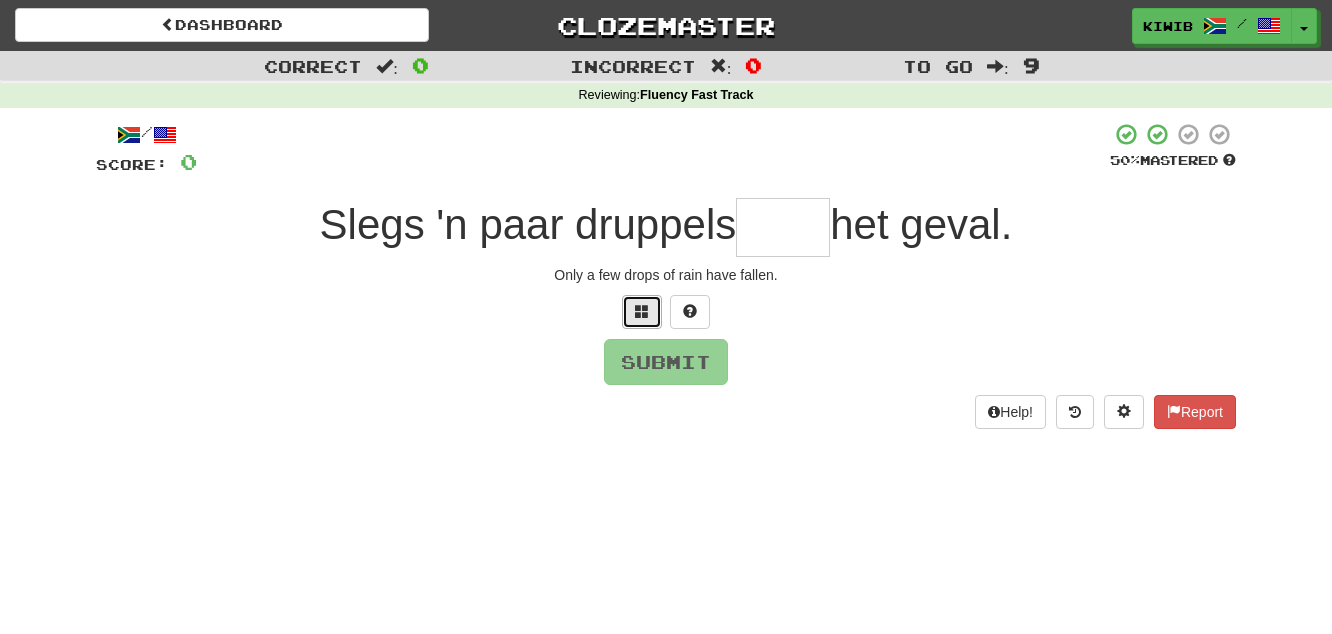 click at bounding box center [642, 311] 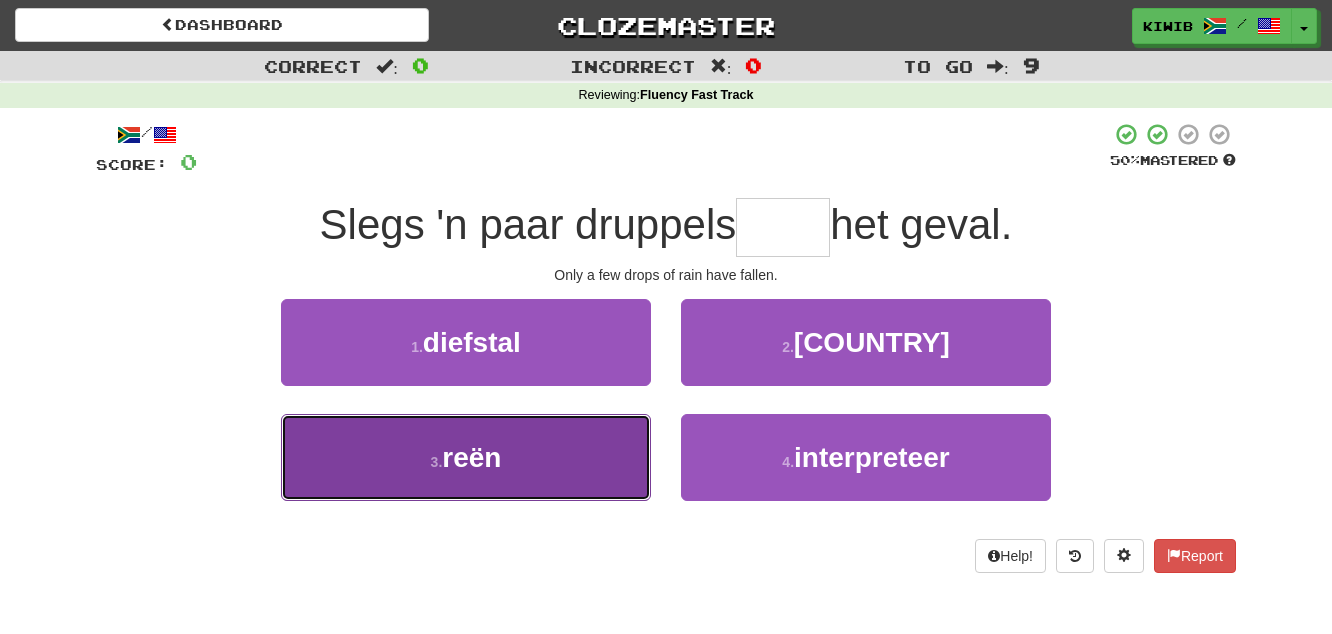 drag, startPoint x: 479, startPoint y: 450, endPoint x: 492, endPoint y: 452, distance: 13.152946 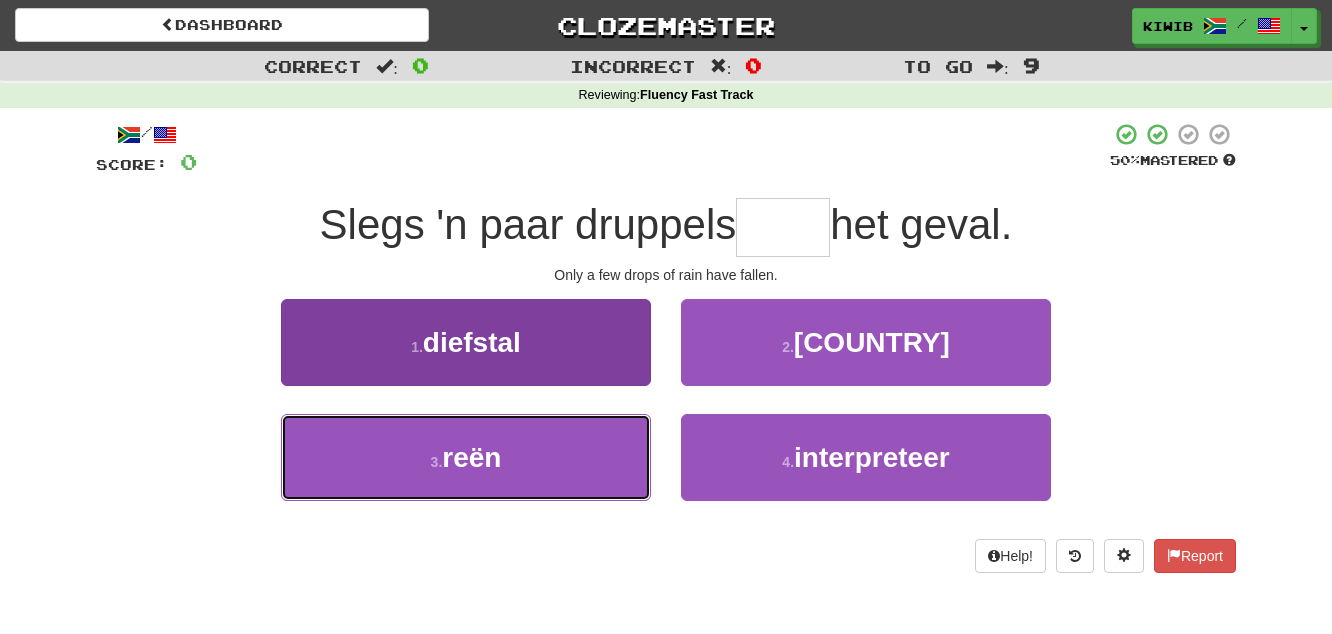 click on "reën" at bounding box center (471, 457) 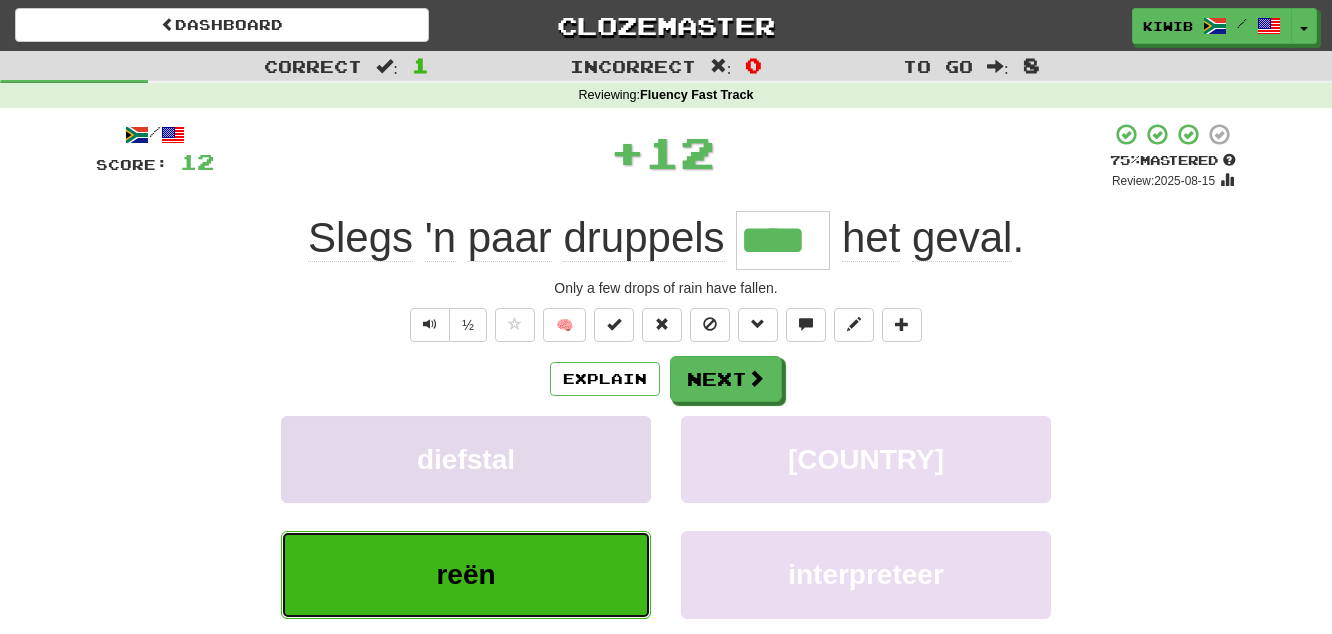 type on "****" 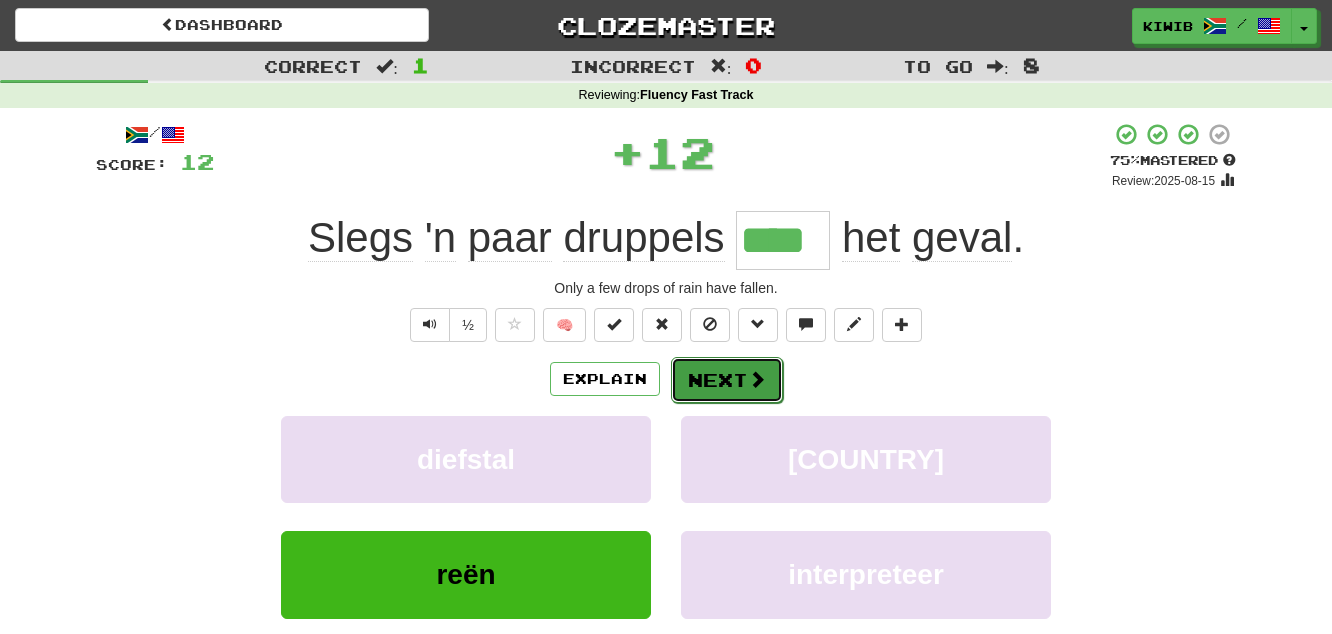 click on "Next" at bounding box center (727, 380) 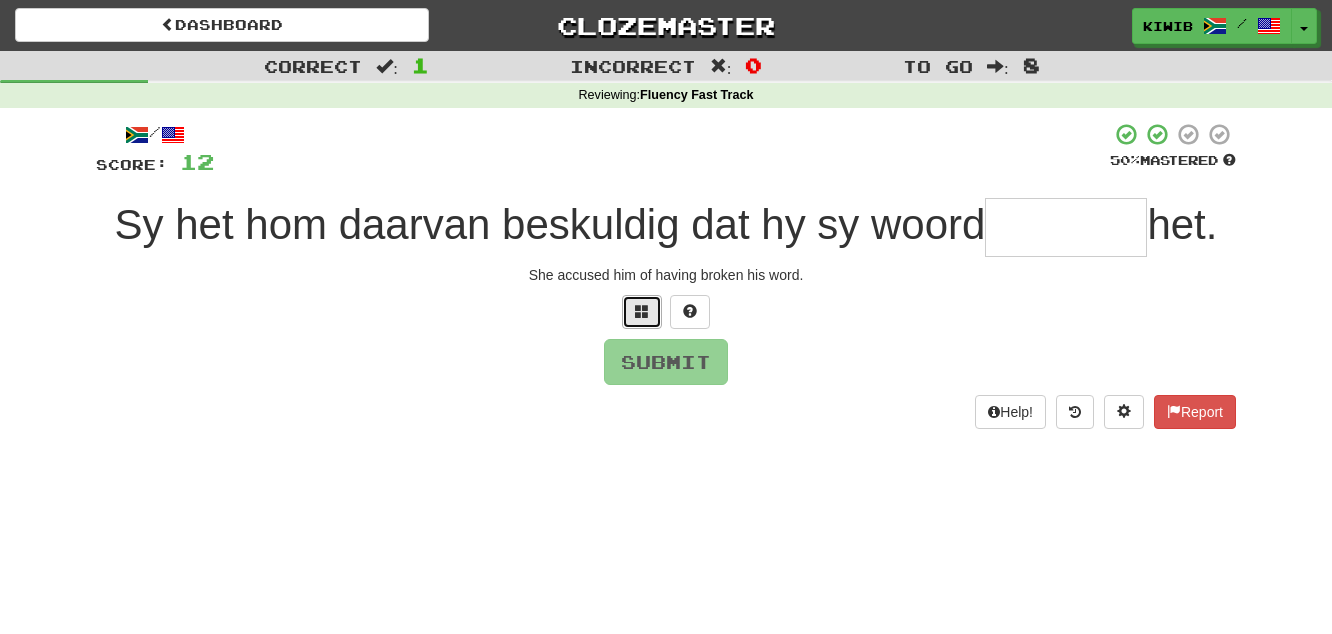 click at bounding box center [642, 311] 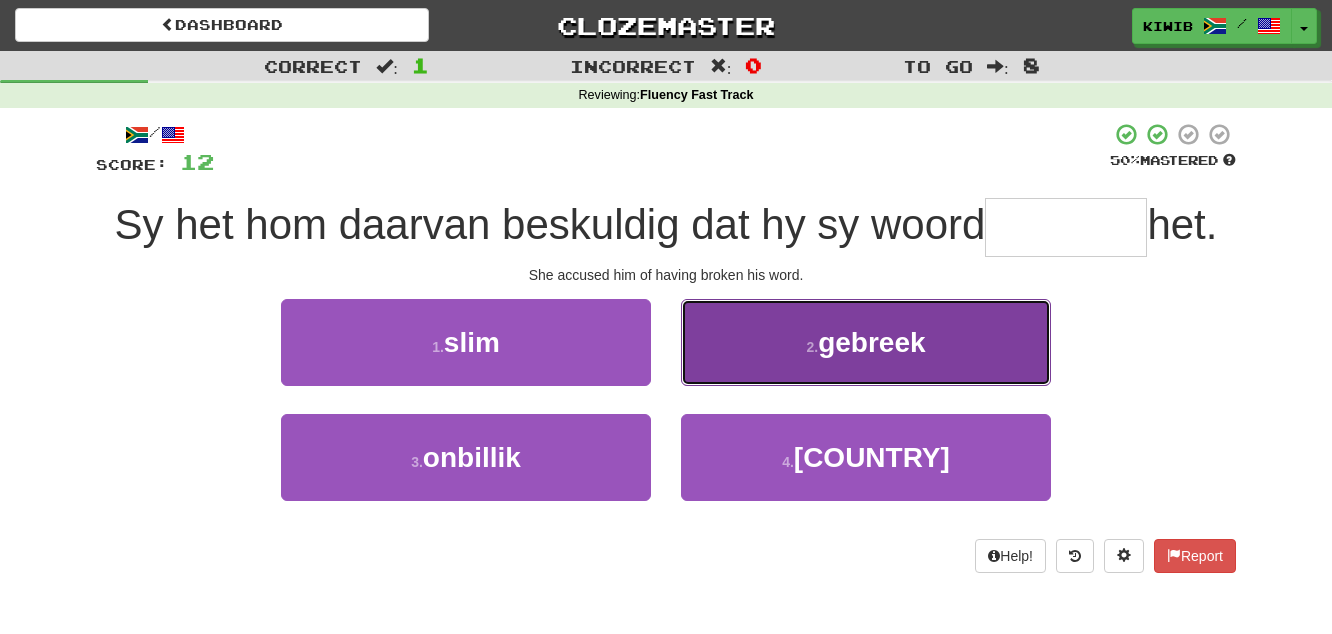 click on "gebreek" at bounding box center [871, 342] 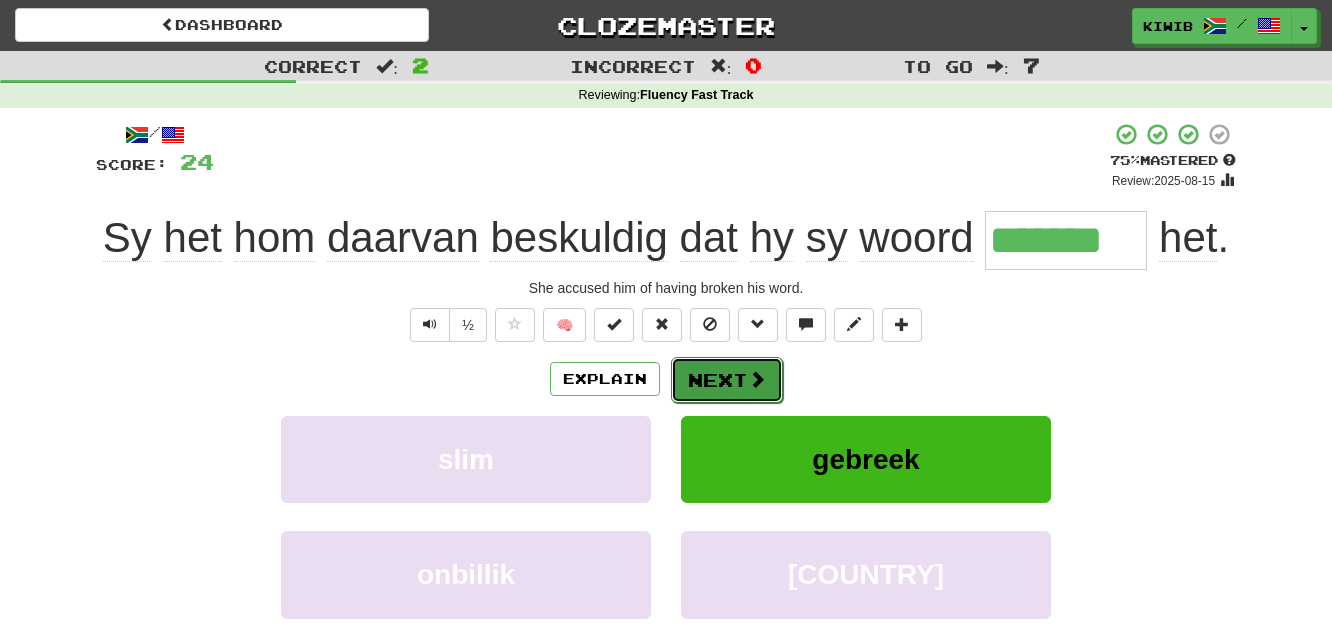 click on "Next" at bounding box center (727, 380) 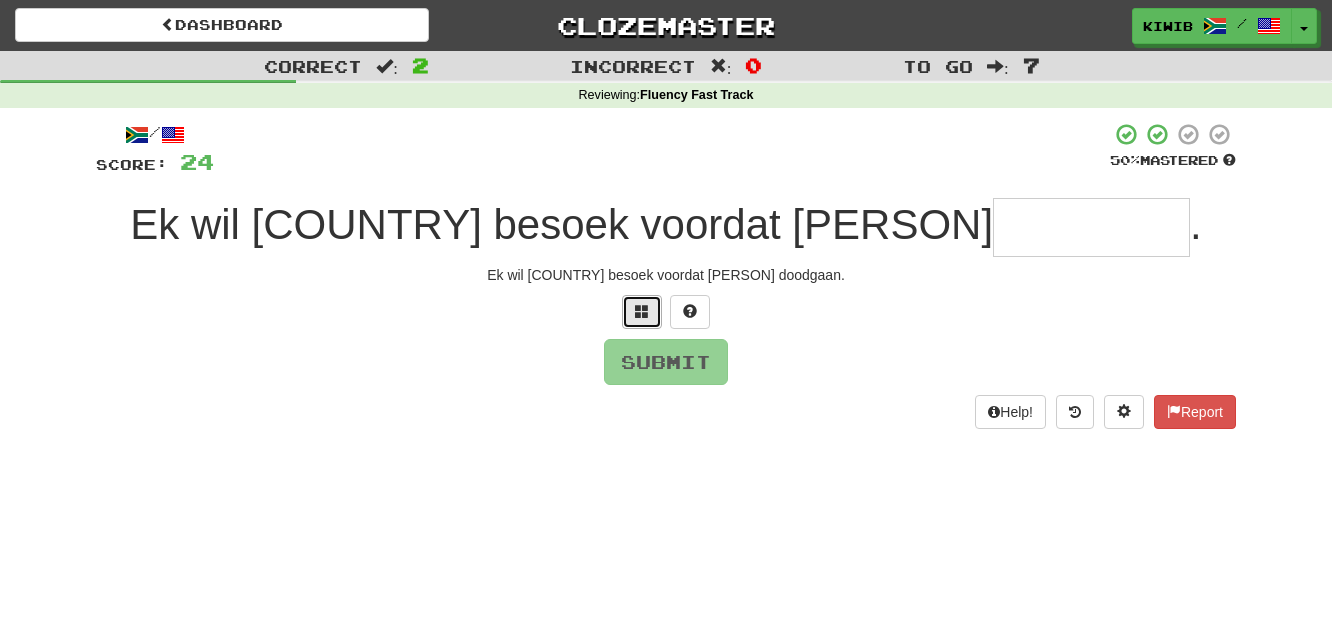 click at bounding box center (642, 312) 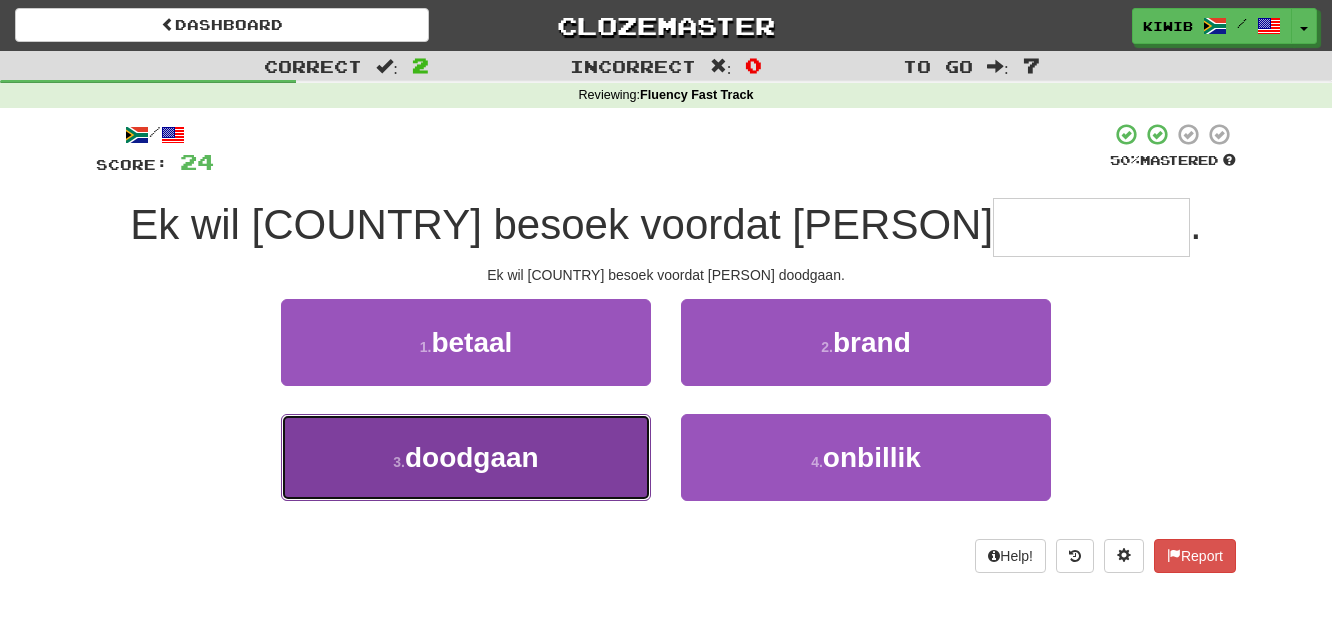 click on "doodgaan" at bounding box center (472, 457) 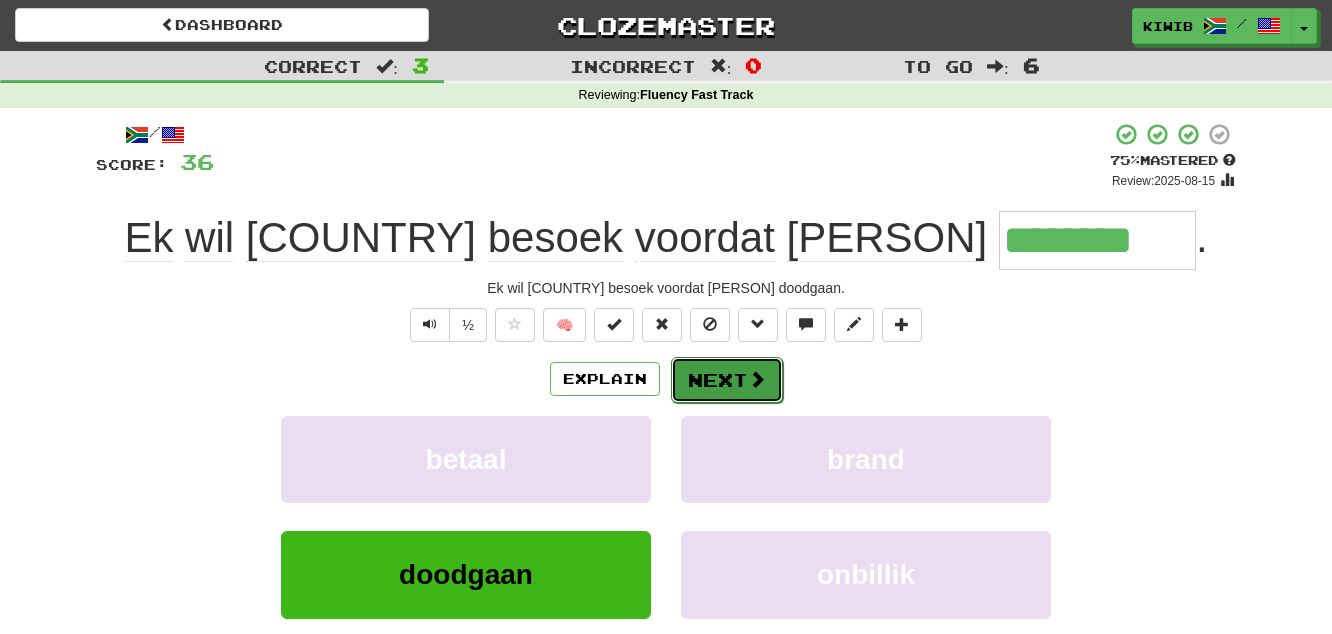 click on "Next" at bounding box center [727, 380] 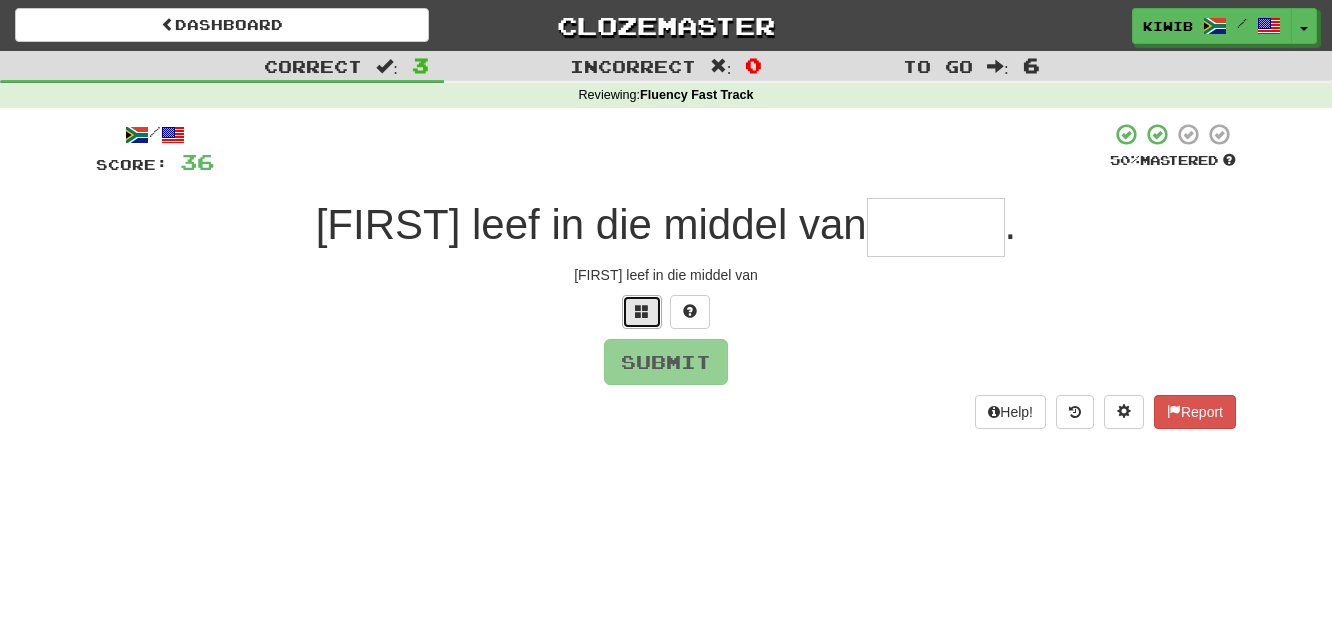 click at bounding box center (642, 312) 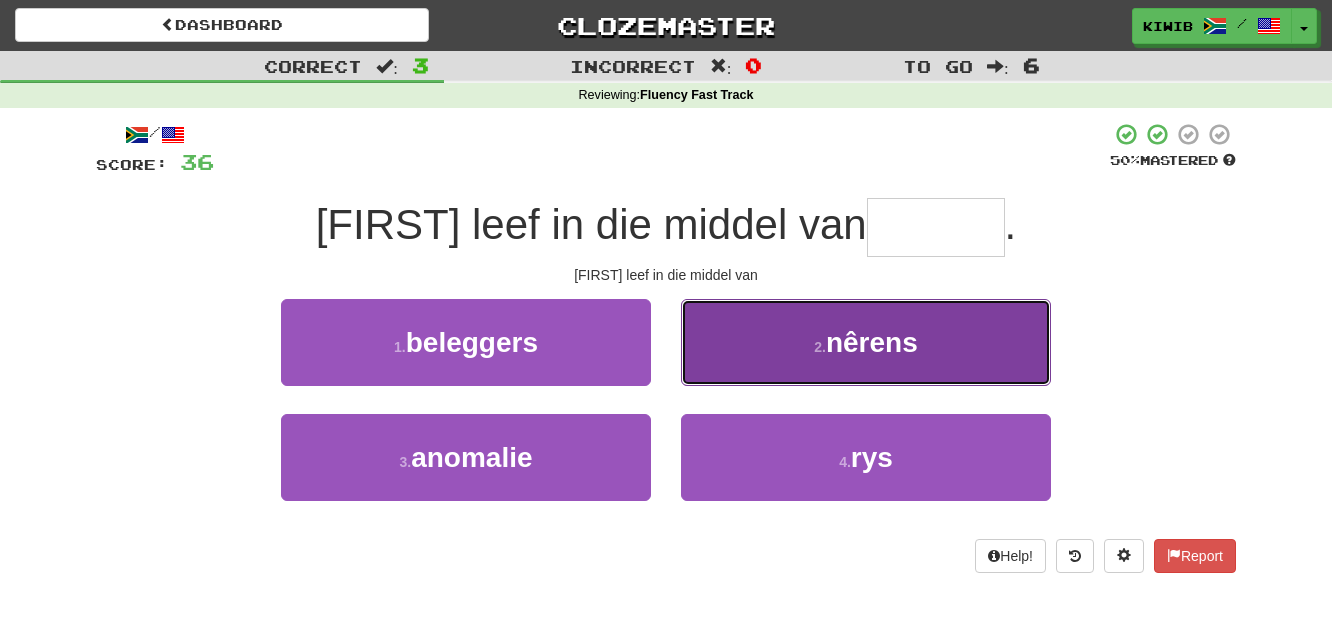 click on "nêrens" at bounding box center [872, 342] 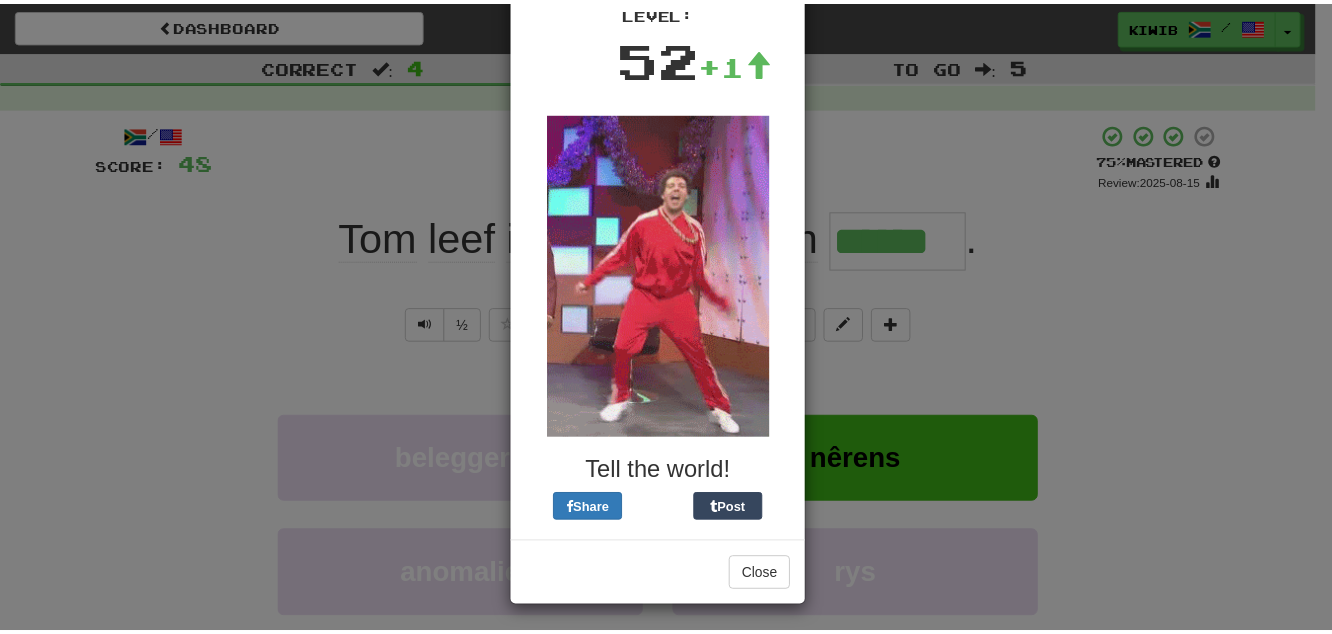 scroll, scrollTop: 146, scrollLeft: 0, axis: vertical 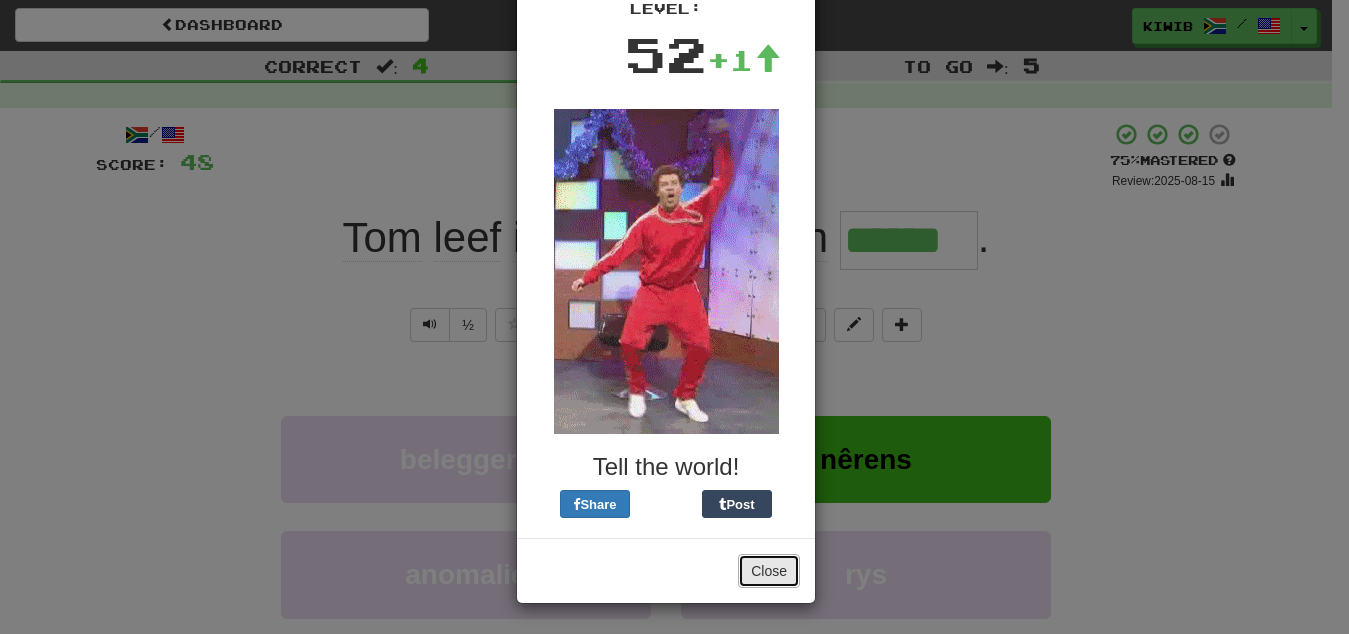 click on "Close" at bounding box center [769, 571] 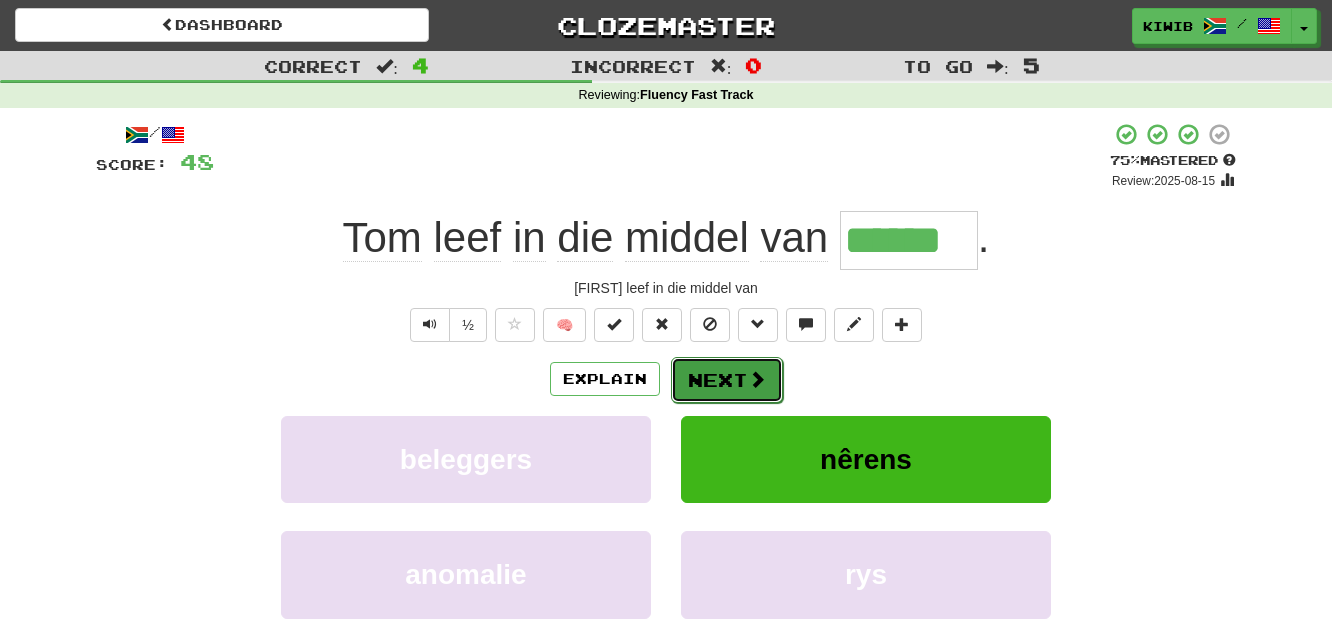 click on "Next" at bounding box center (727, 380) 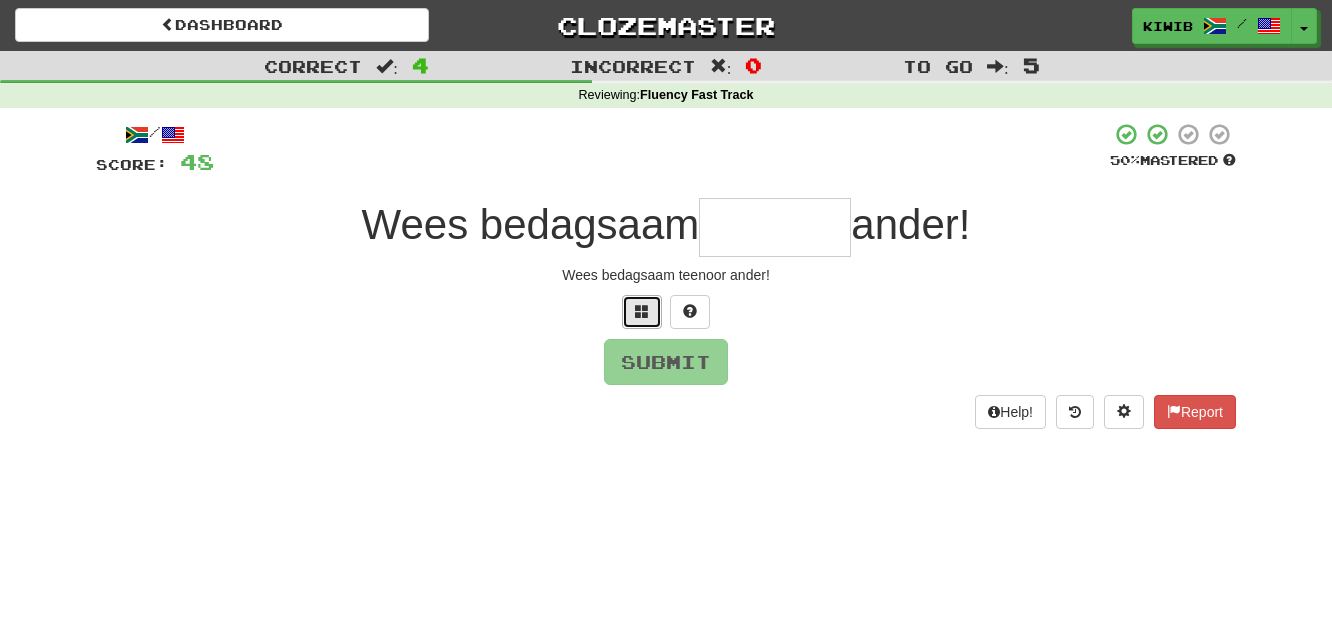 click at bounding box center [642, 311] 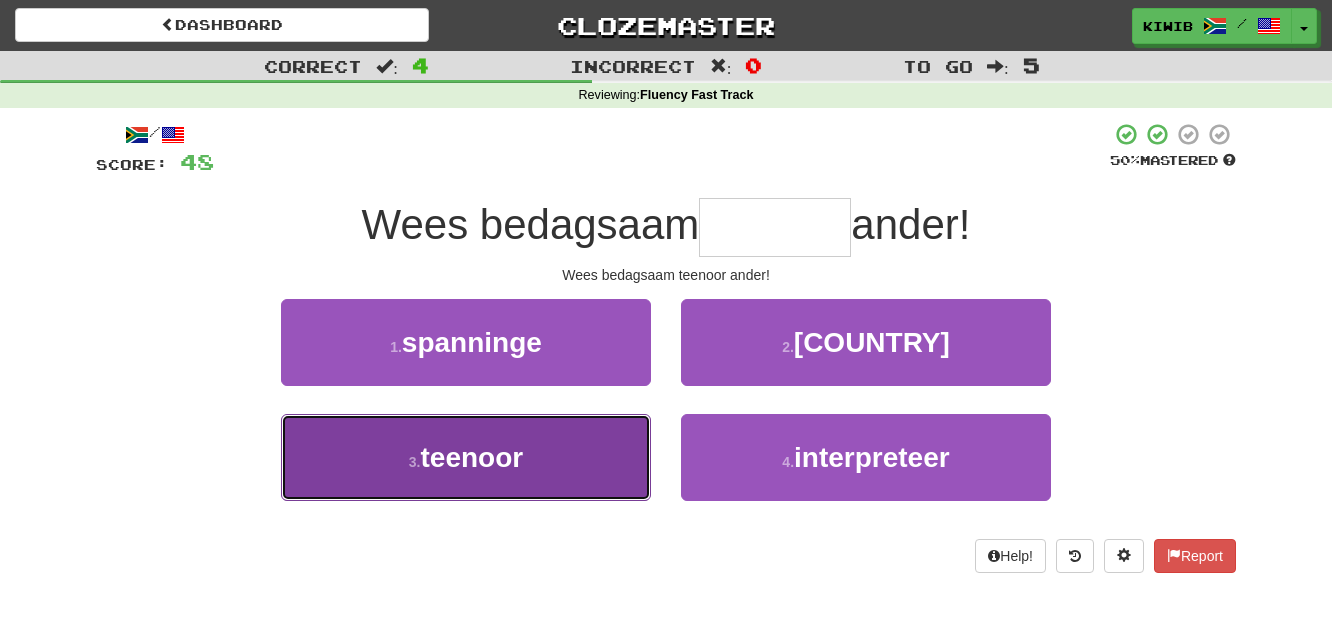 click on "teenoor" at bounding box center [472, 457] 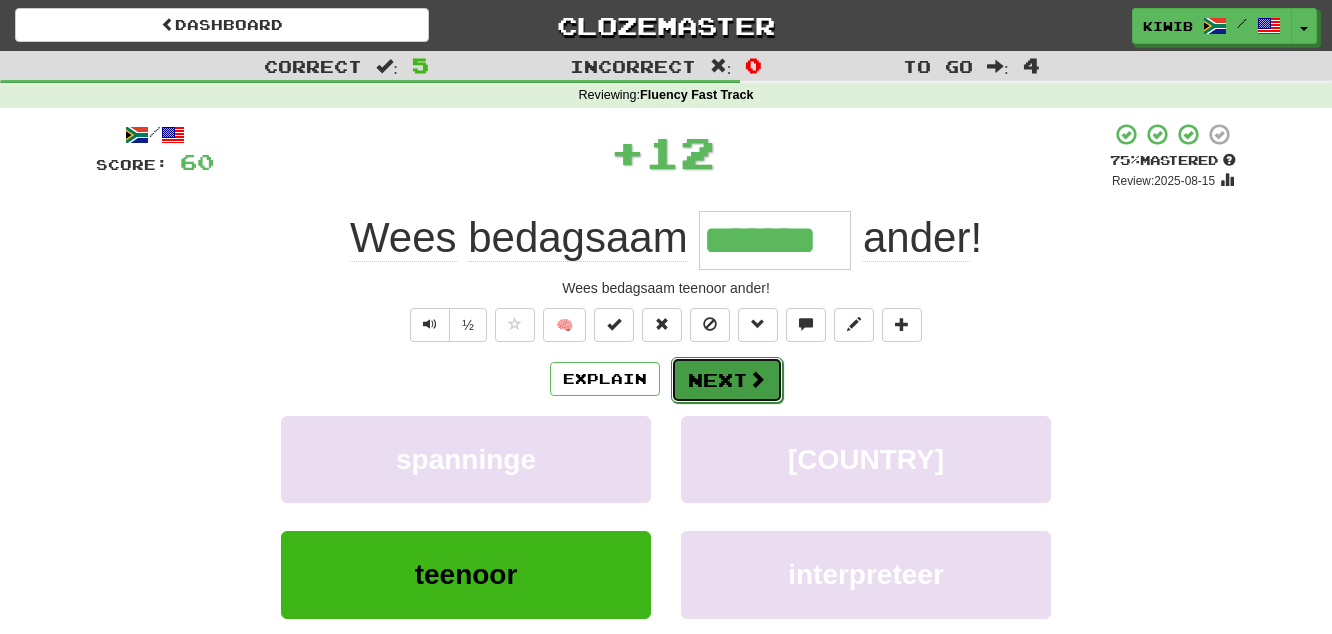 click on "Next" at bounding box center (727, 380) 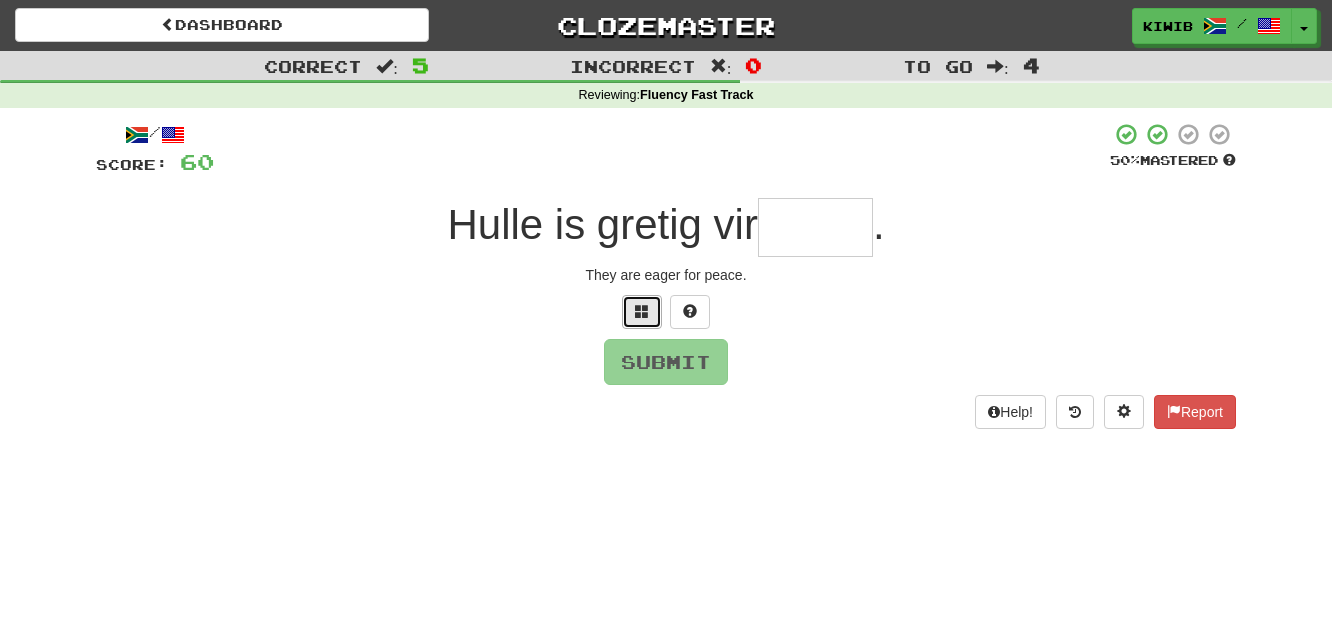 click at bounding box center (642, 312) 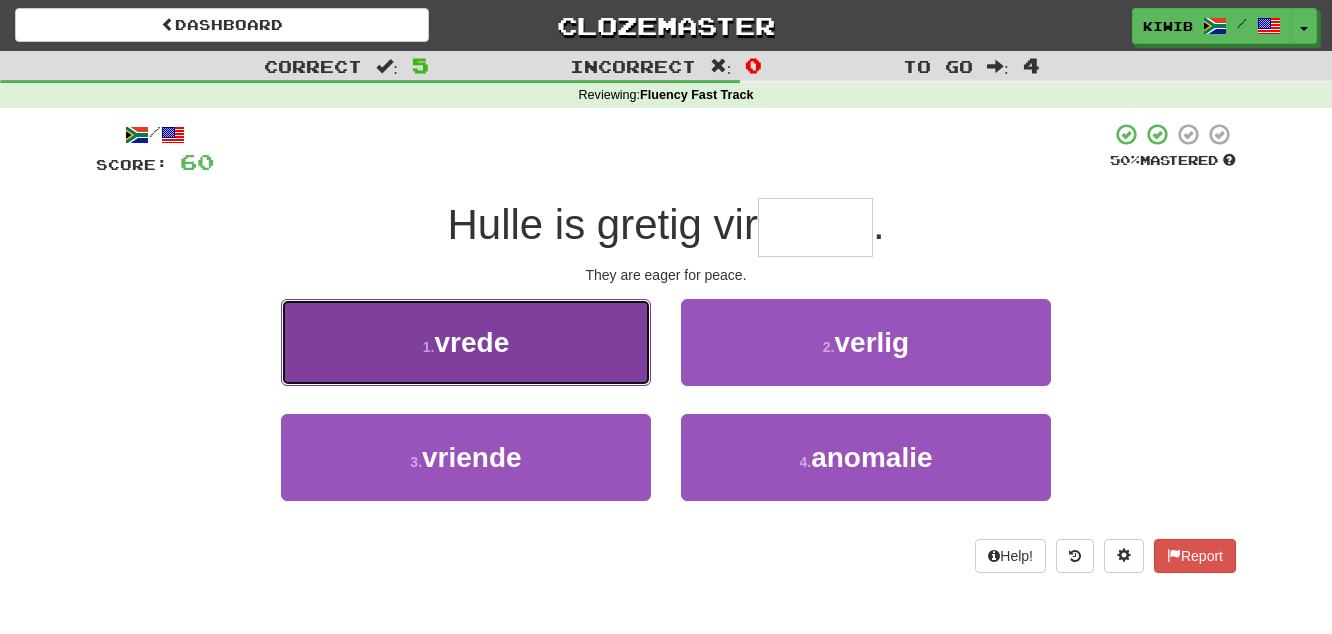 click on "vrede" at bounding box center [471, 342] 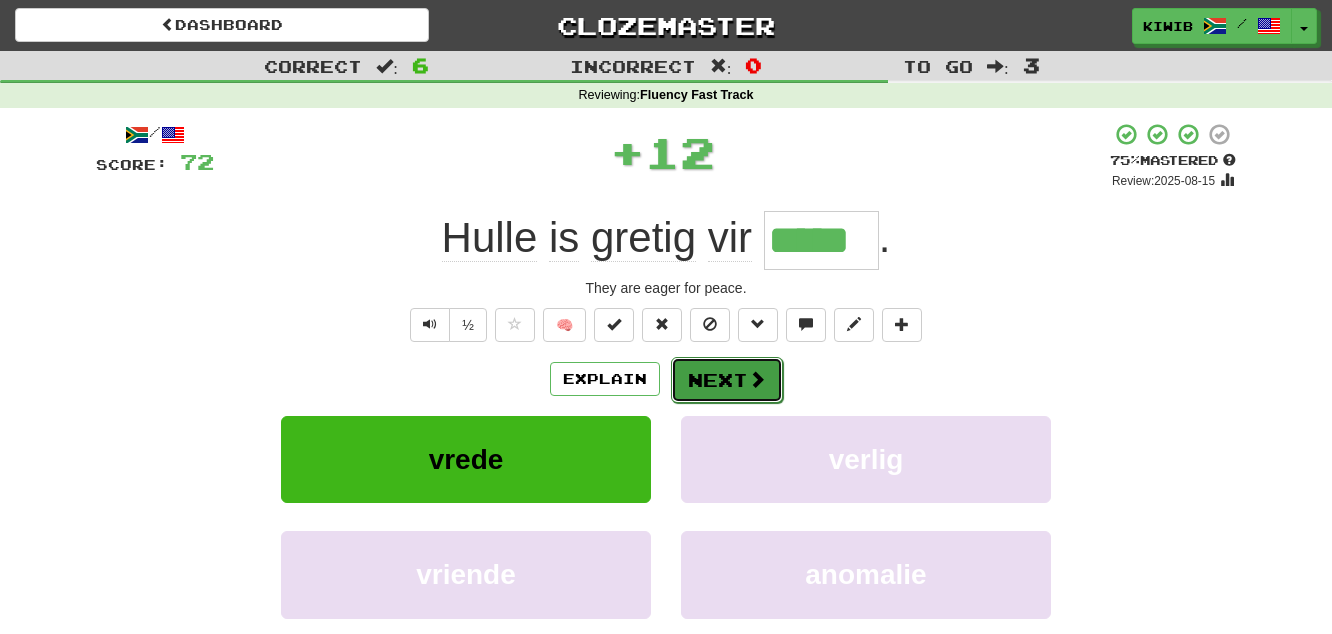 click at bounding box center [757, 379] 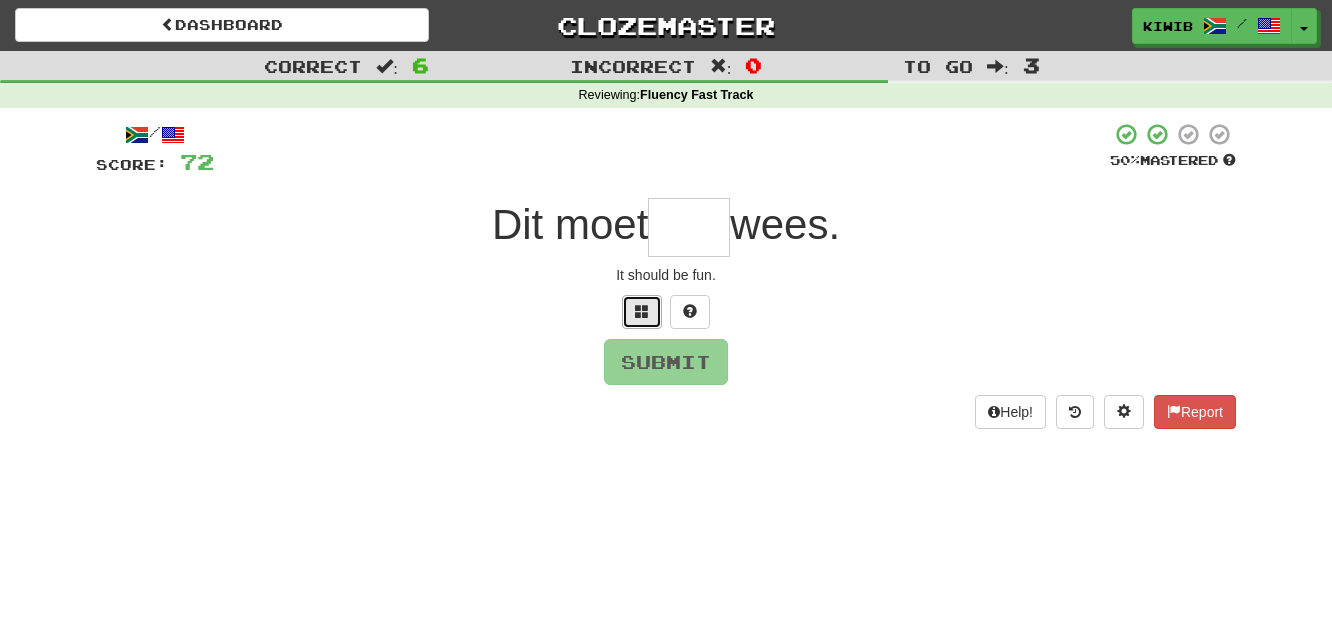 click at bounding box center [642, 312] 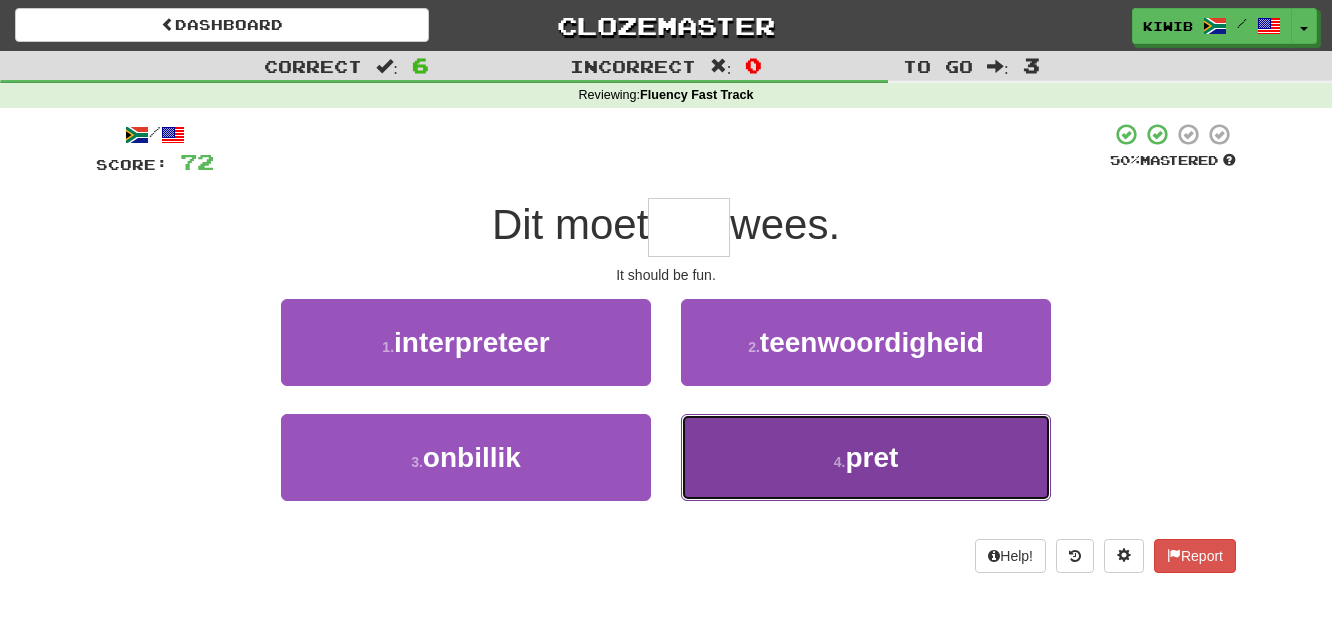 click on "pret" at bounding box center [871, 457] 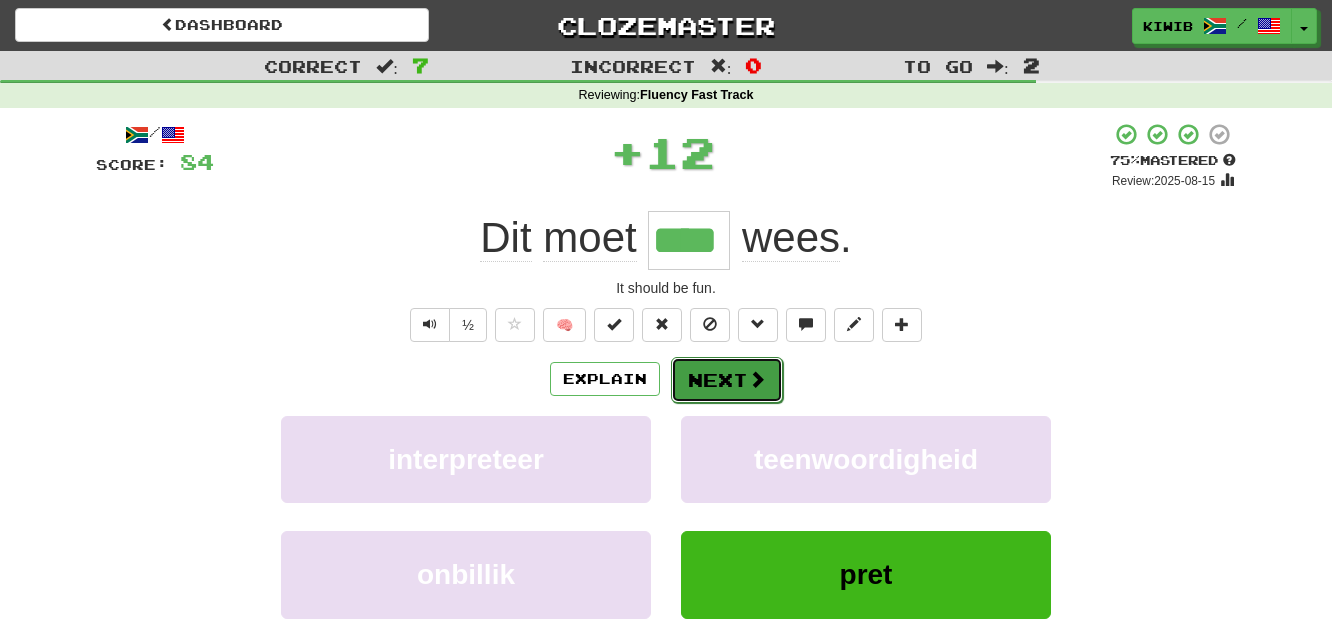click on "Next" at bounding box center [727, 380] 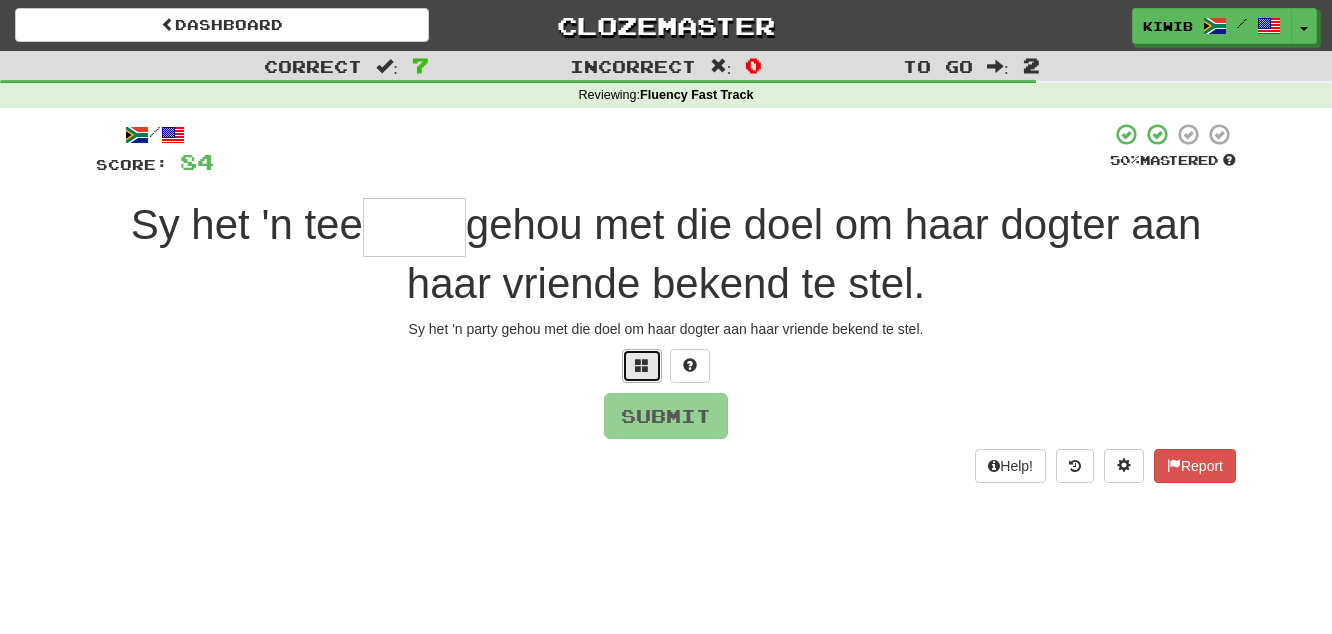 click at bounding box center [642, 365] 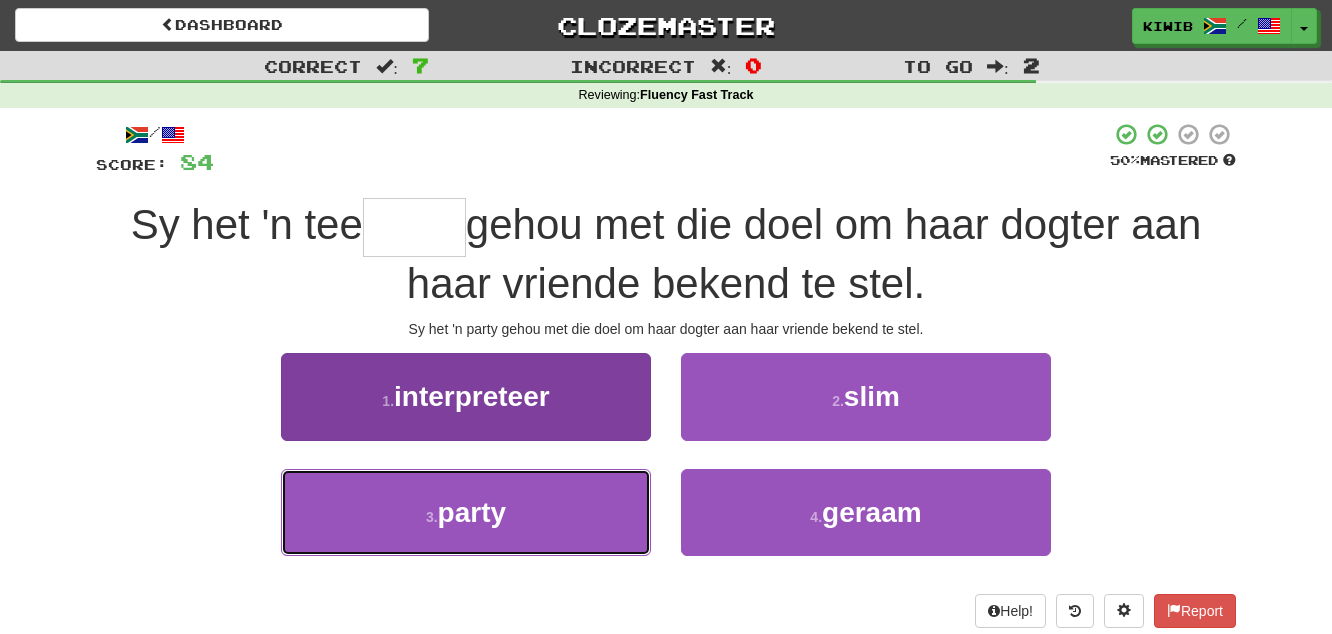 click on "3 .  party" at bounding box center (466, 512) 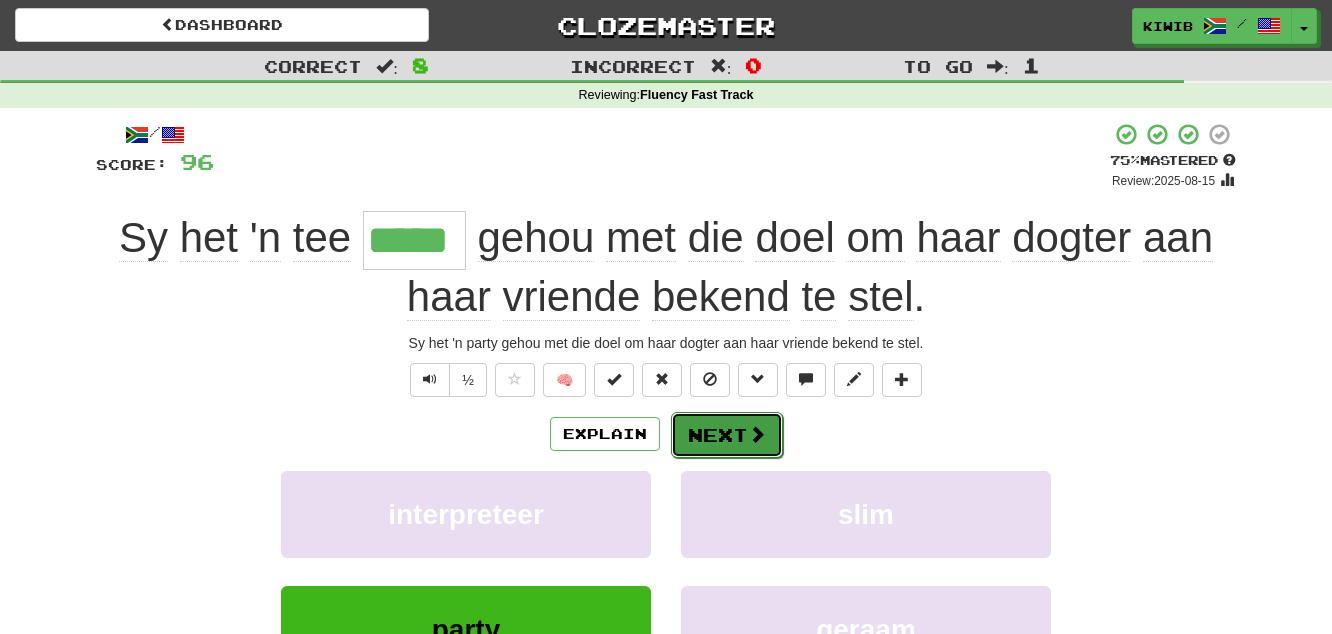 click on "Next" at bounding box center (727, 435) 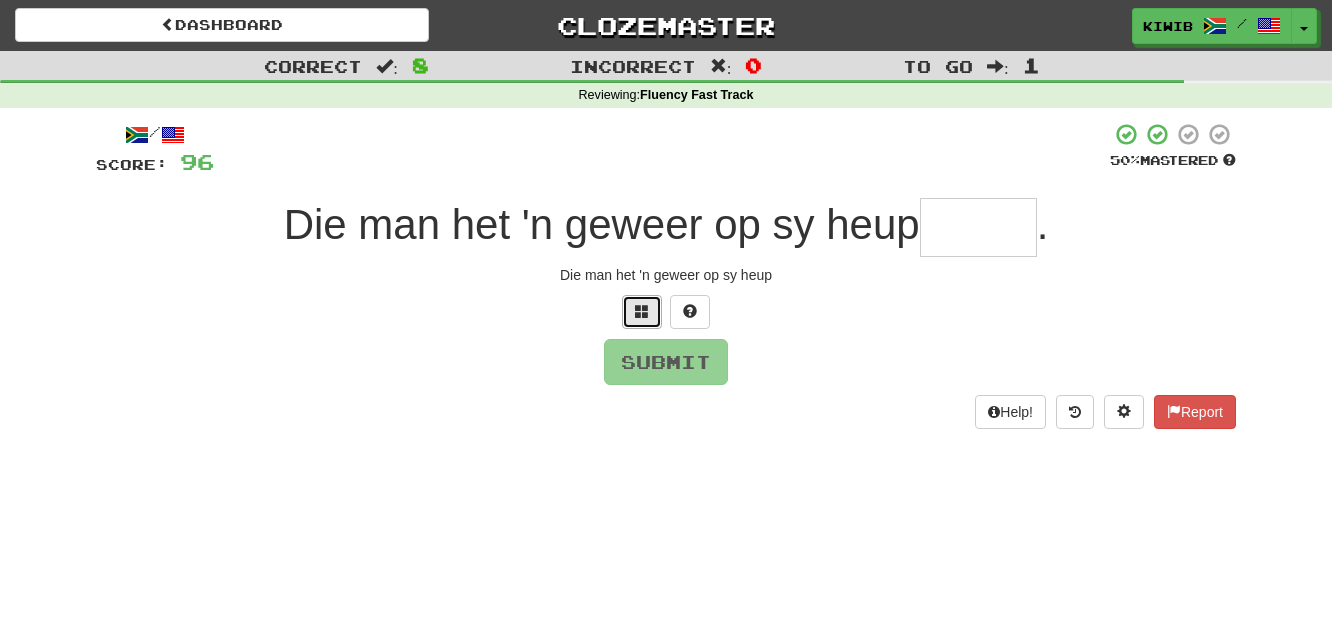 click at bounding box center [642, 311] 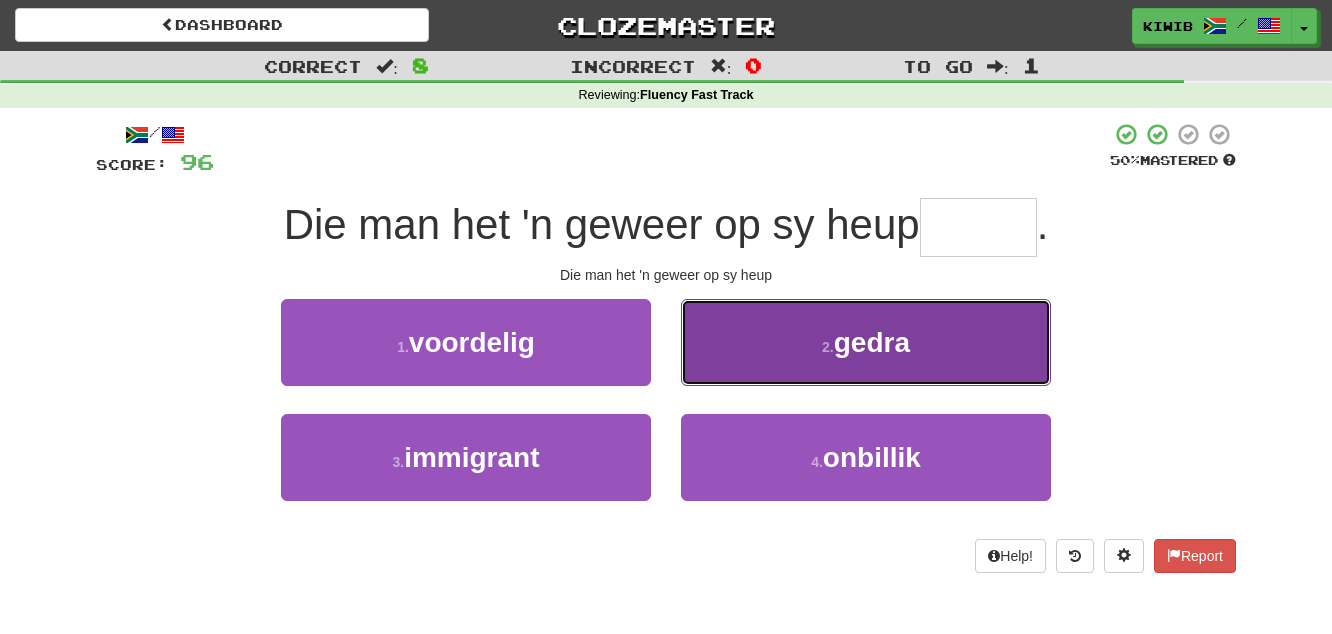 click on "gedra" at bounding box center [872, 342] 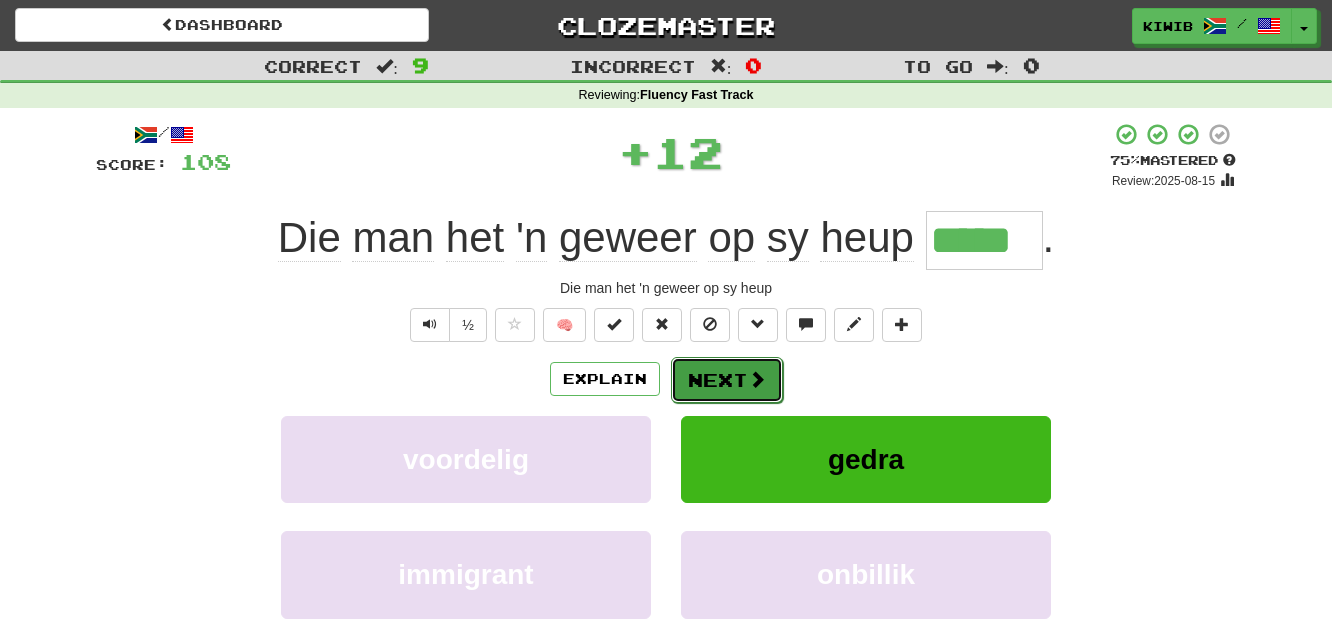 click on "Next" at bounding box center [727, 380] 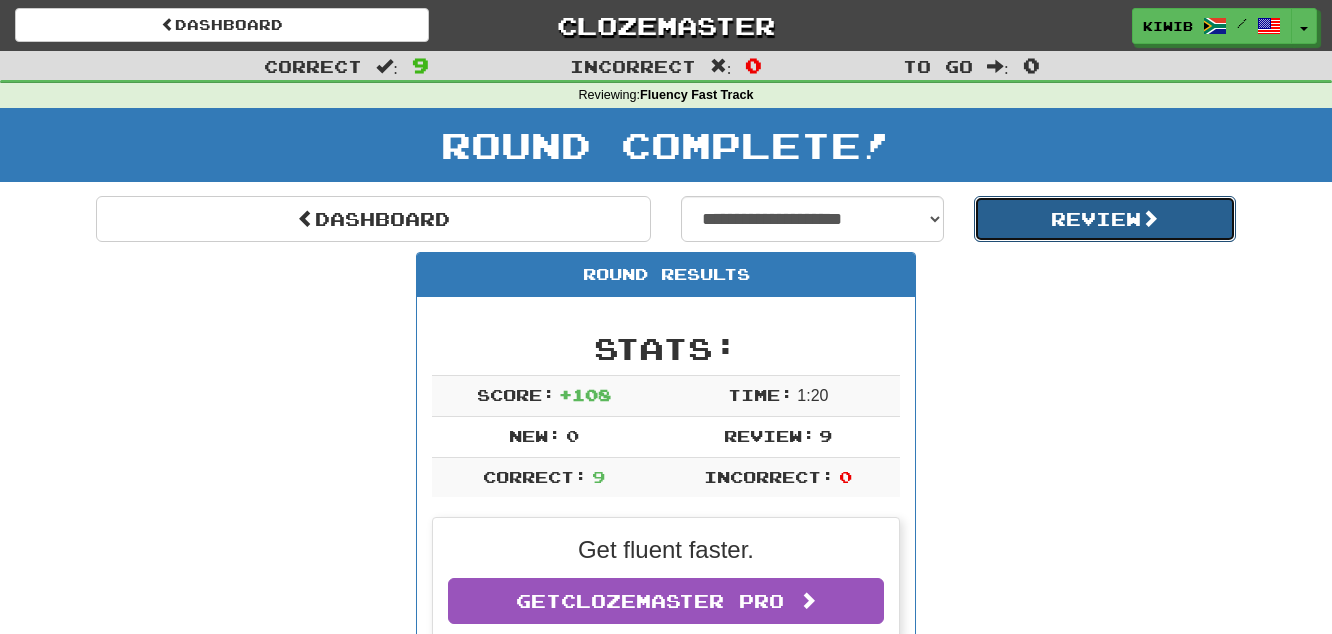 click on "Review" at bounding box center [1105, 219] 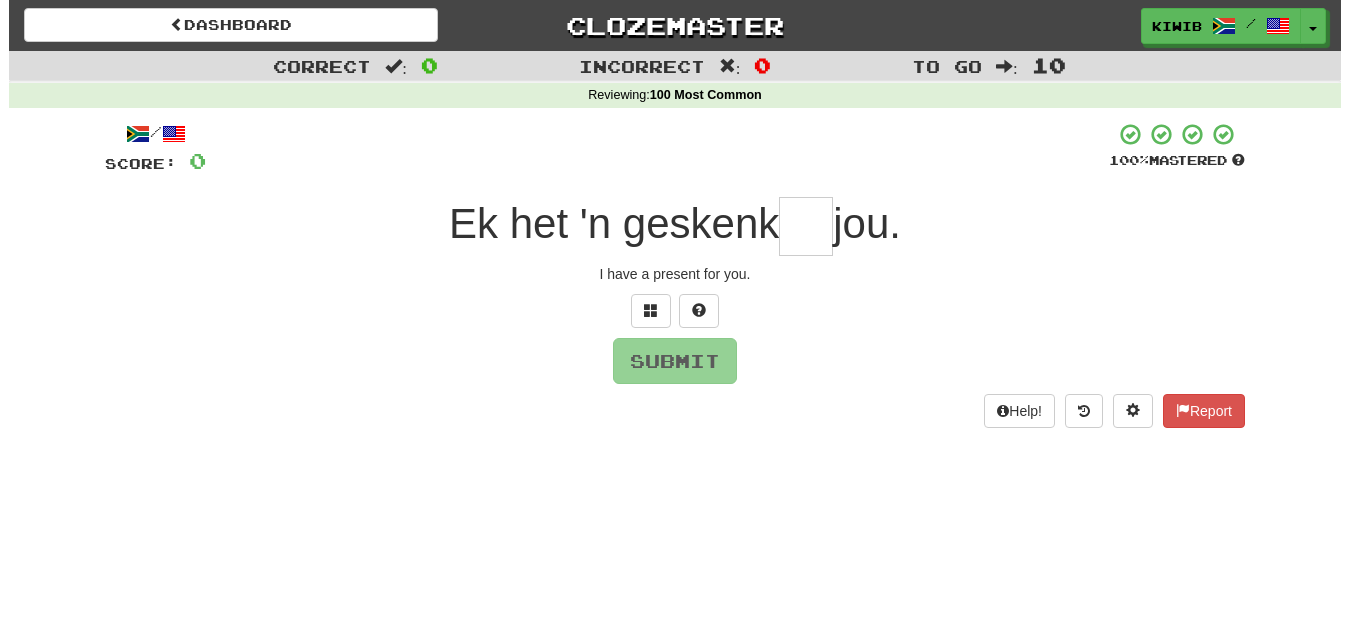 scroll, scrollTop: 0, scrollLeft: 0, axis: both 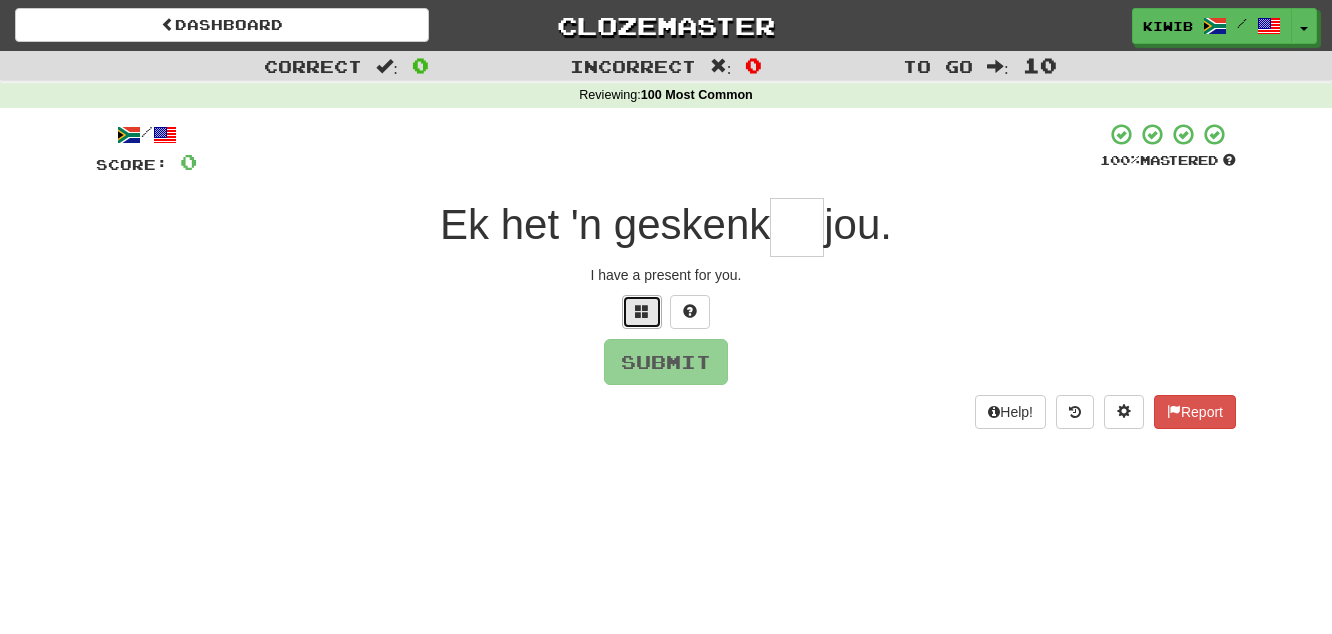 click at bounding box center [642, 311] 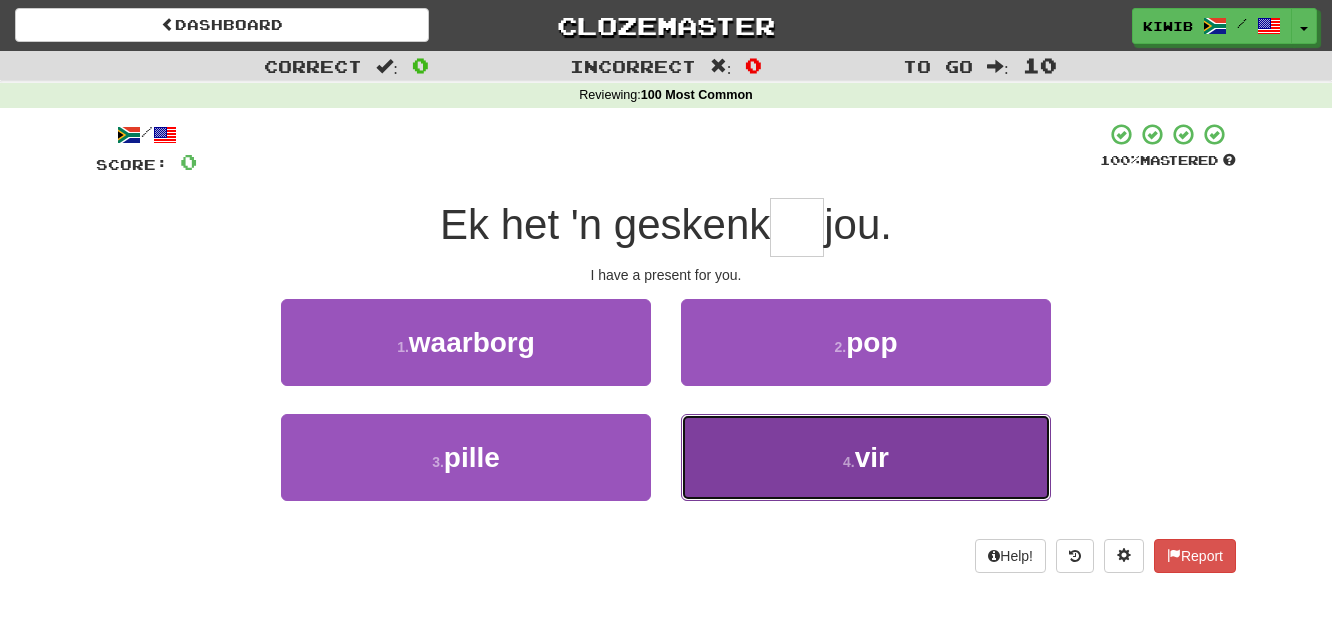 click on "vir" at bounding box center (872, 457) 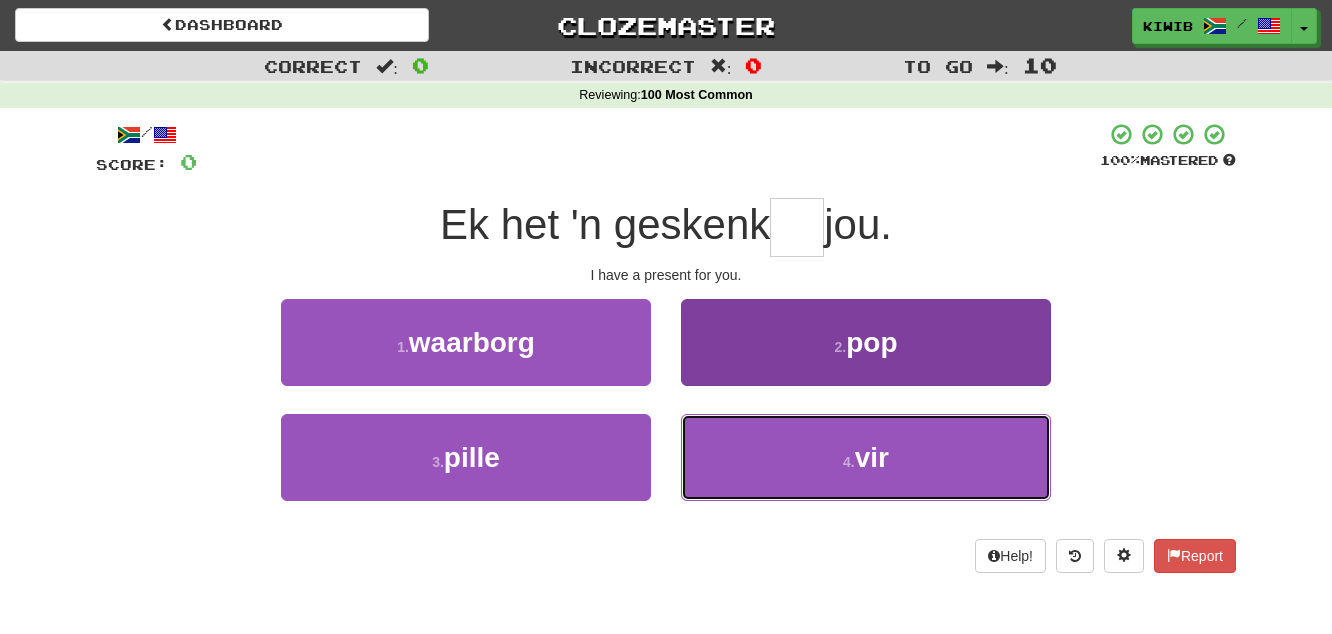 type on "***" 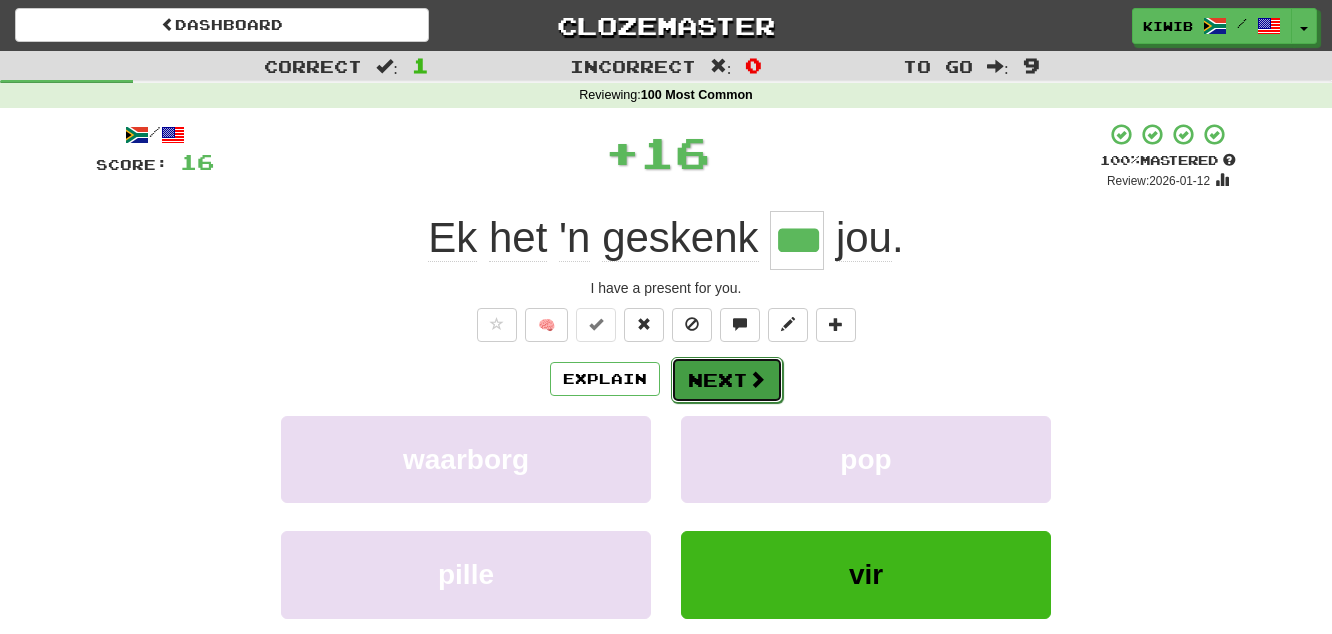 click on "Next" at bounding box center (727, 380) 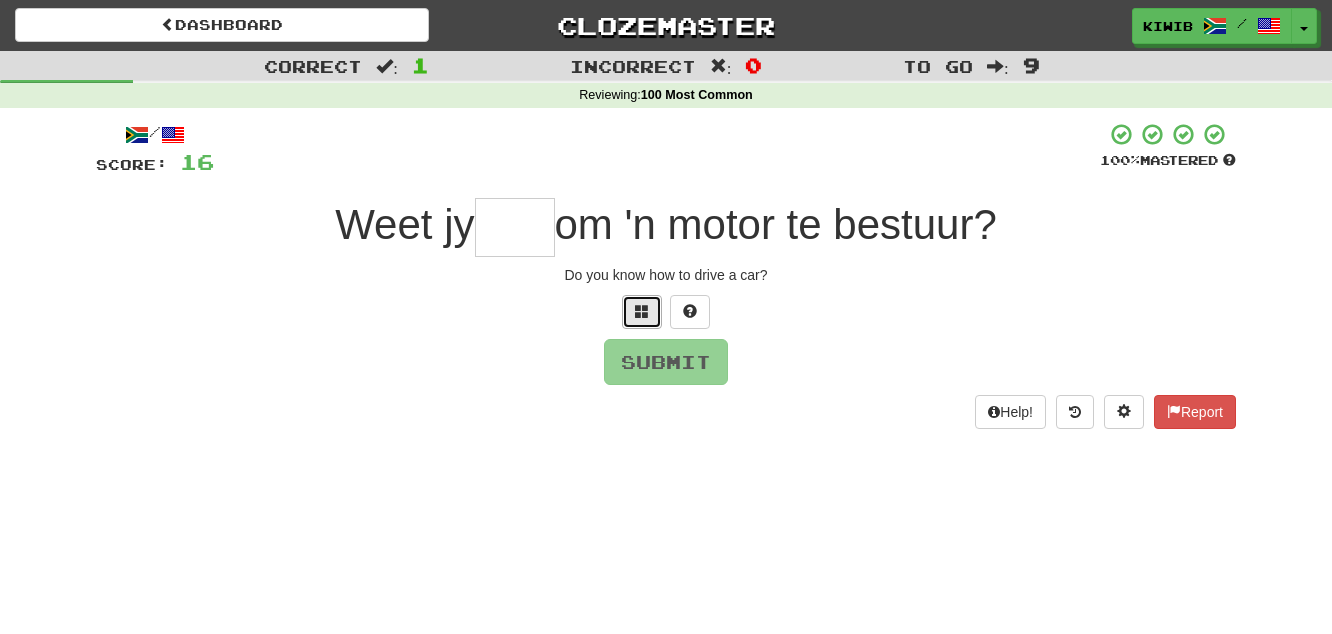 click at bounding box center (642, 311) 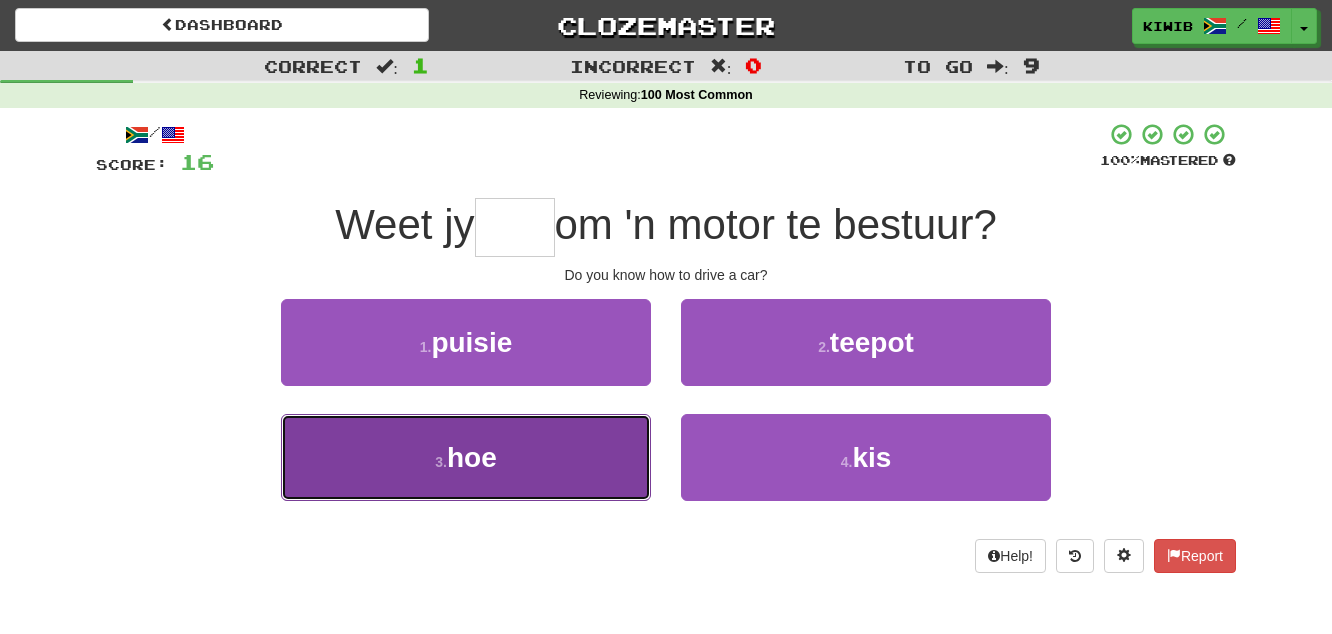 click on "3 .  hoe" at bounding box center [466, 457] 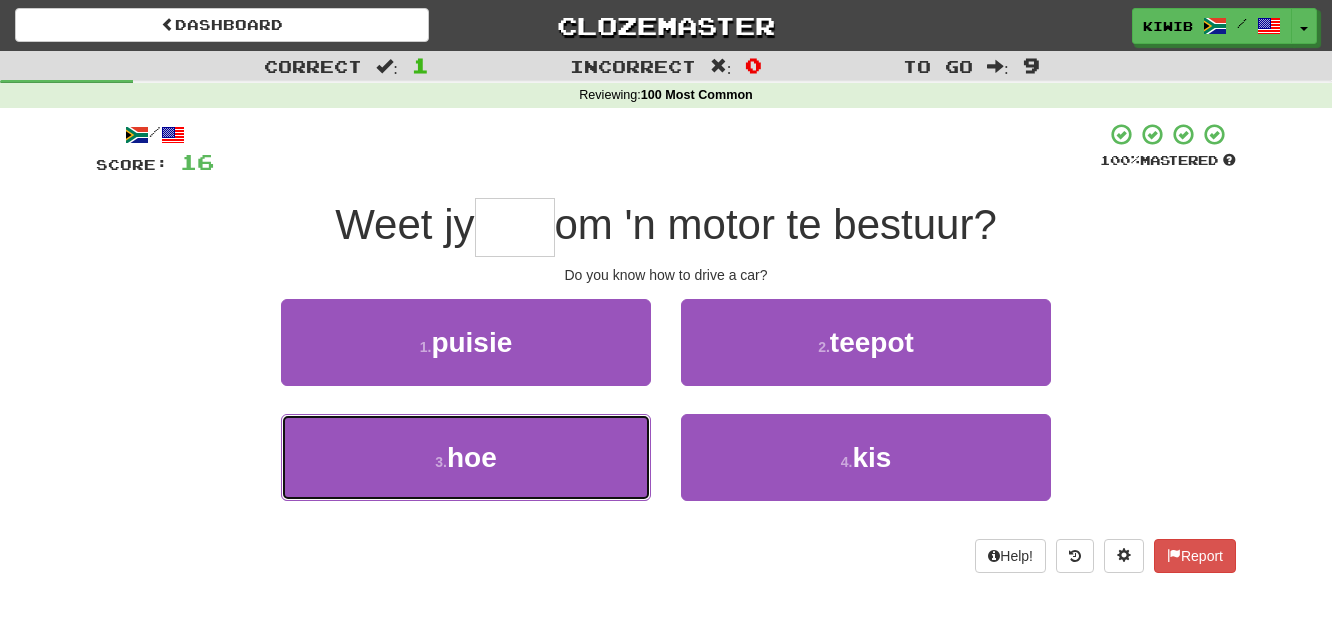 type on "***" 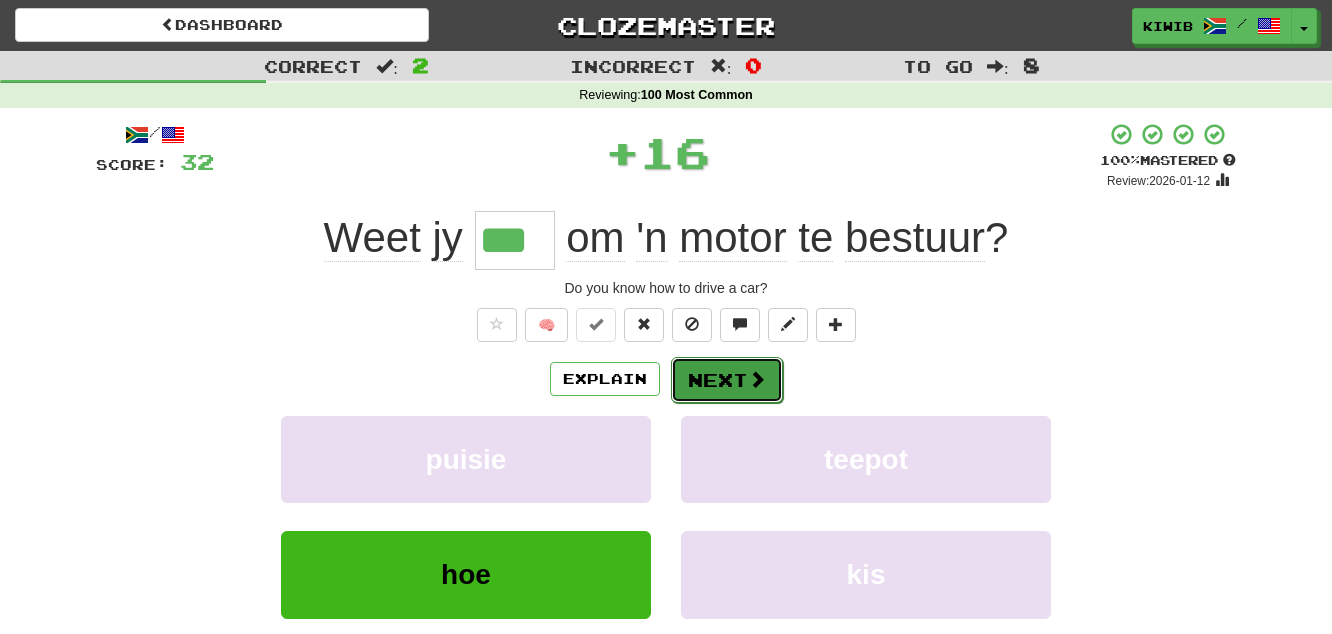 click on "Next" at bounding box center [727, 380] 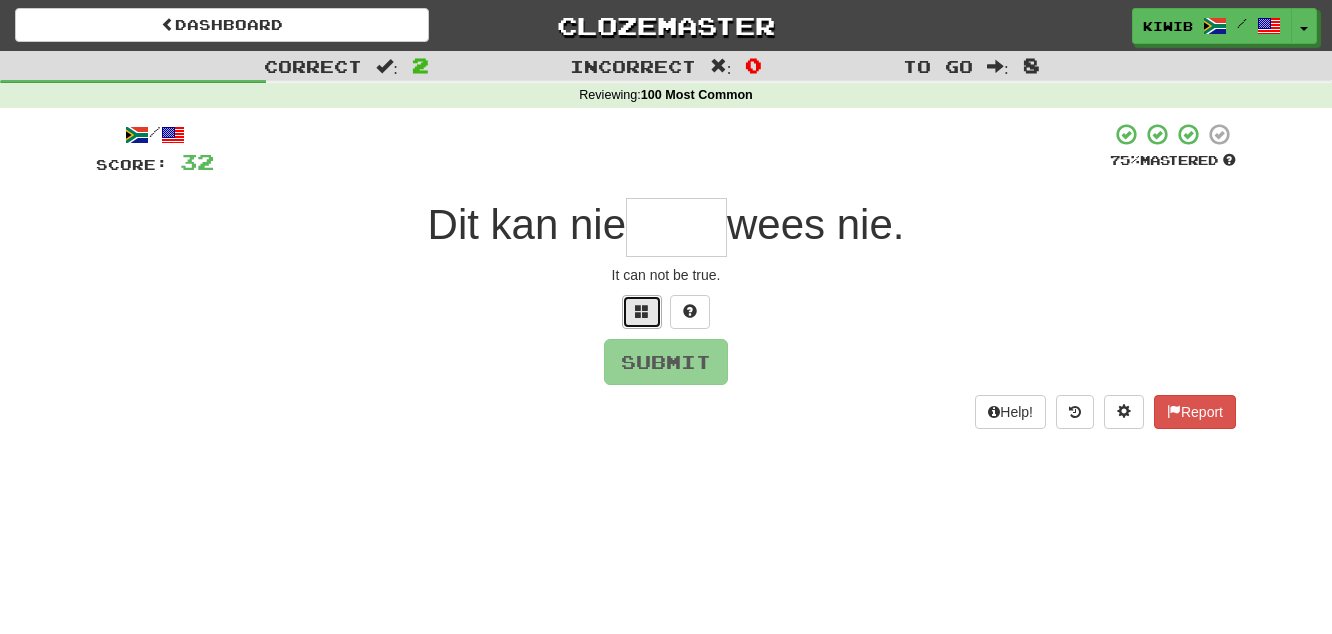 click at bounding box center (642, 312) 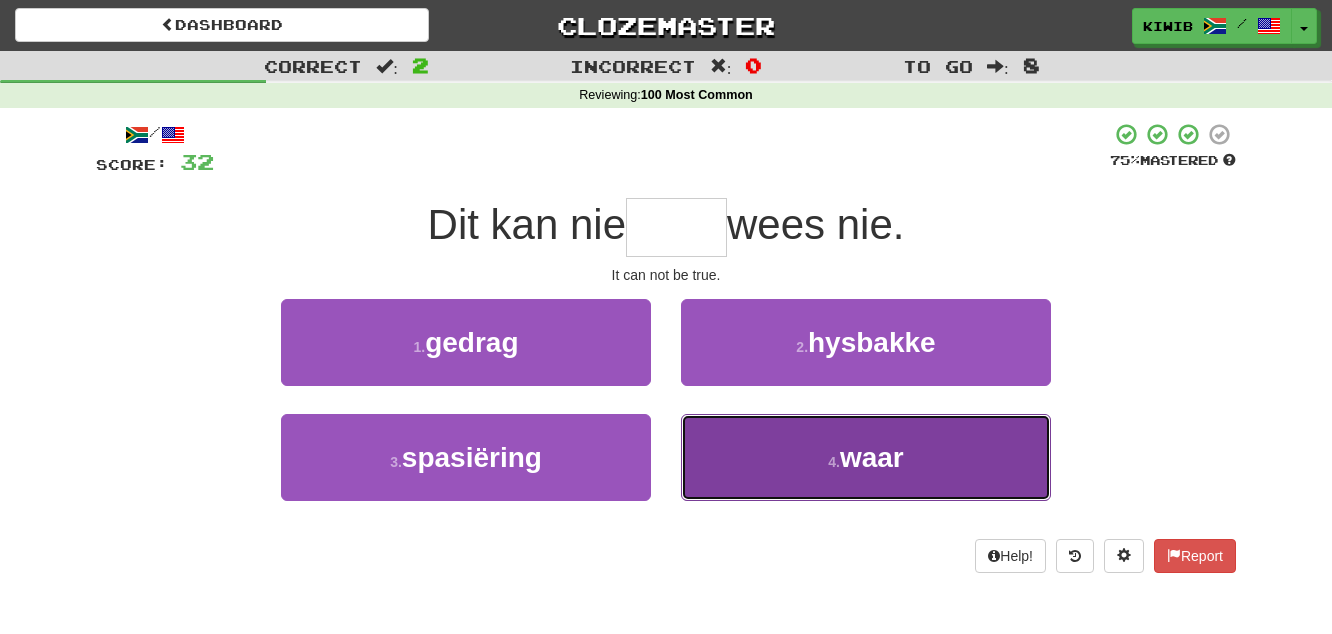 click on "4 .  waar" at bounding box center [866, 457] 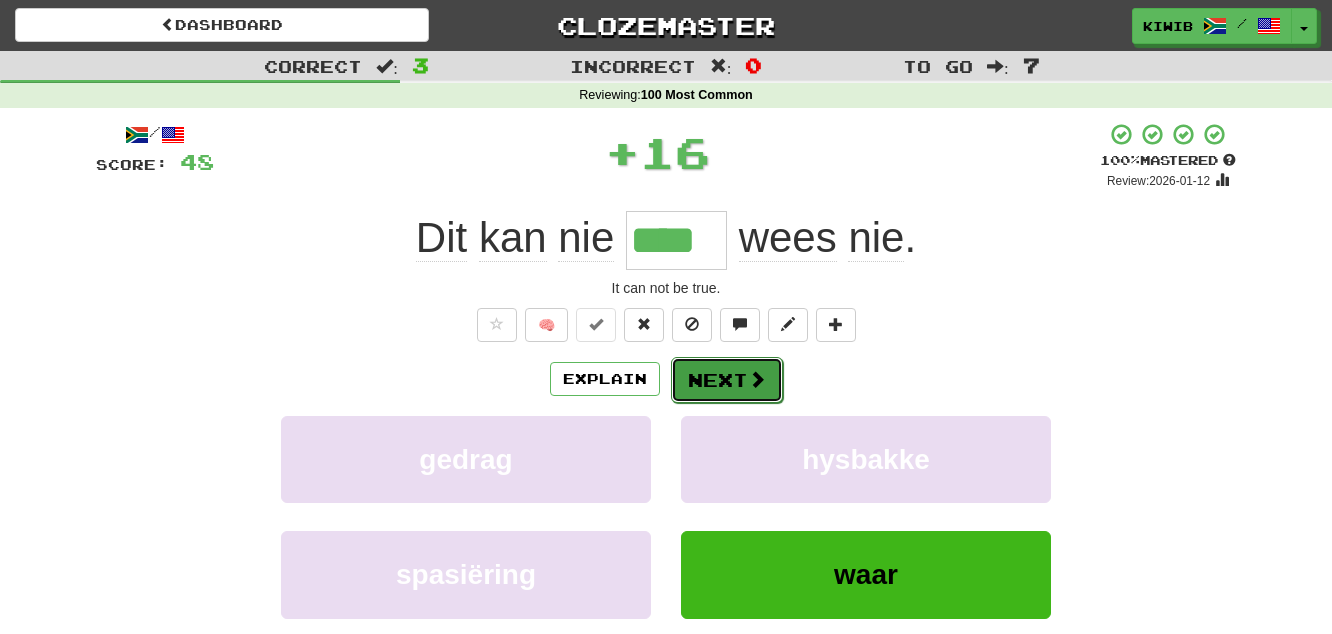 click on "Next" at bounding box center [727, 380] 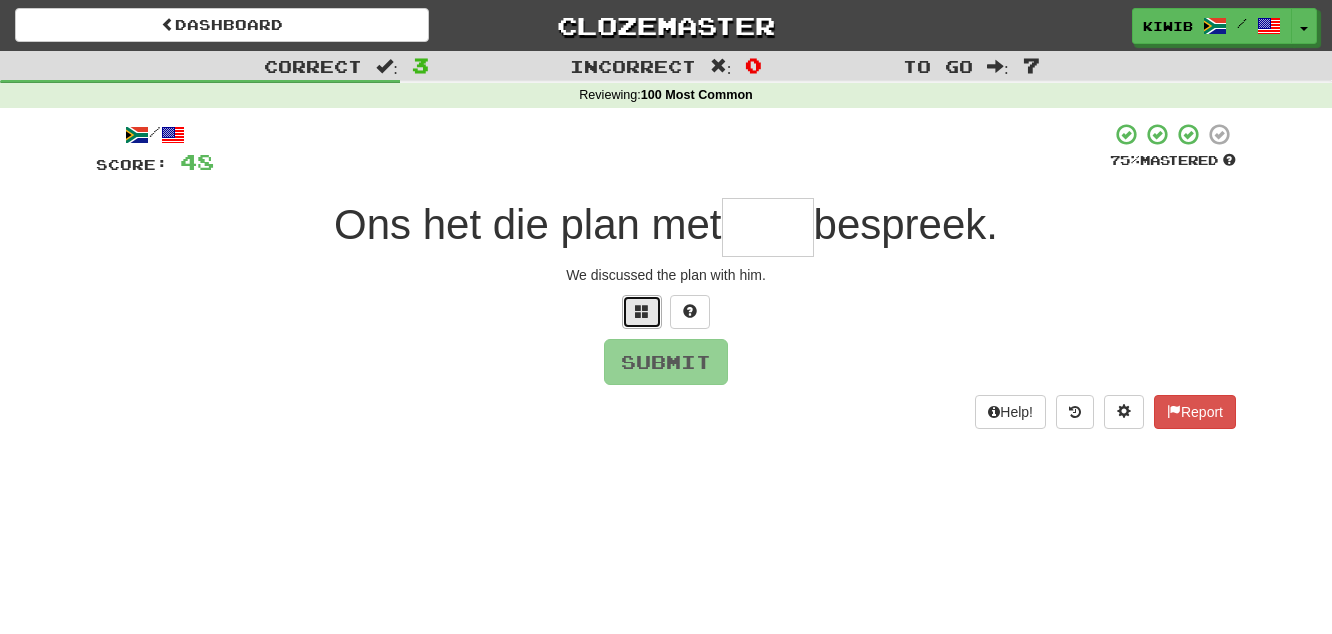 click at bounding box center (642, 312) 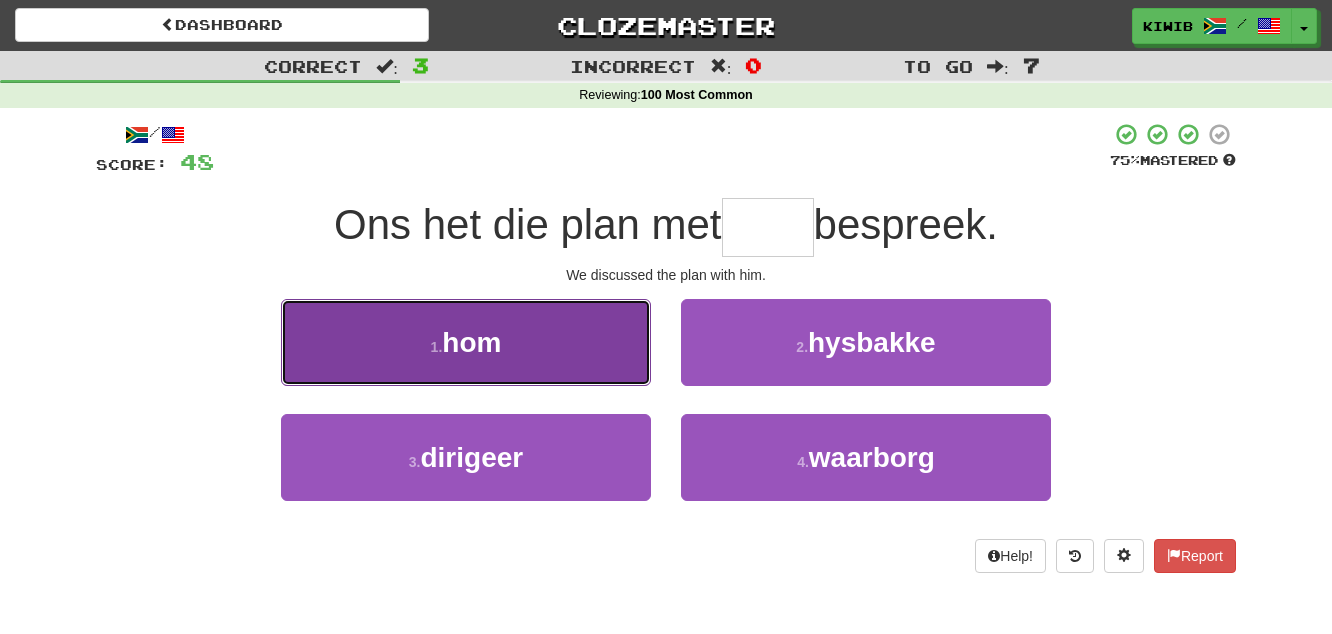 click on "hom" at bounding box center [471, 342] 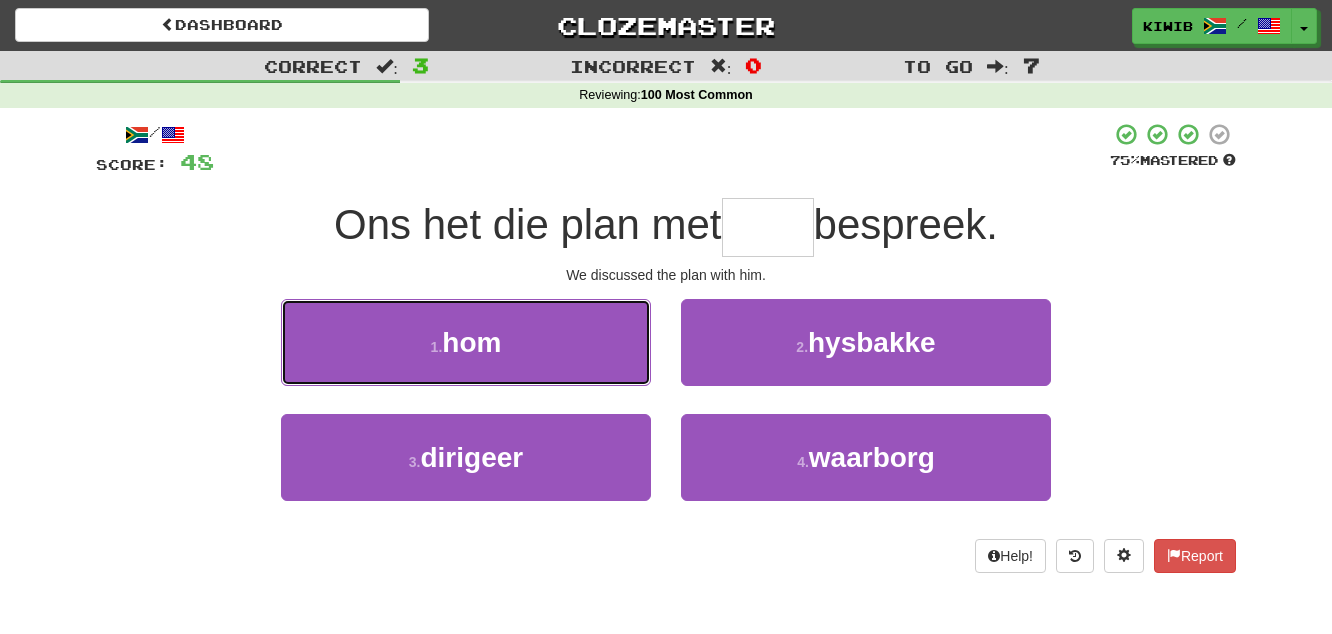 type on "***" 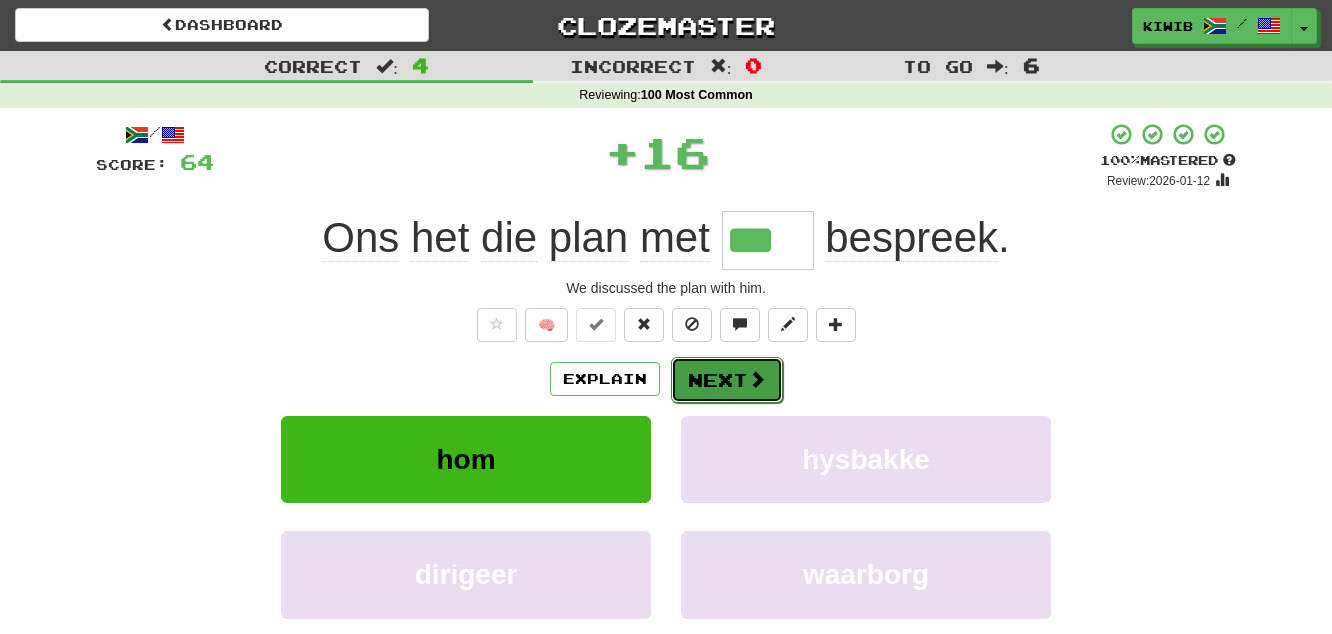 click on "Next" at bounding box center [727, 380] 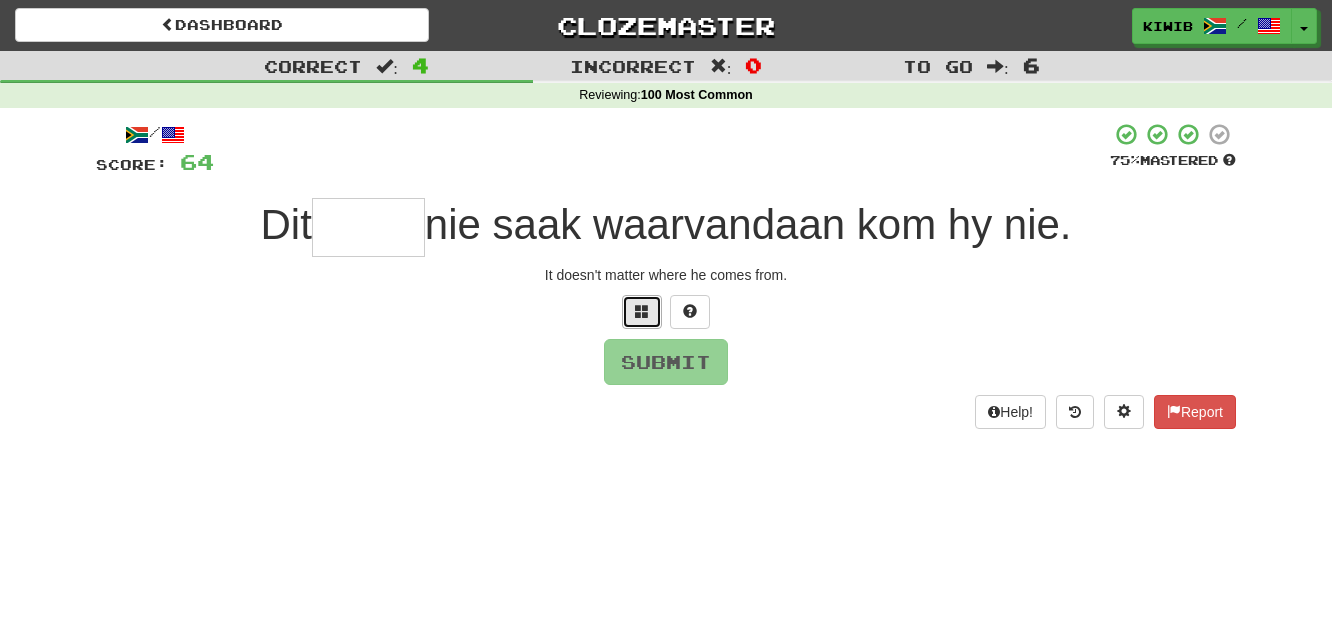 click at bounding box center (642, 312) 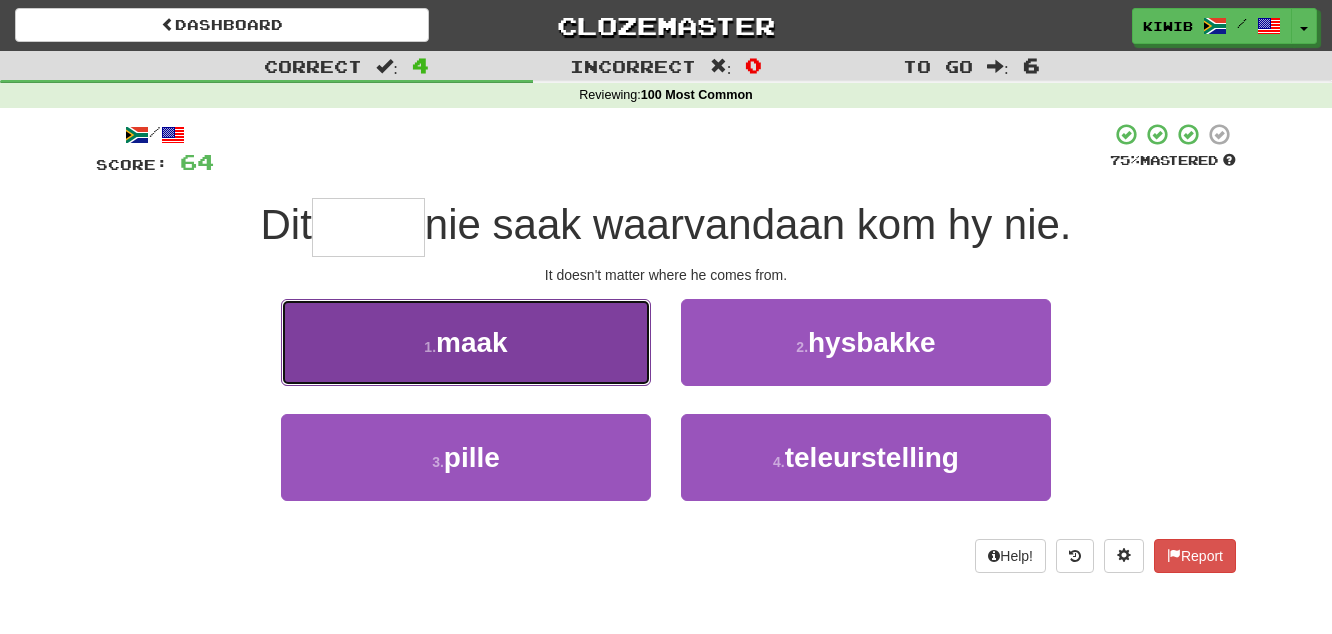 click on "maak" at bounding box center [472, 342] 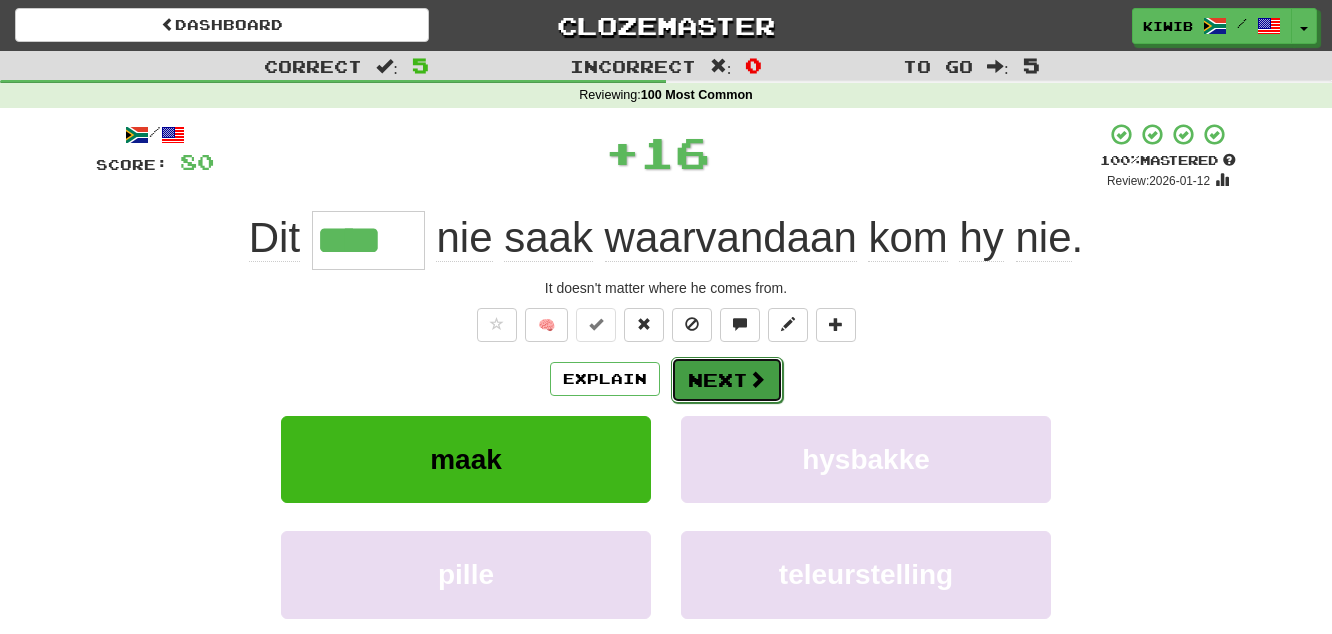 click on "Next" at bounding box center (727, 380) 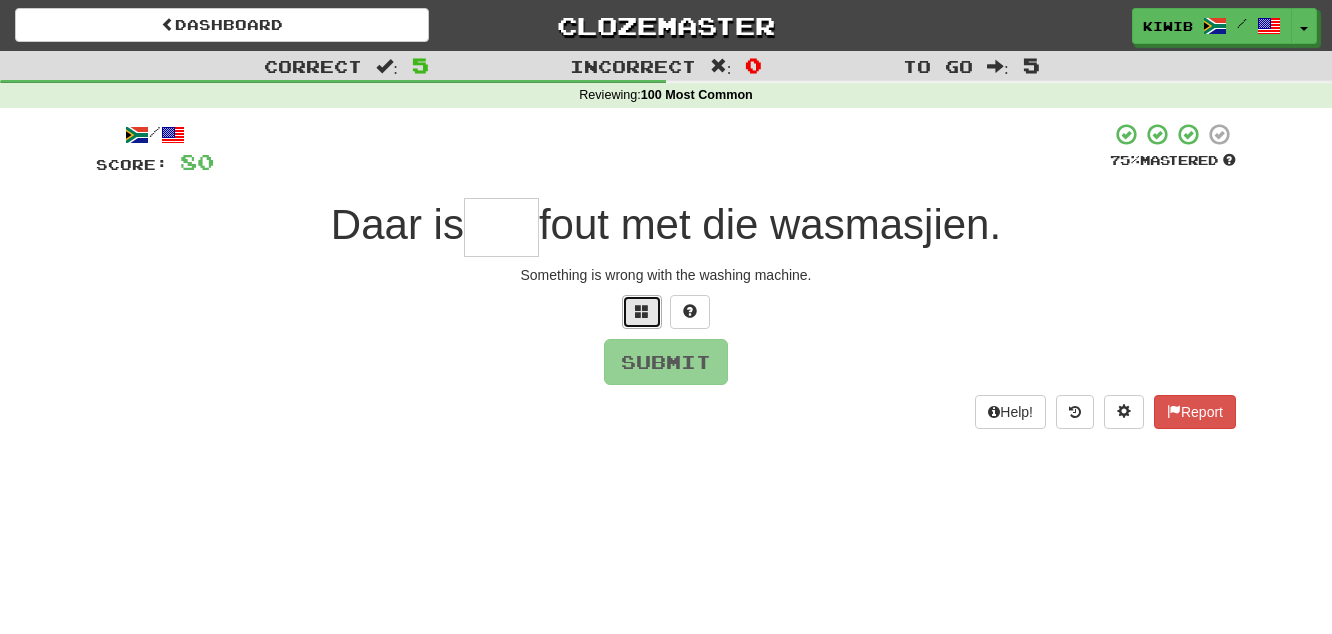 click at bounding box center (642, 312) 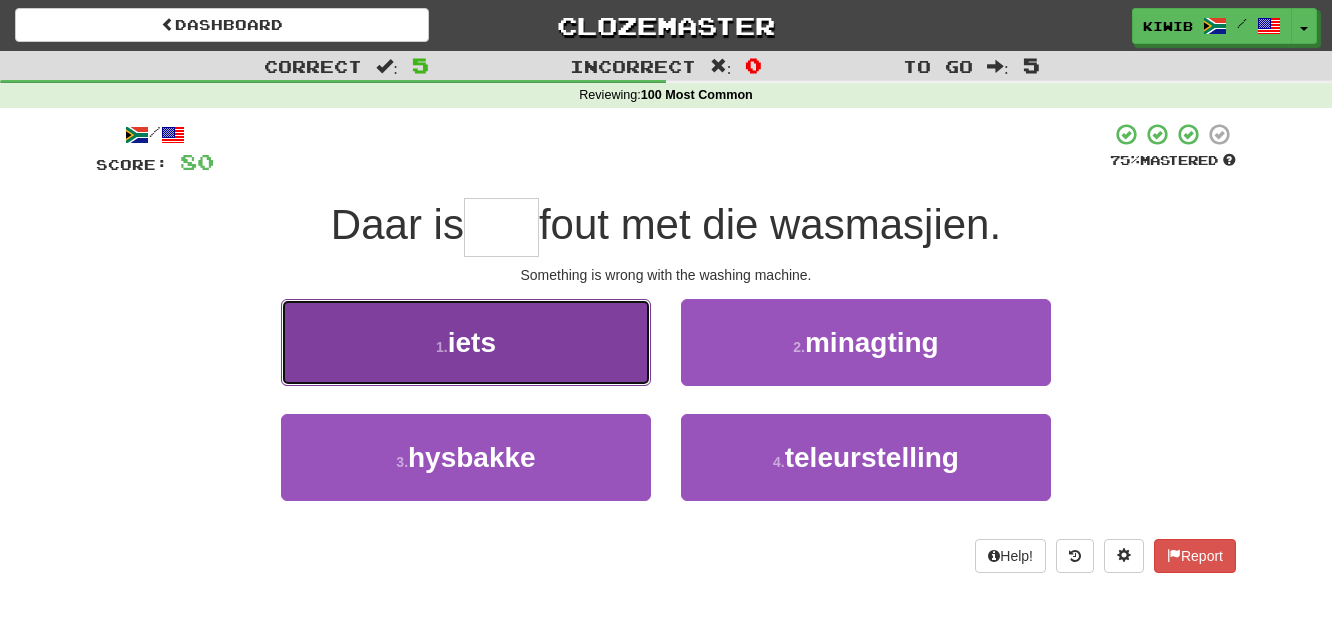 click on "1 .  iets" at bounding box center (466, 342) 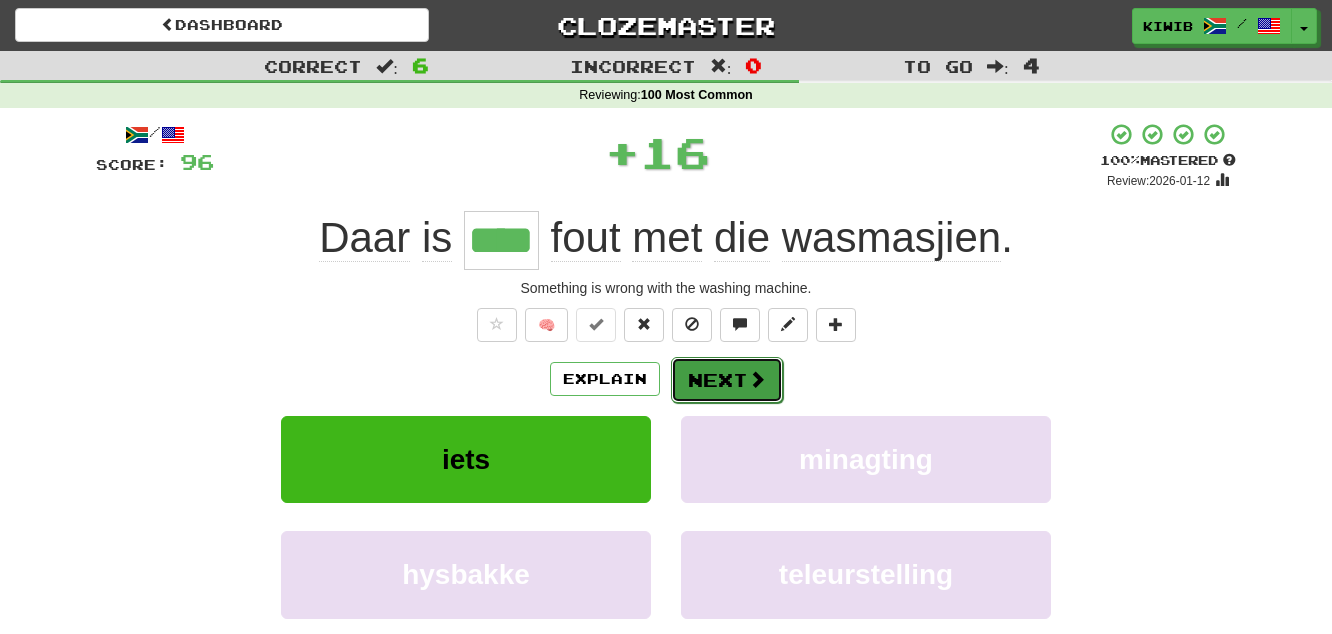 click on "Next" at bounding box center (727, 380) 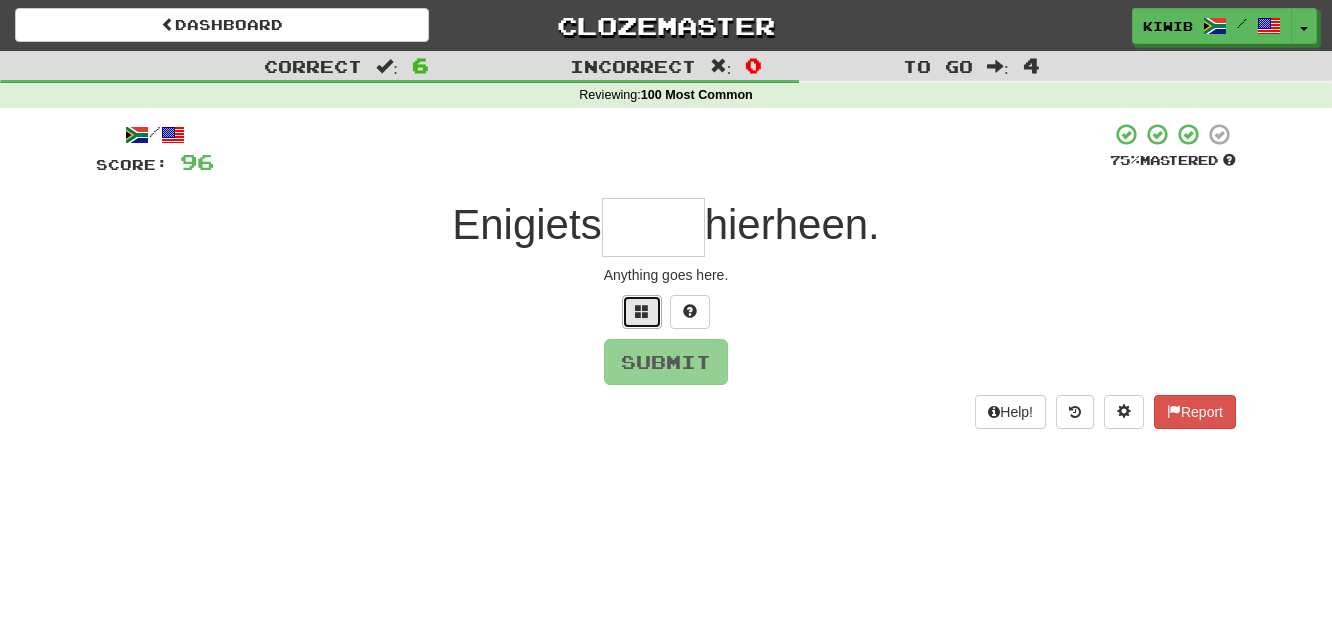 click at bounding box center (642, 312) 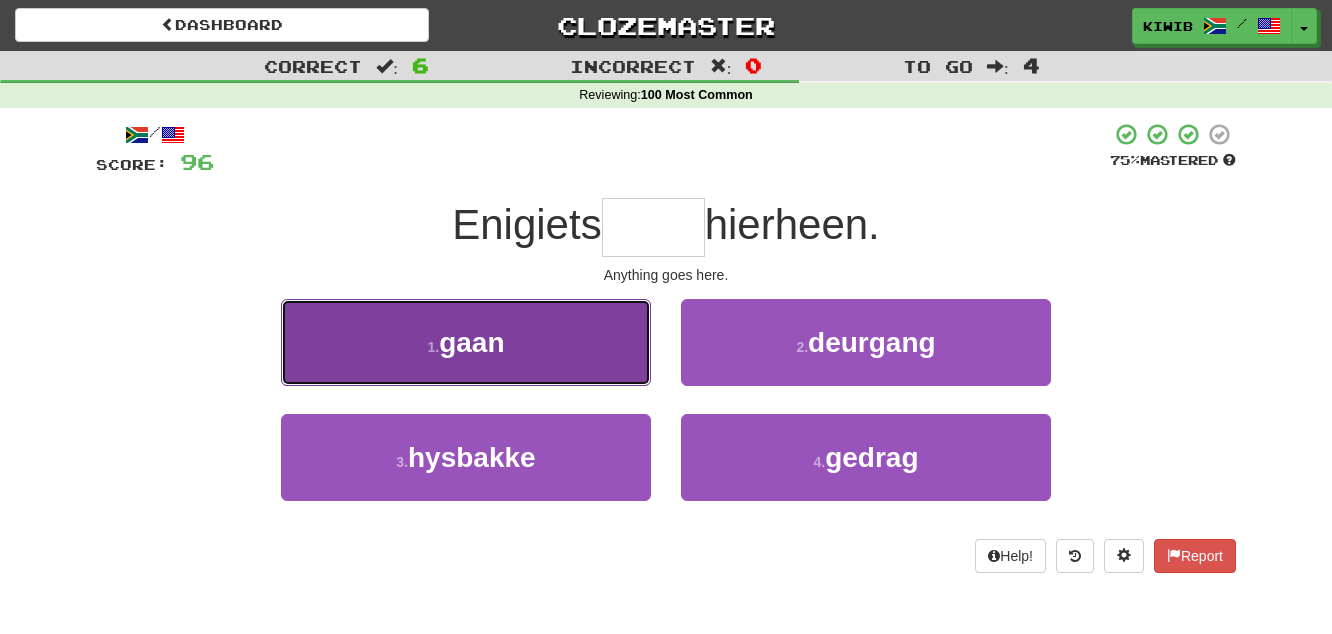 click on "1 .  gaan" at bounding box center [466, 342] 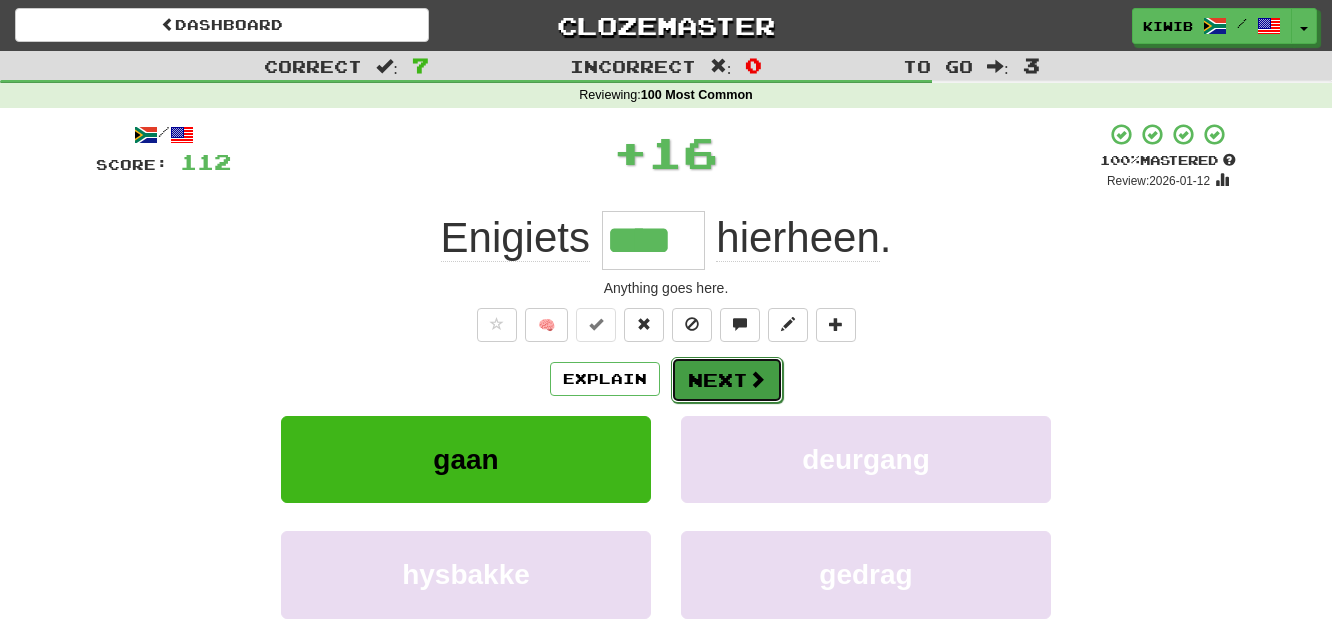 click on "Next" at bounding box center [727, 380] 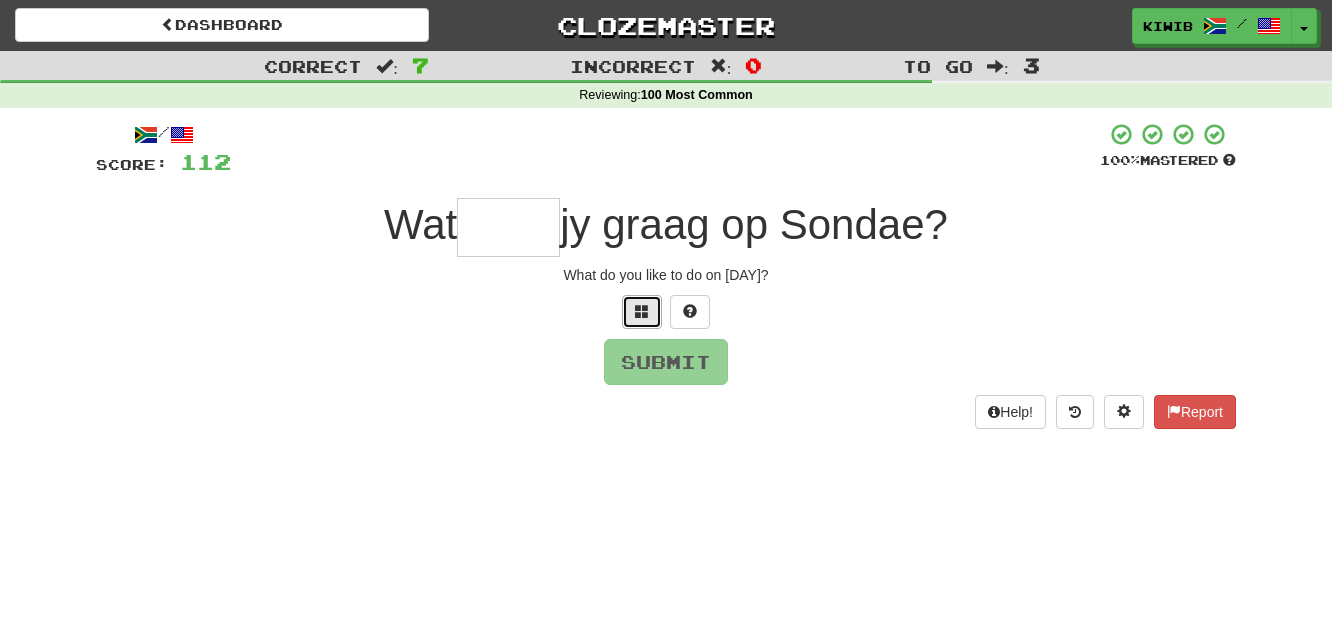click at bounding box center (642, 311) 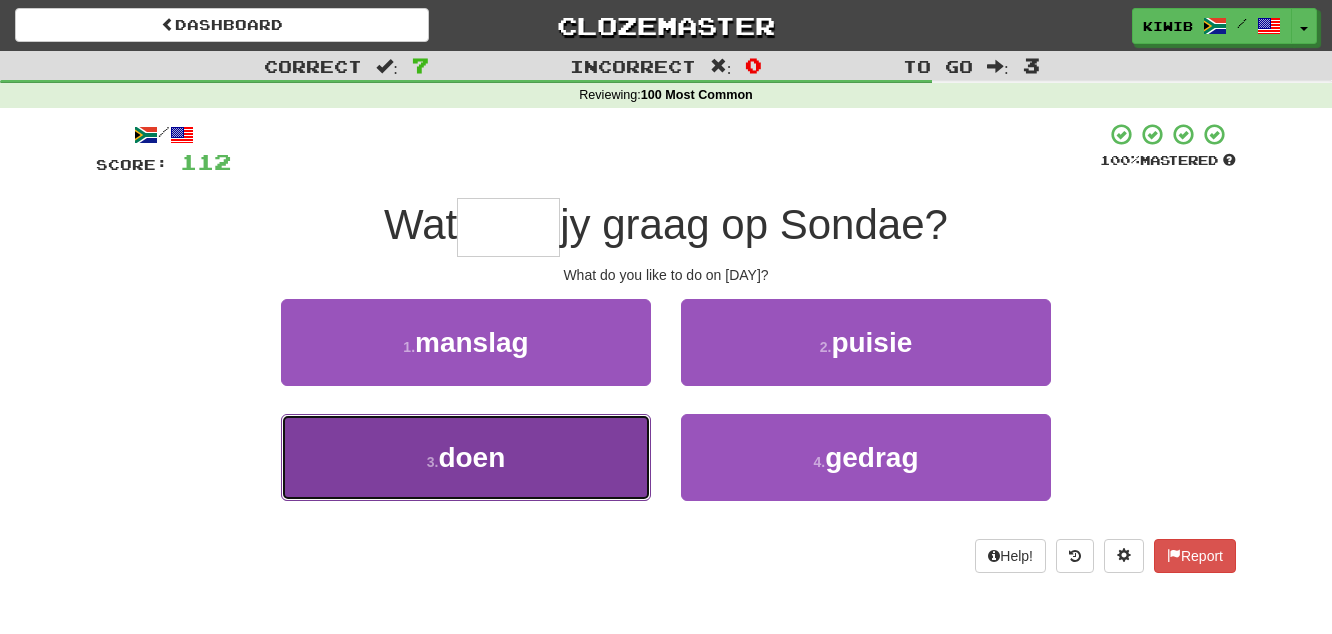 click on "3 .  doen" at bounding box center (466, 457) 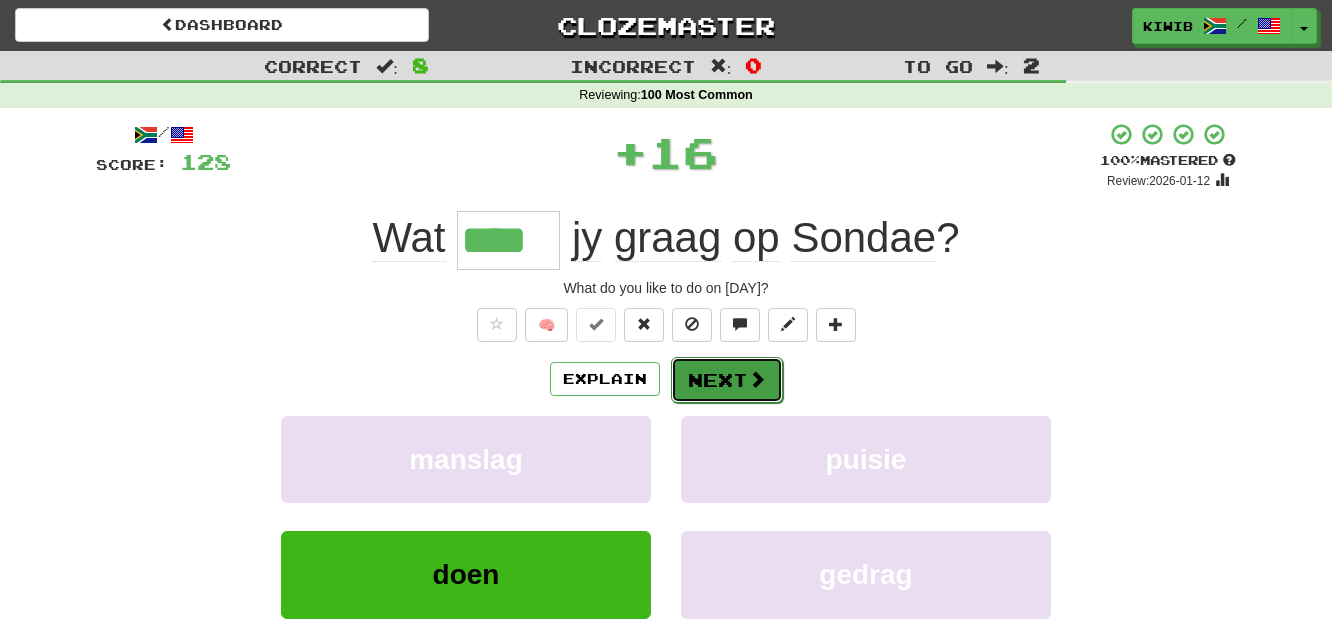 click on "Next" at bounding box center [727, 380] 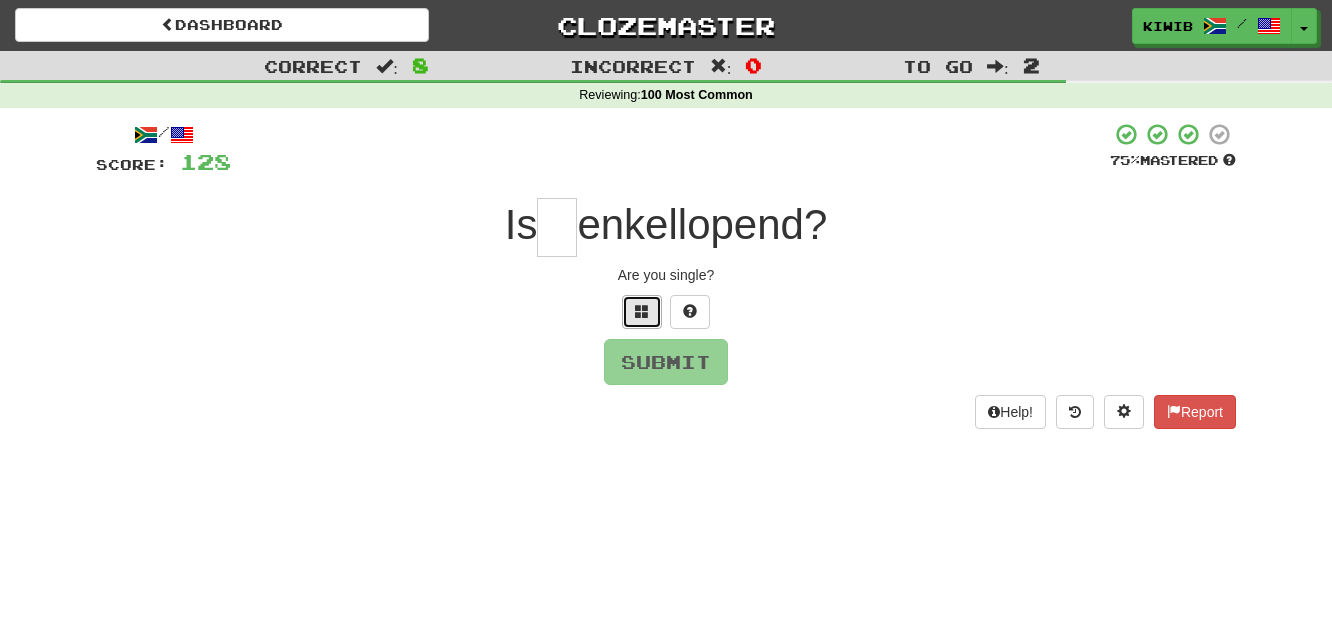 click at bounding box center (642, 312) 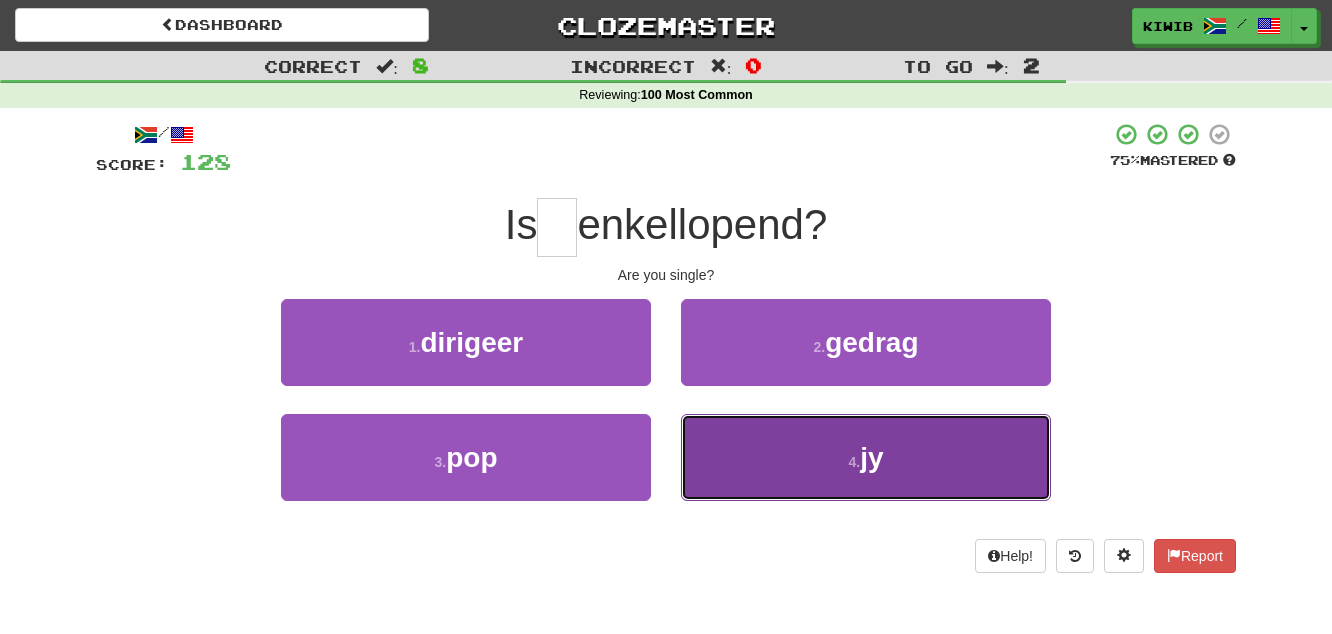 click on "4 .  jy" at bounding box center (866, 457) 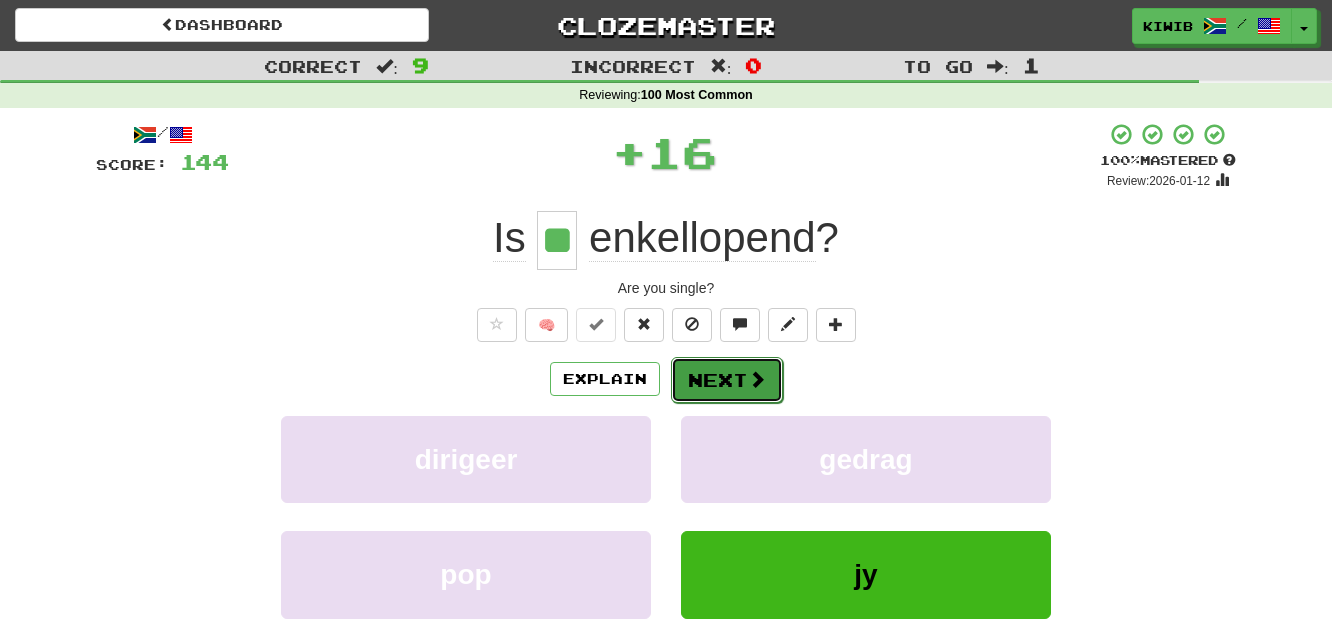 click on "Next" at bounding box center [727, 380] 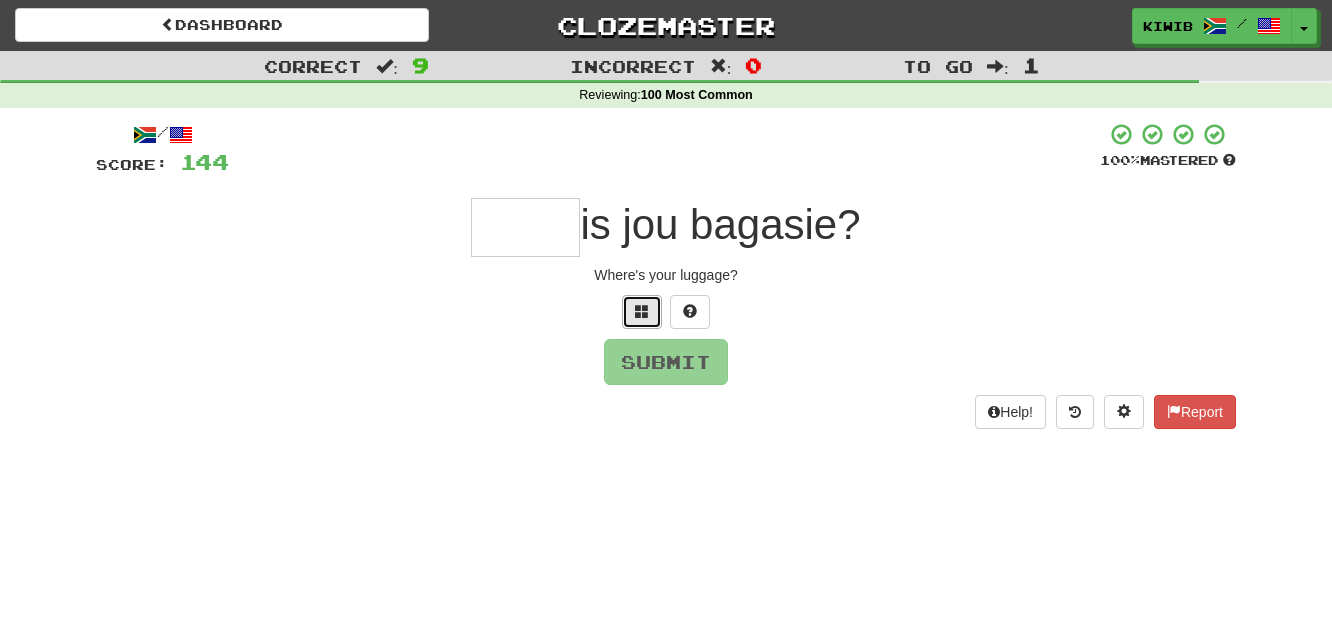 click at bounding box center [642, 311] 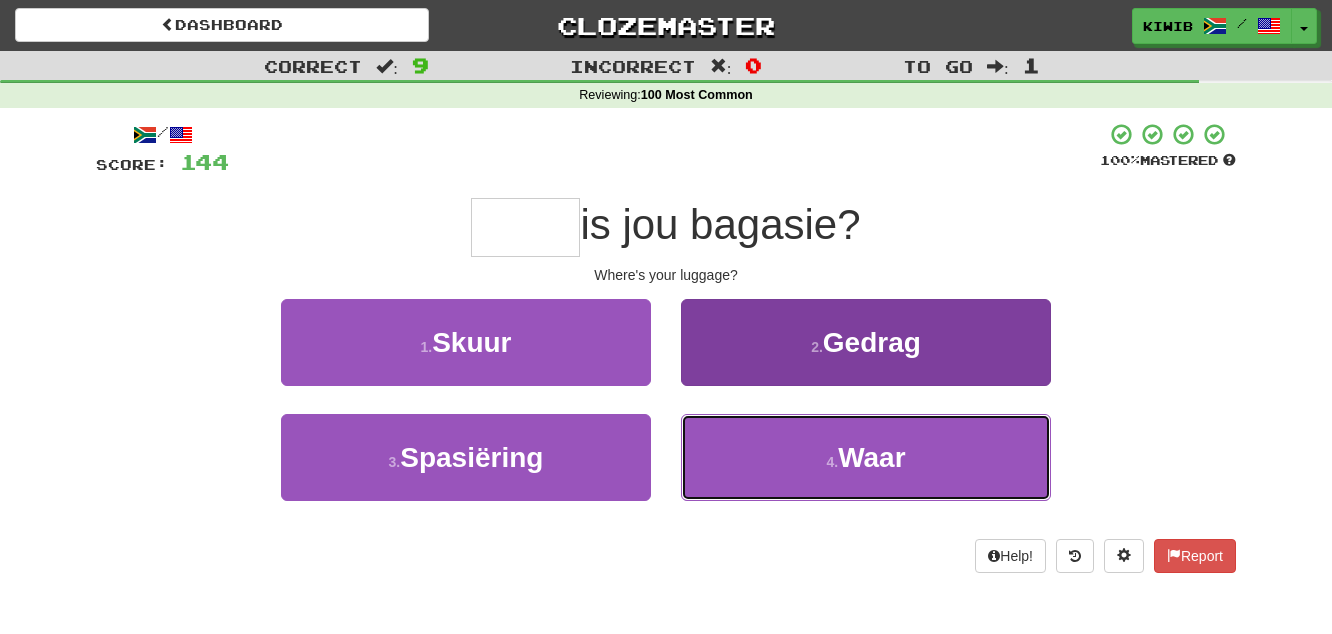 drag, startPoint x: 849, startPoint y: 446, endPoint x: 812, endPoint y: 430, distance: 40.311287 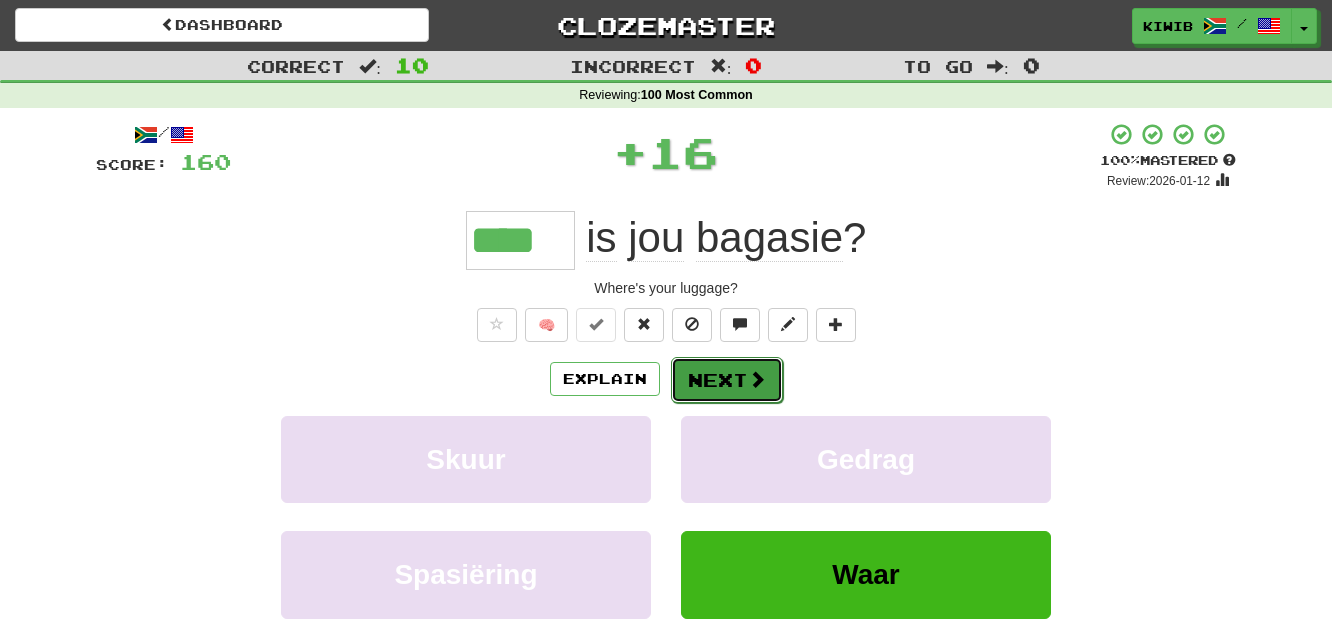 click on "Next" at bounding box center [727, 380] 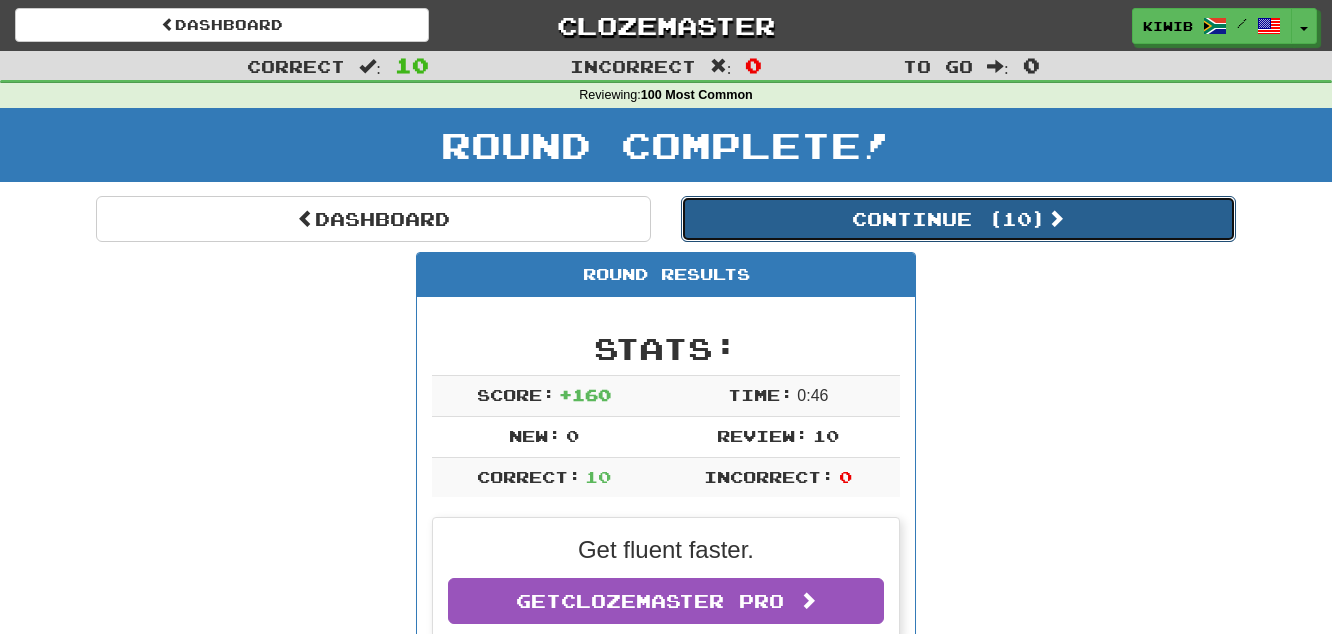 click on "Continue ( 10 )" at bounding box center [958, 219] 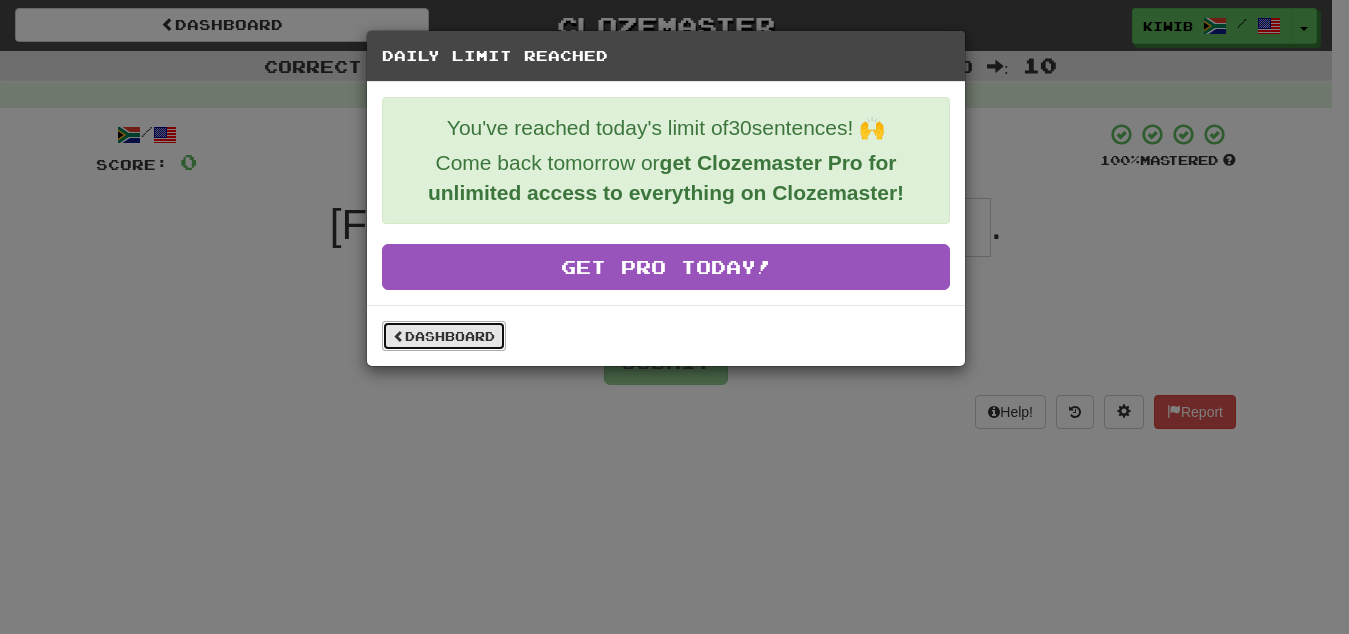click on "Dashboard" at bounding box center (444, 336) 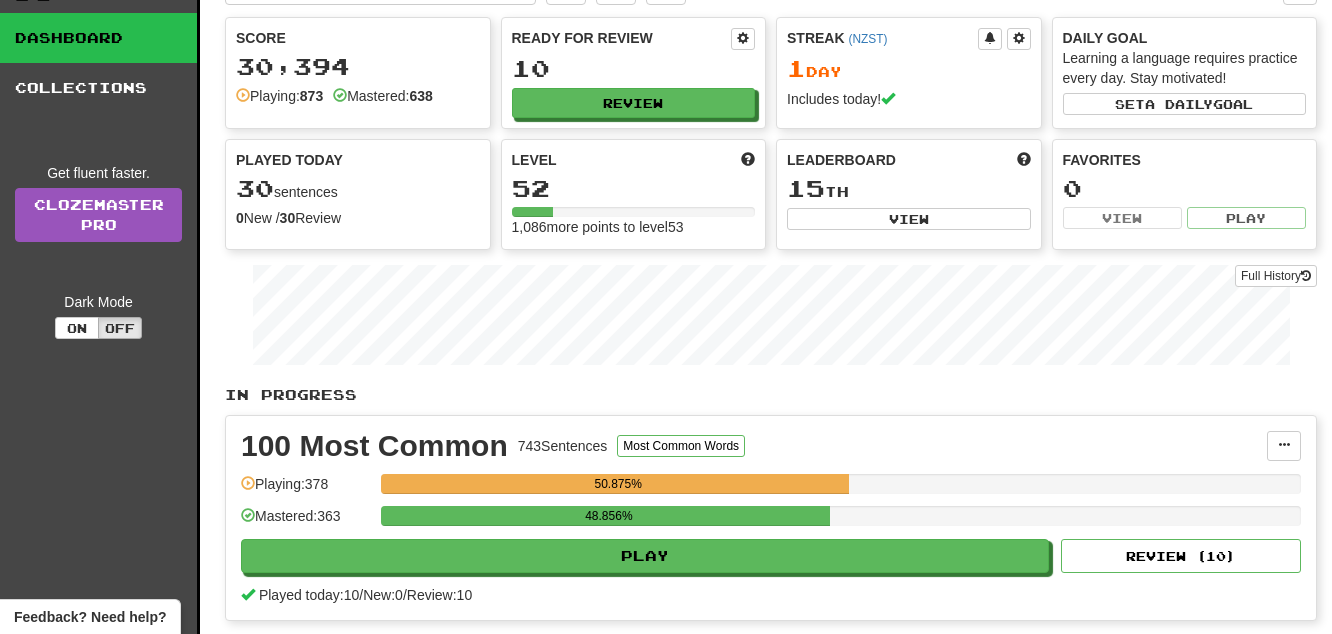 scroll, scrollTop: 0, scrollLeft: 0, axis: both 